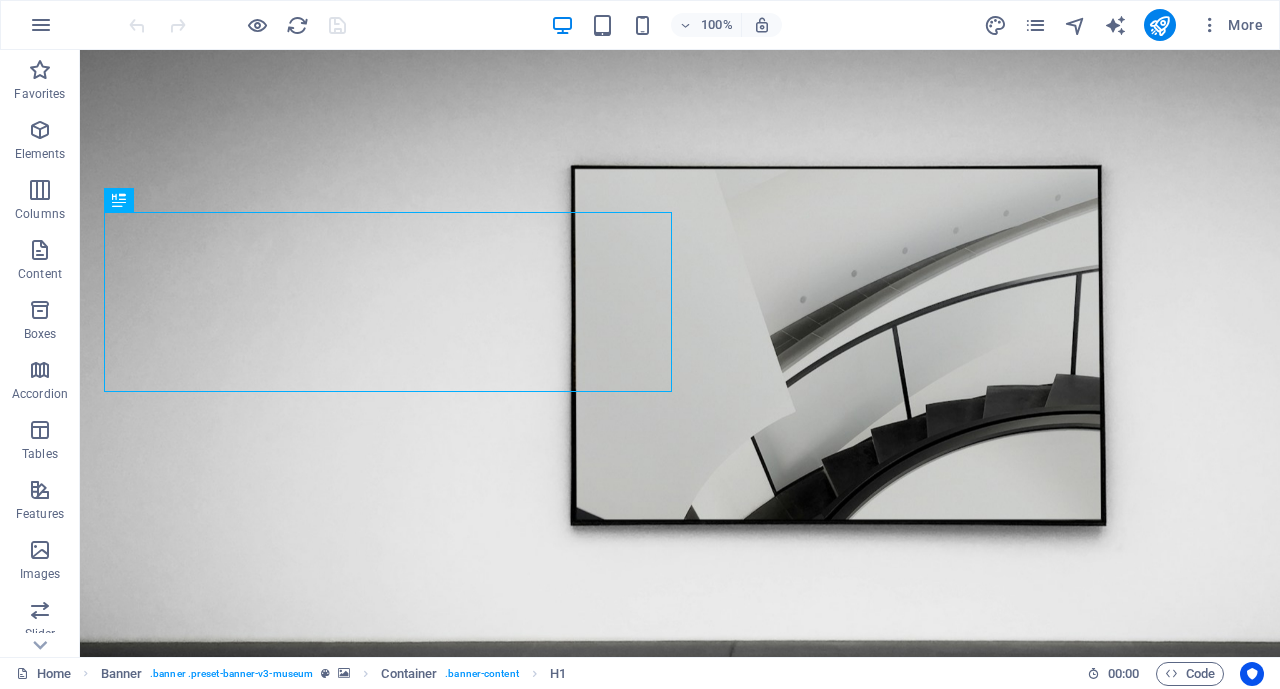 scroll, scrollTop: 0, scrollLeft: 0, axis: both 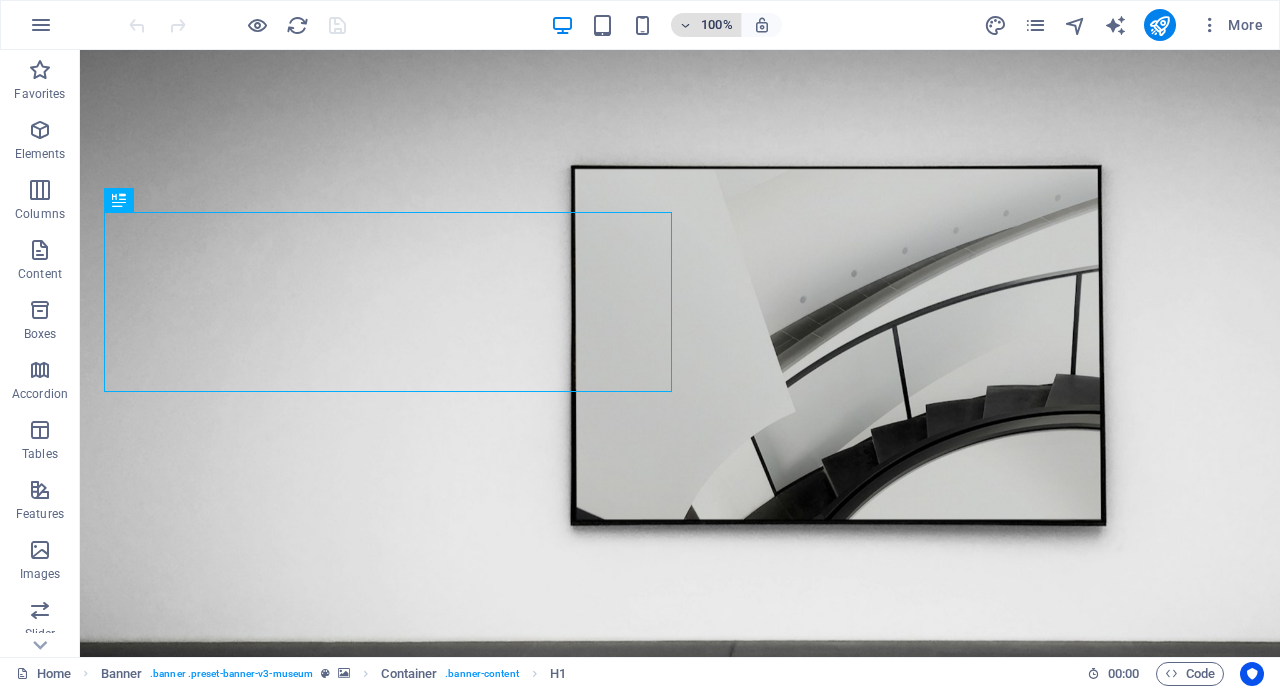 click at bounding box center (686, 25) 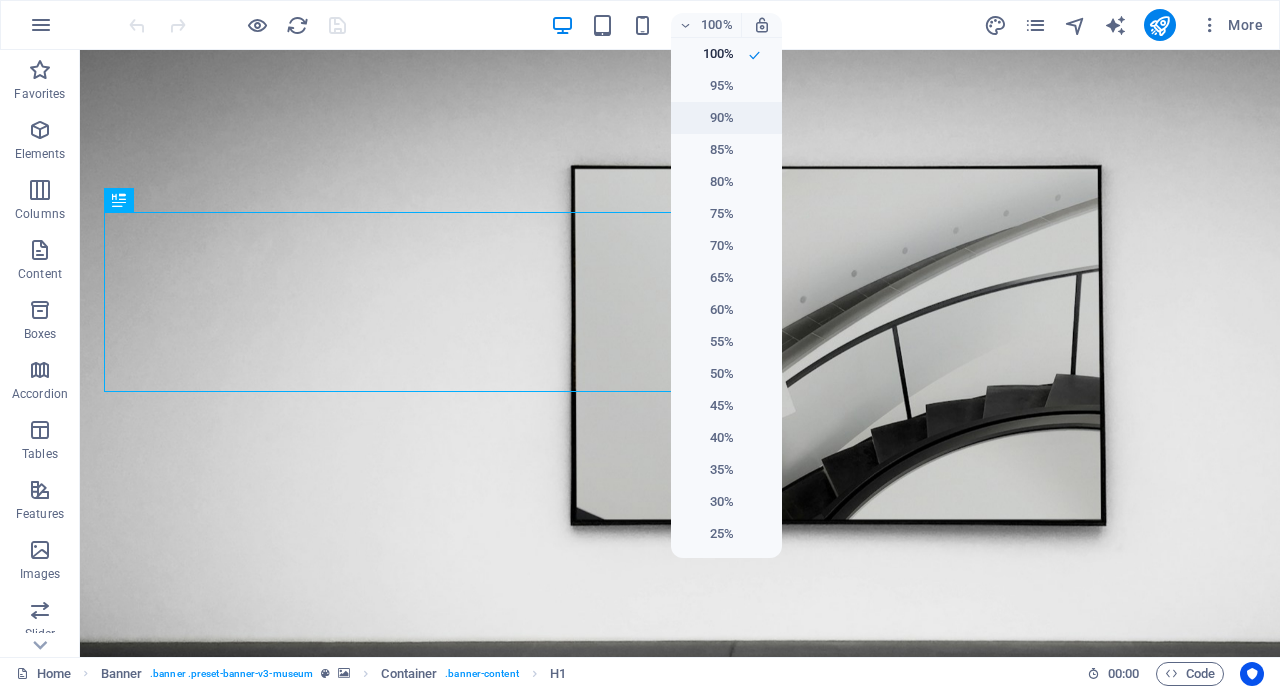 click on "90%" at bounding box center [708, 118] 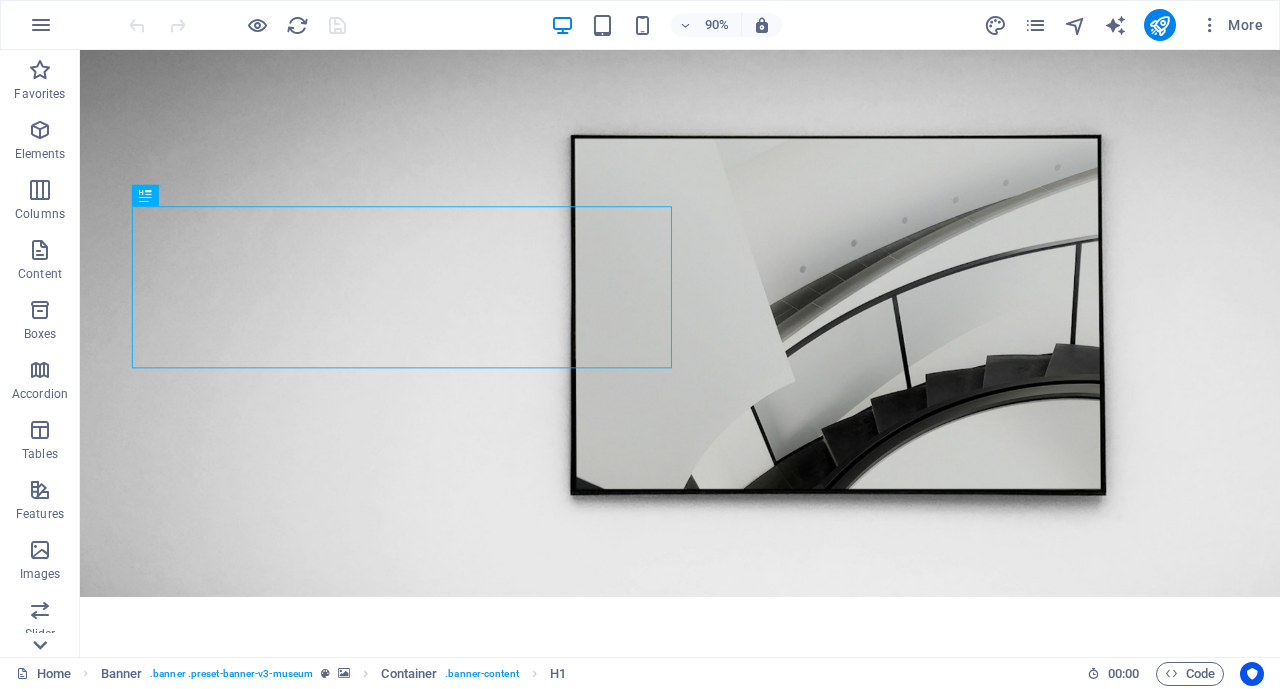 click 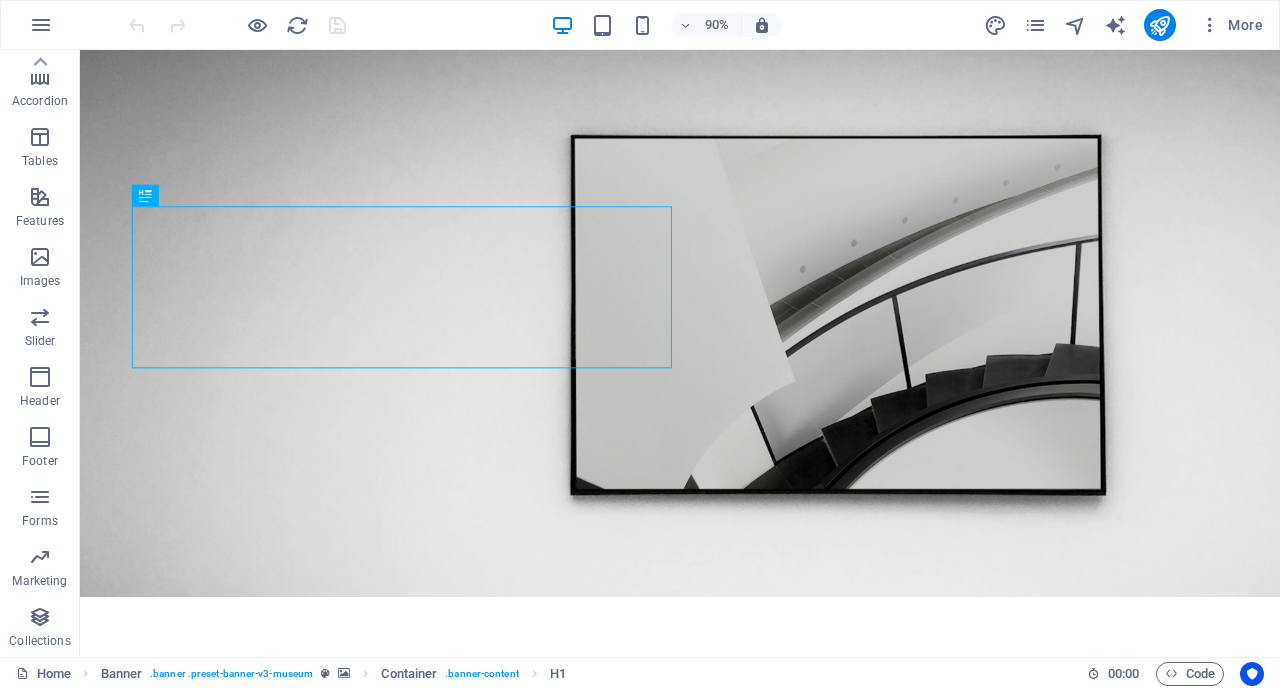 click on "Collections" at bounding box center [39, 641] 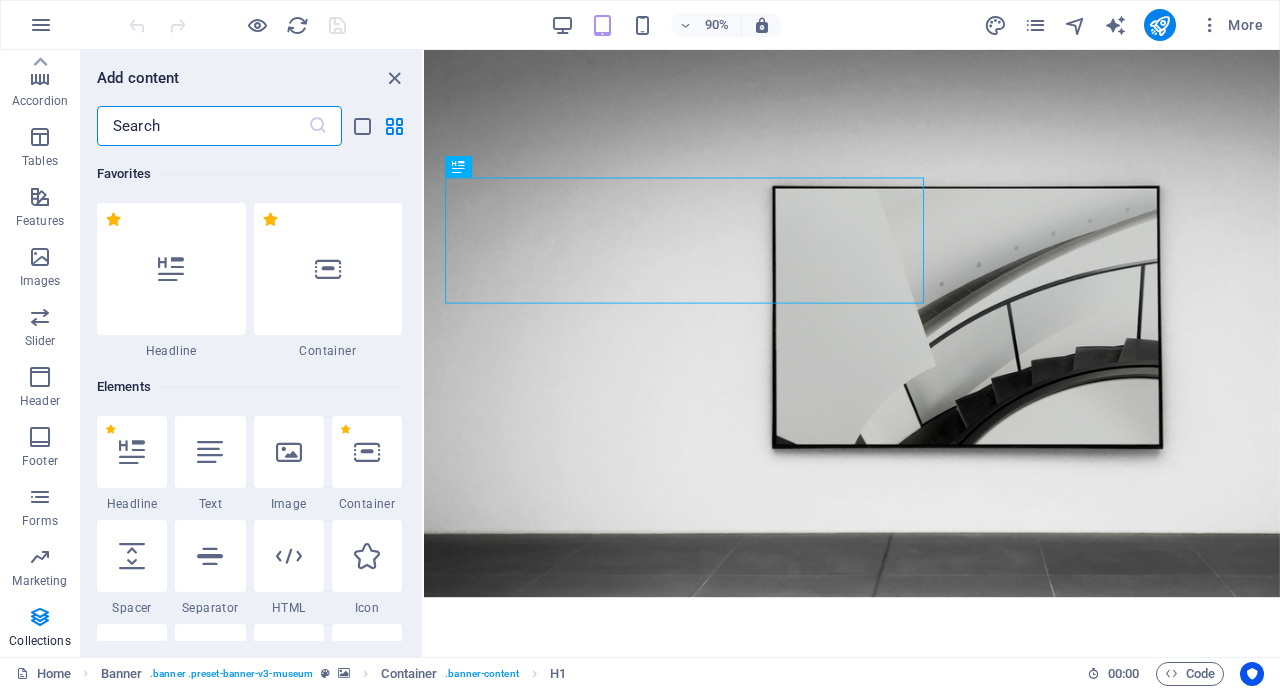 scroll, scrollTop: 18306, scrollLeft: 0, axis: vertical 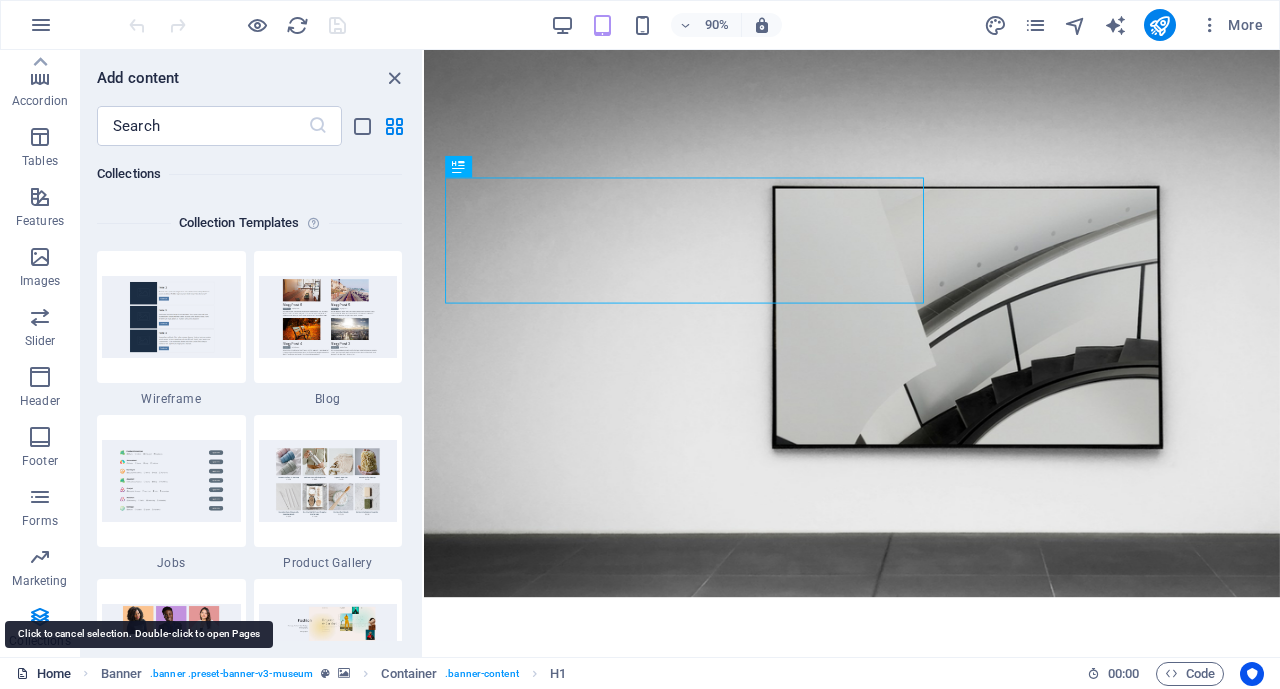 click on "Home" at bounding box center [43, 674] 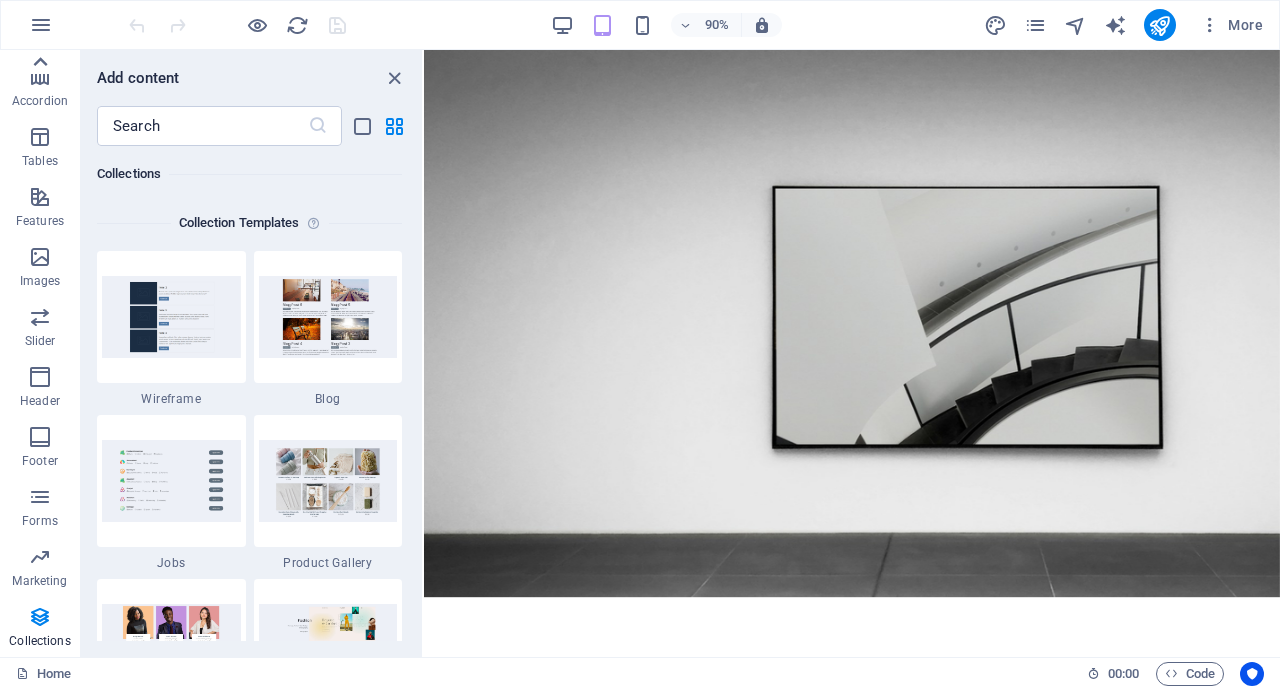 click 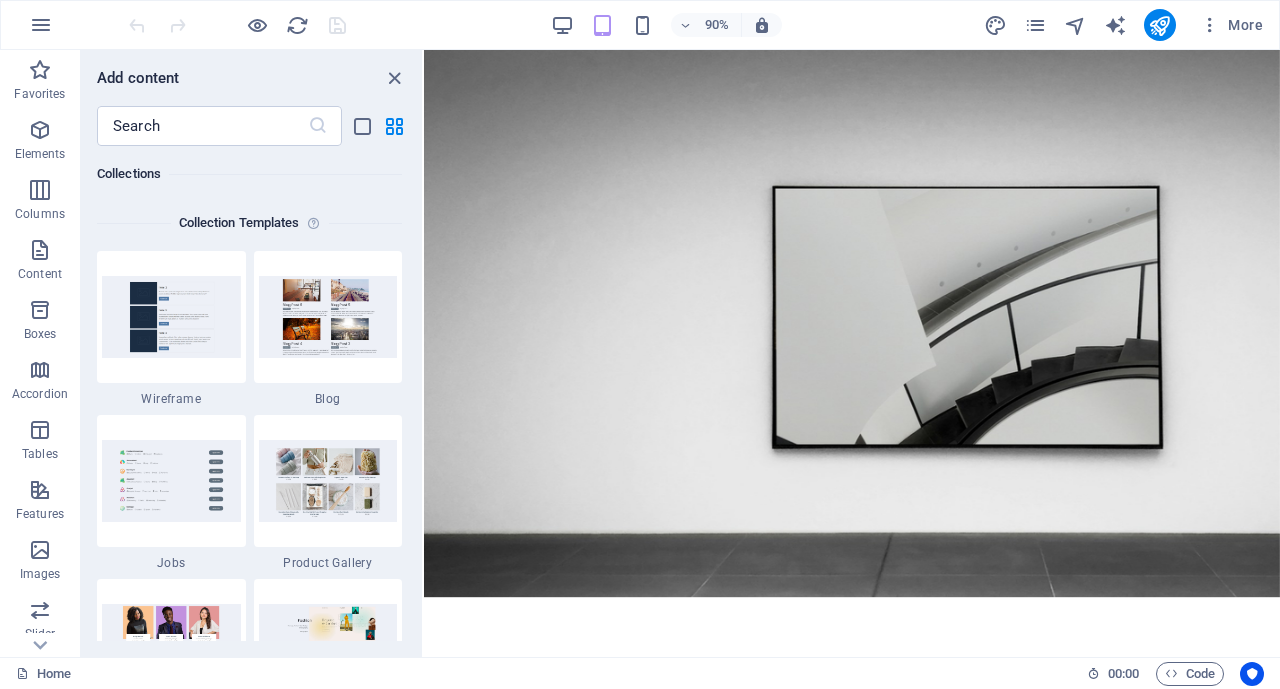 click on "Favorites" at bounding box center [40, 80] 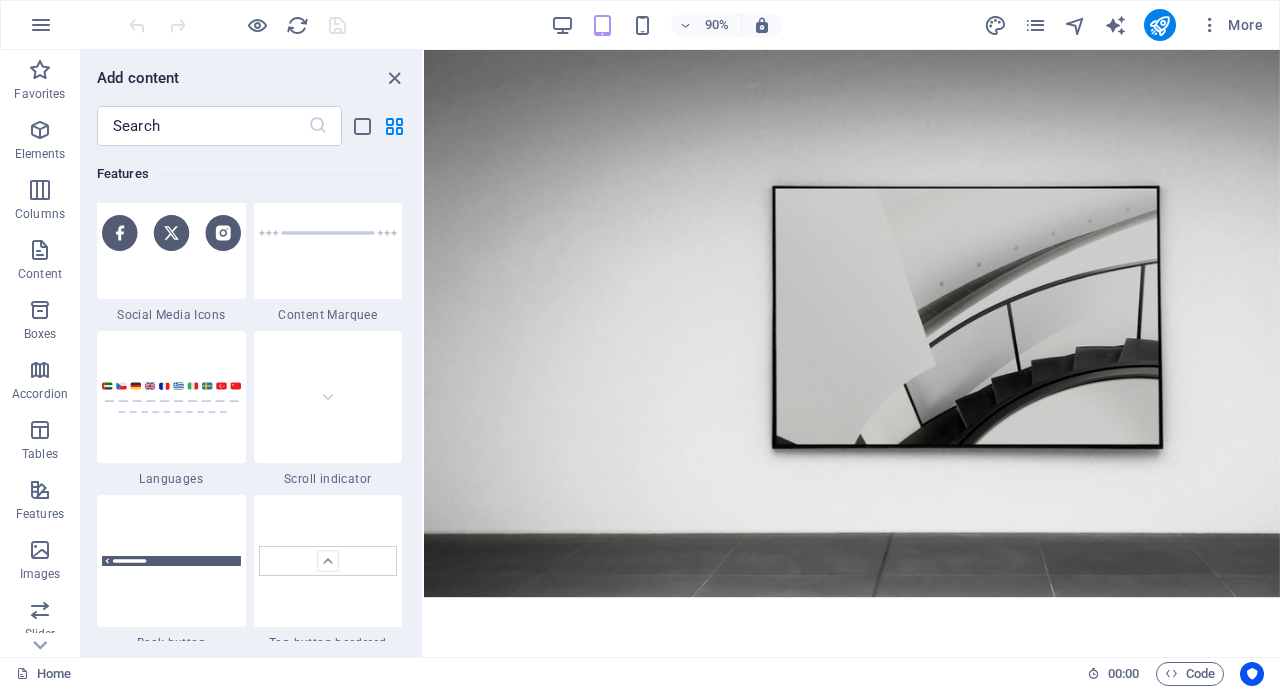 scroll, scrollTop: 0, scrollLeft: 0, axis: both 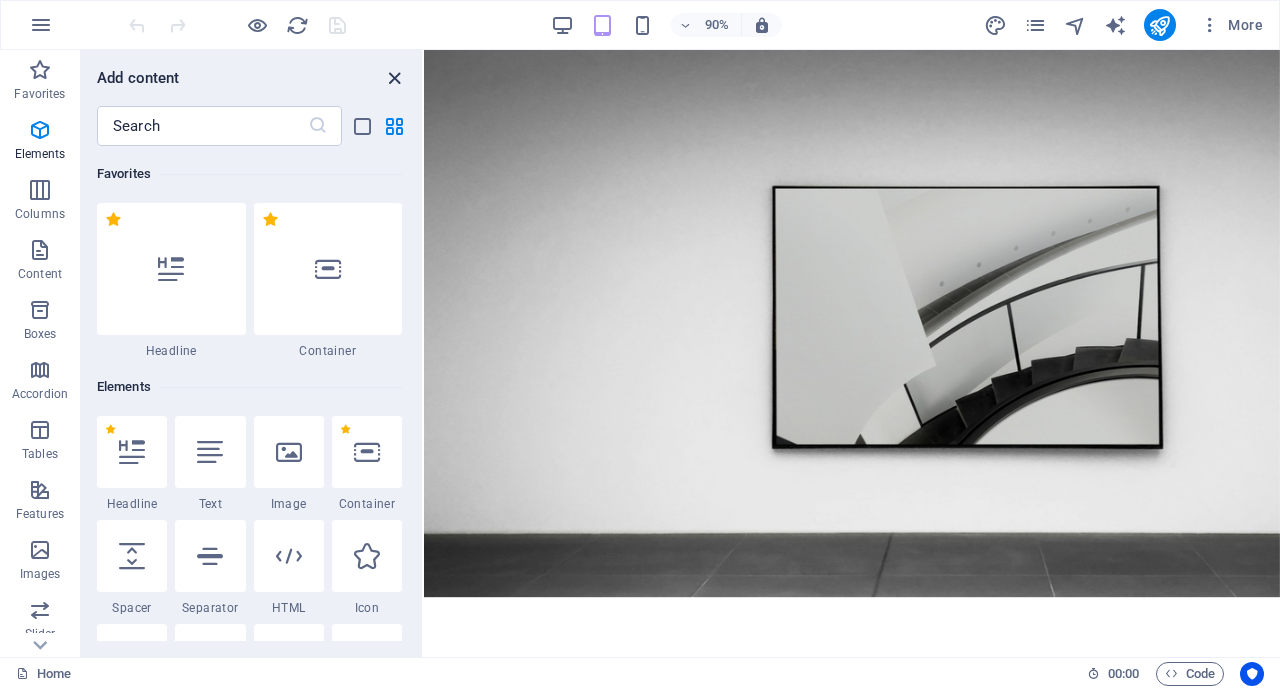 click at bounding box center [394, 78] 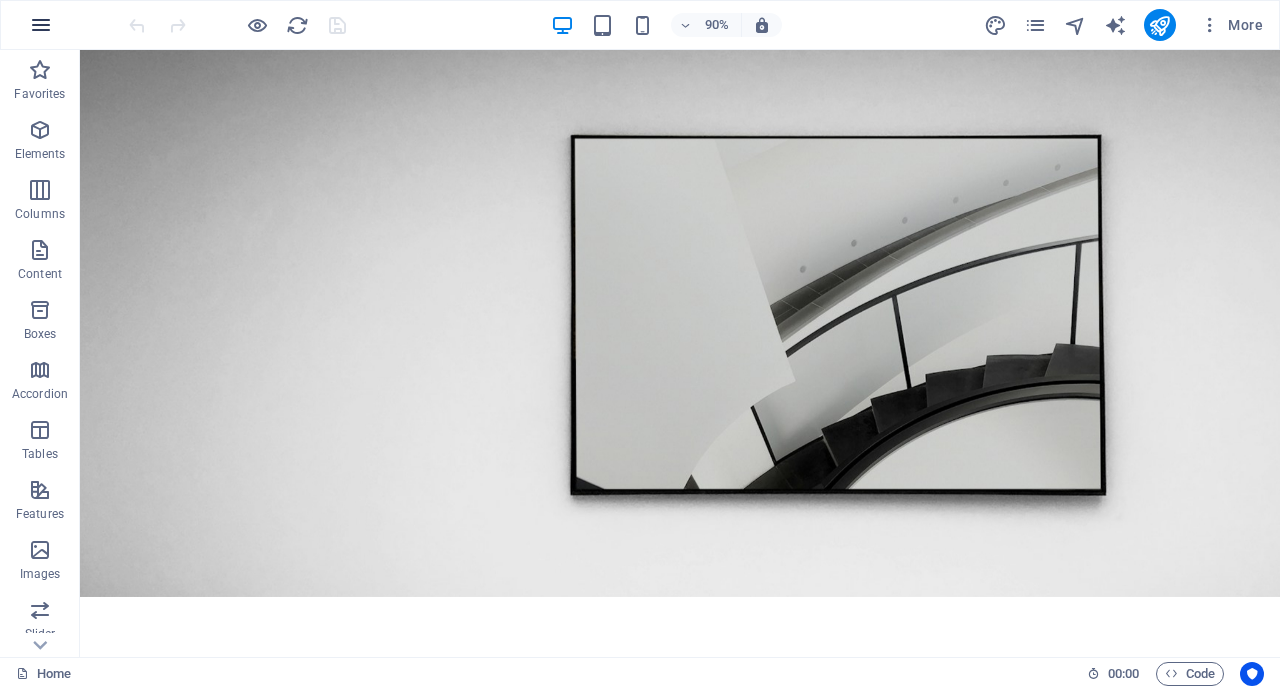 click at bounding box center [41, 25] 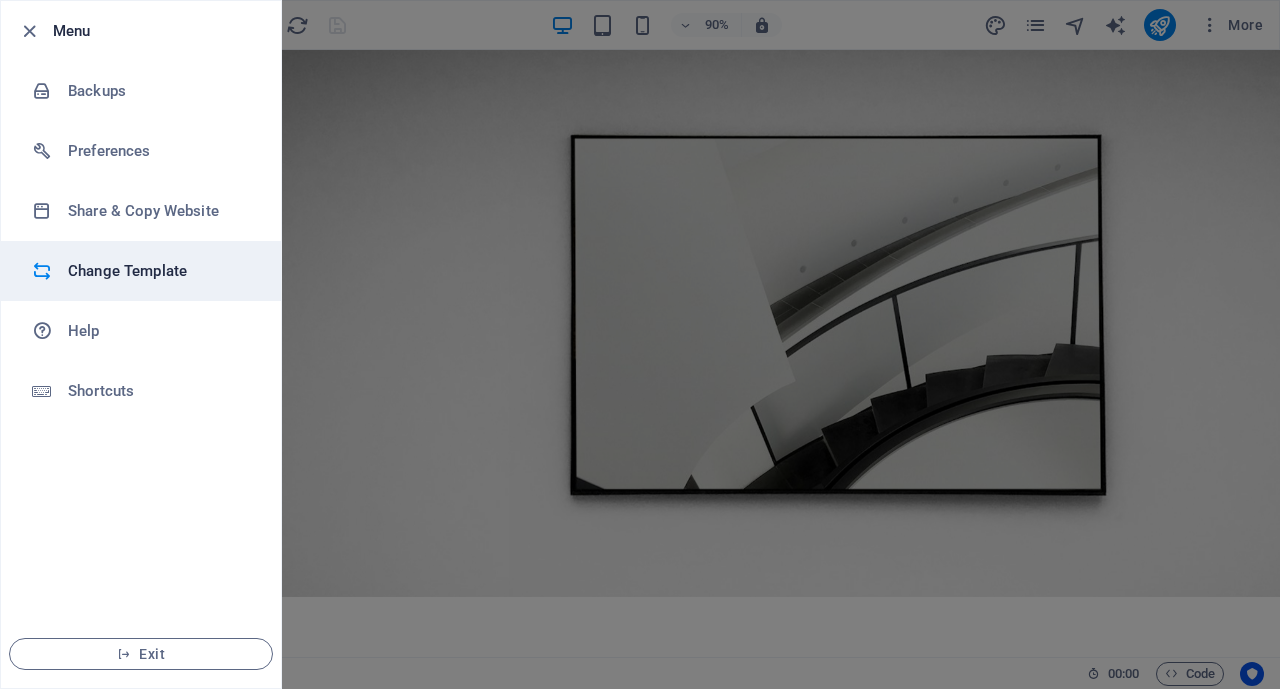 click on "Change Template" at bounding box center (160, 271) 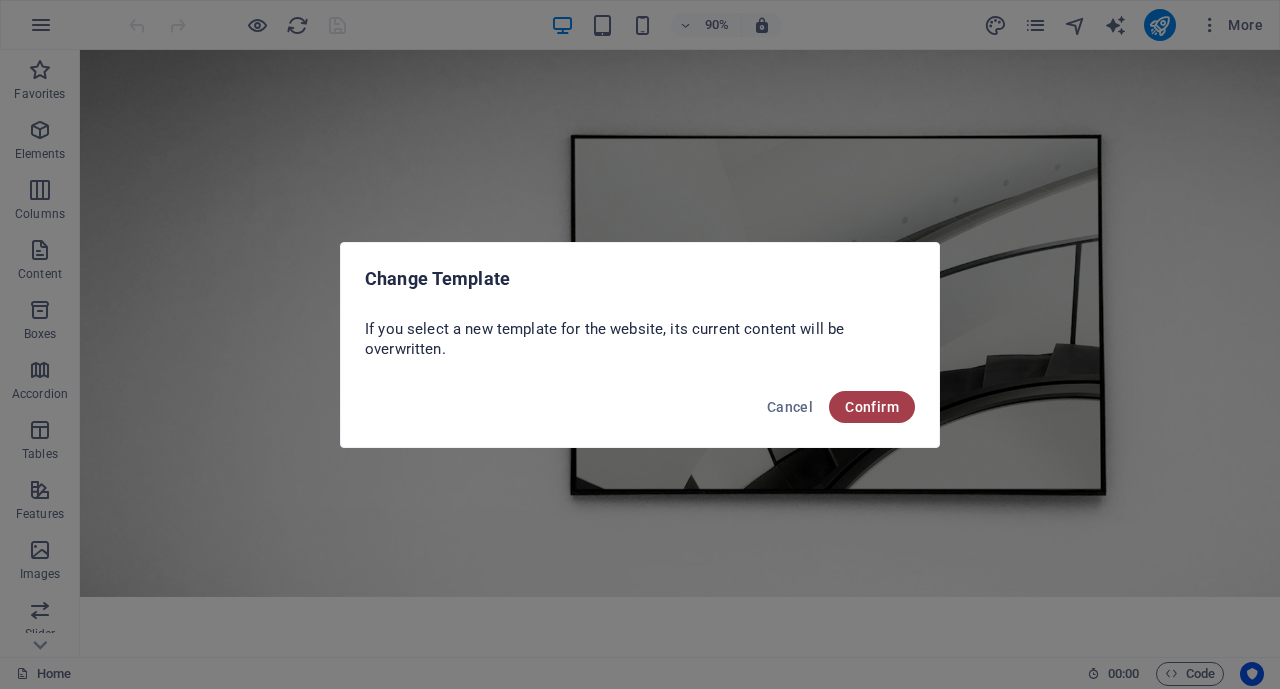 click on "Confirm" at bounding box center (872, 407) 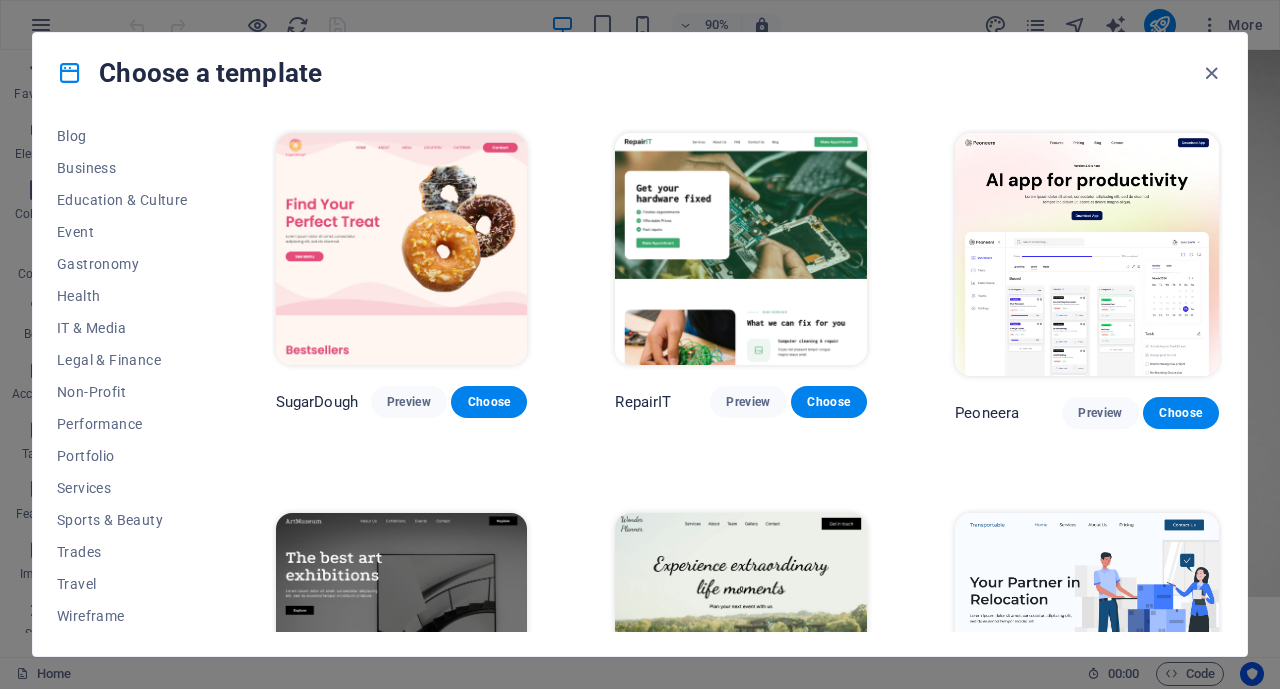 scroll, scrollTop: 290, scrollLeft: 0, axis: vertical 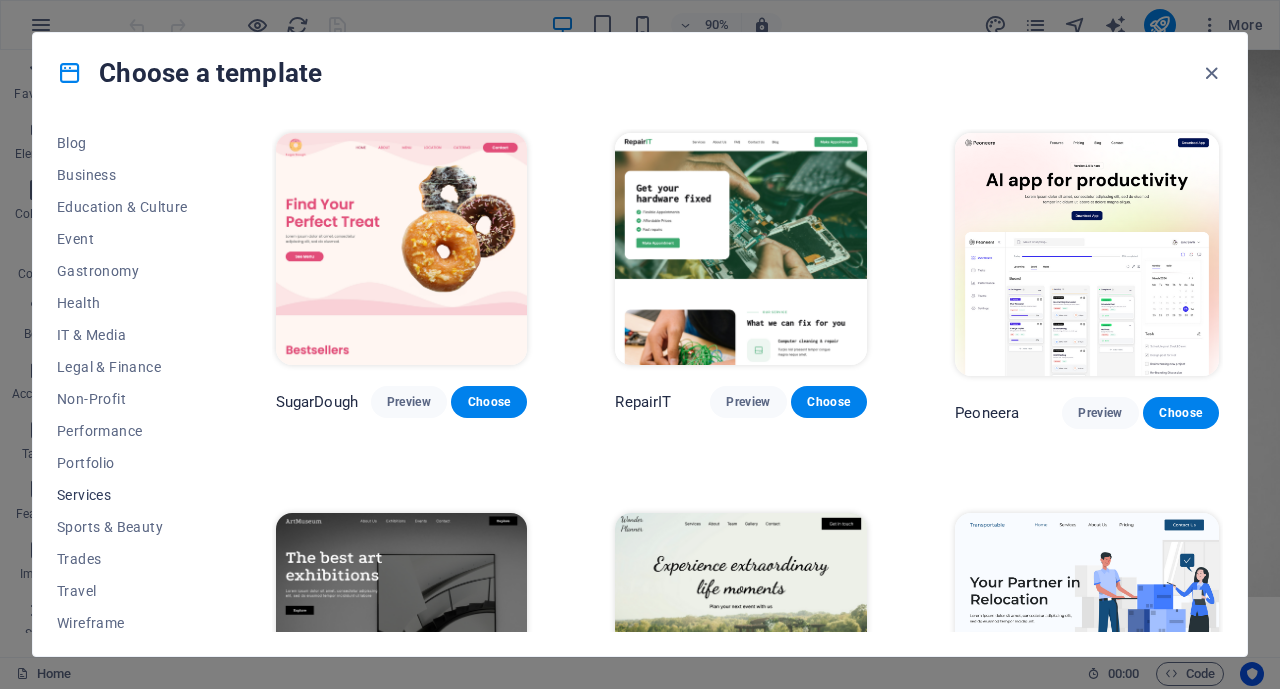 click on "Services" at bounding box center [122, 495] 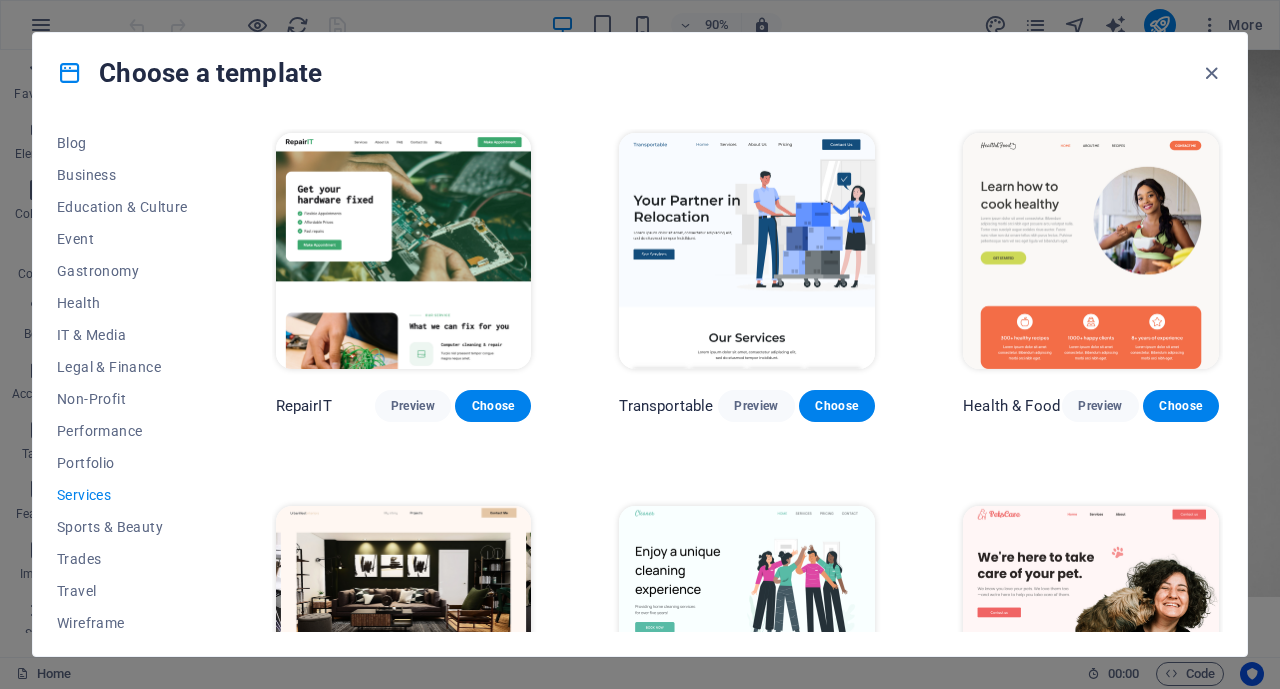 click on "Services" at bounding box center [122, 495] 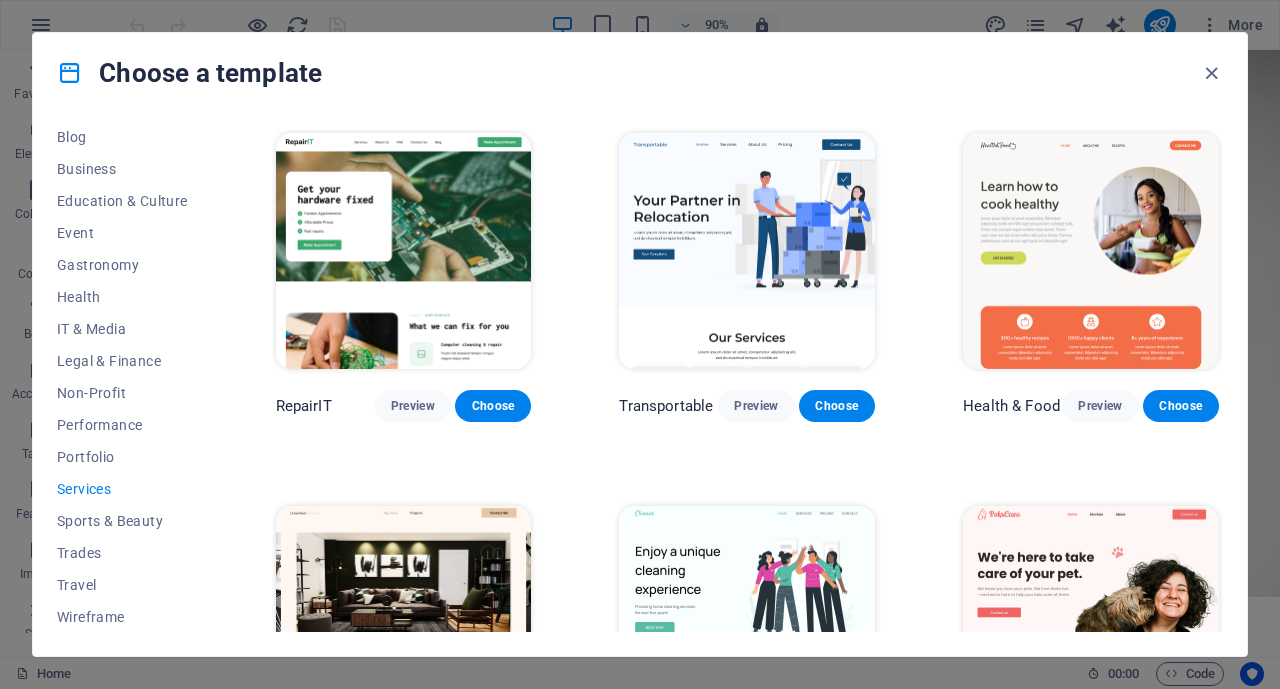 scroll, scrollTop: 297, scrollLeft: 0, axis: vertical 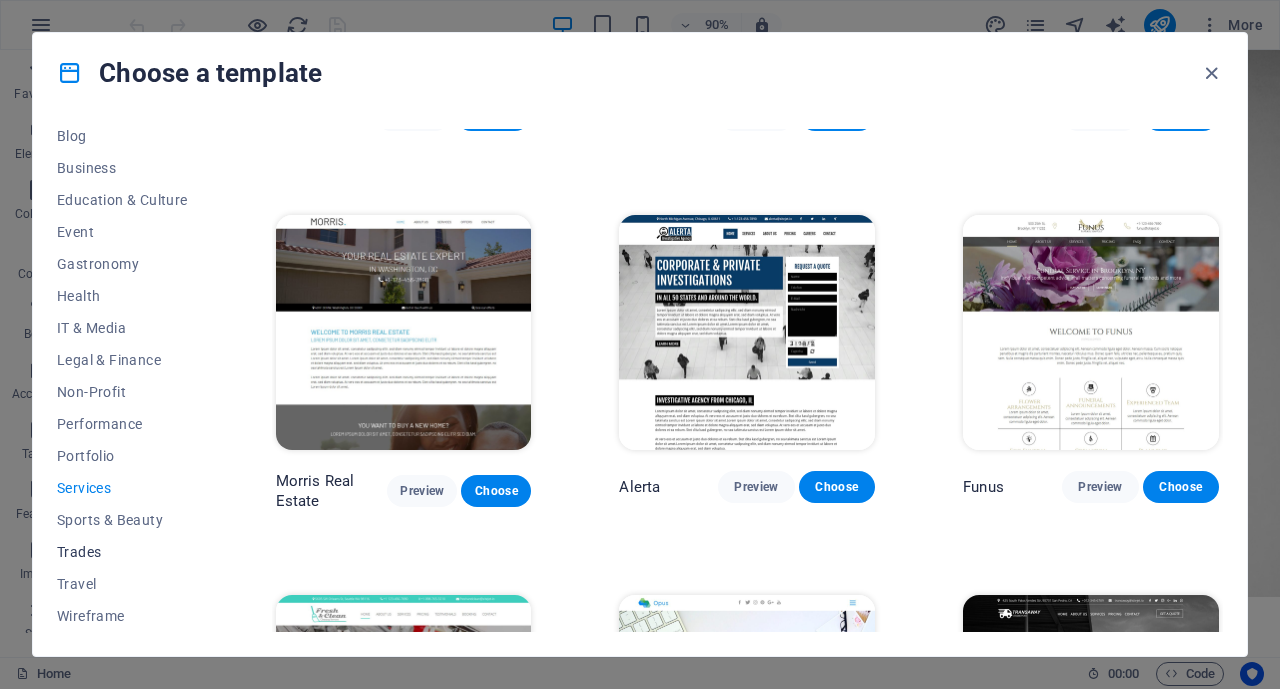 click on "Trades" at bounding box center (122, 552) 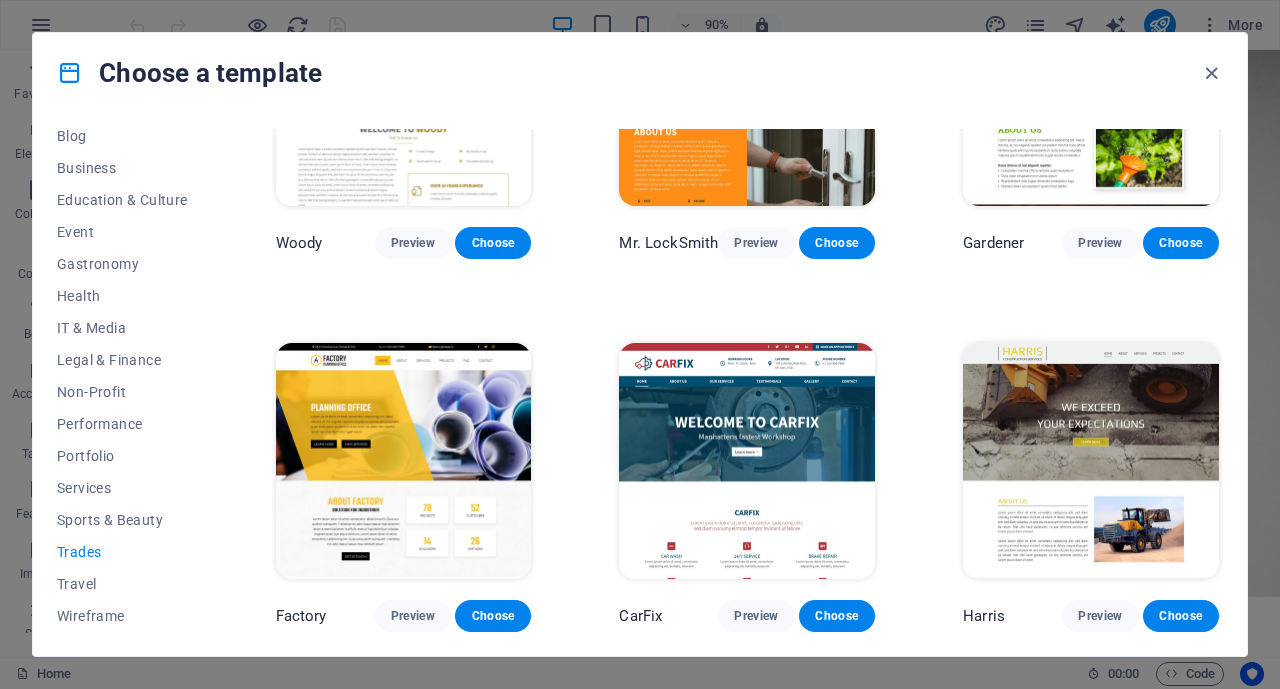 scroll, scrollTop: 0, scrollLeft: 0, axis: both 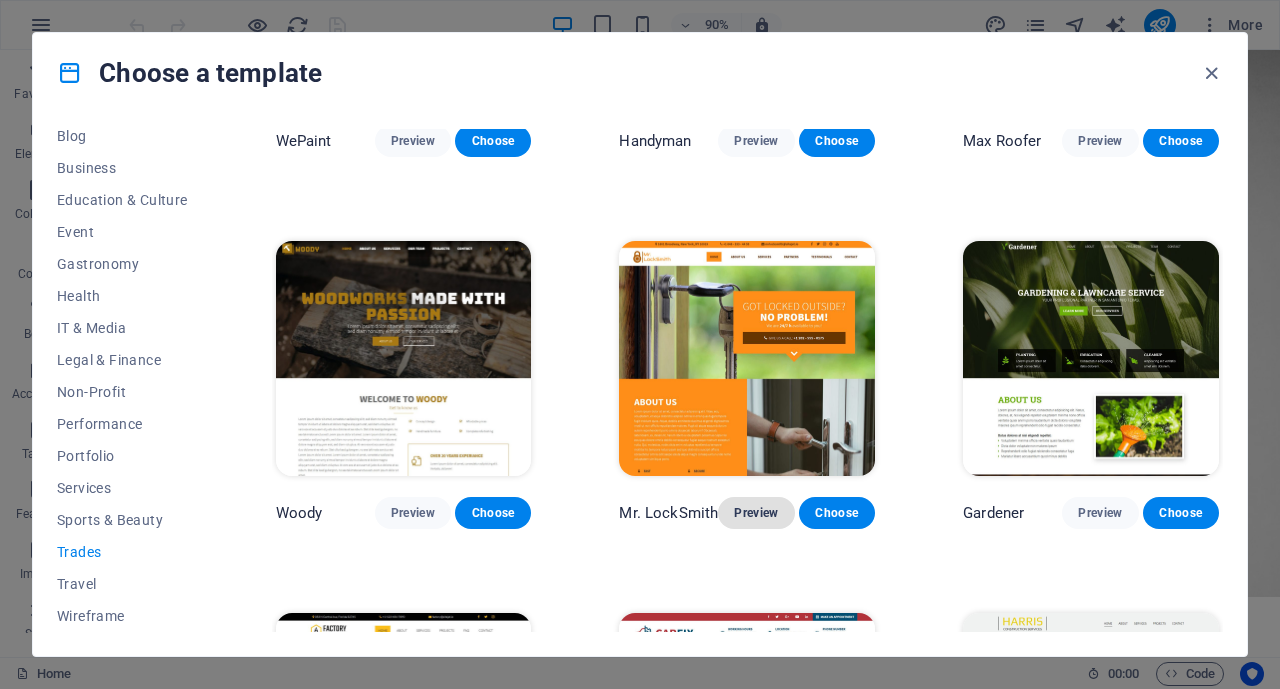click on "Preview" at bounding box center (756, 513) 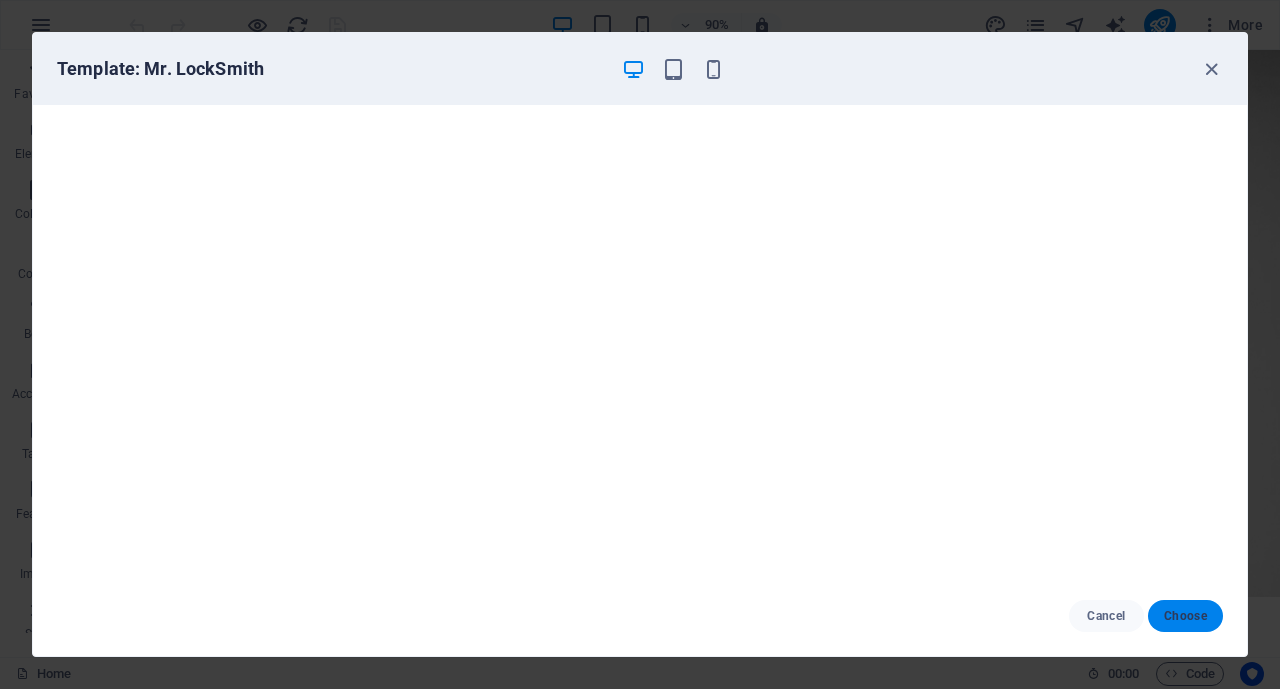 click on "Choose" at bounding box center (1185, 616) 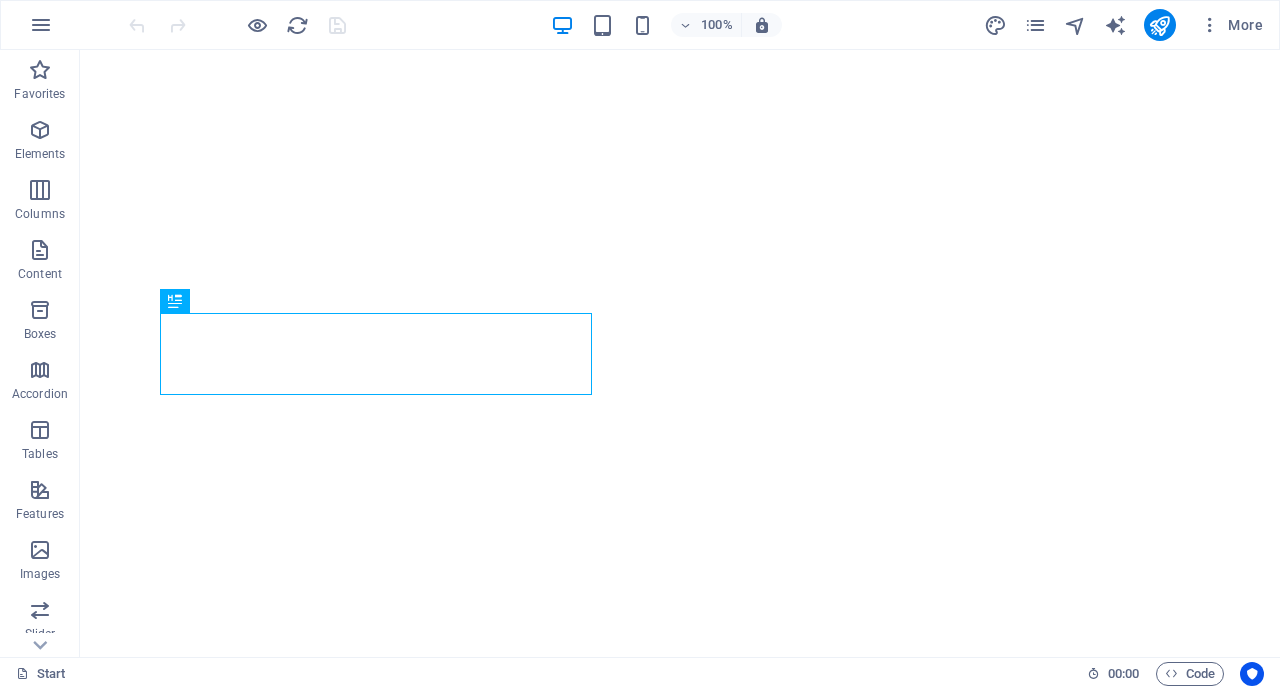 scroll, scrollTop: 0, scrollLeft: 0, axis: both 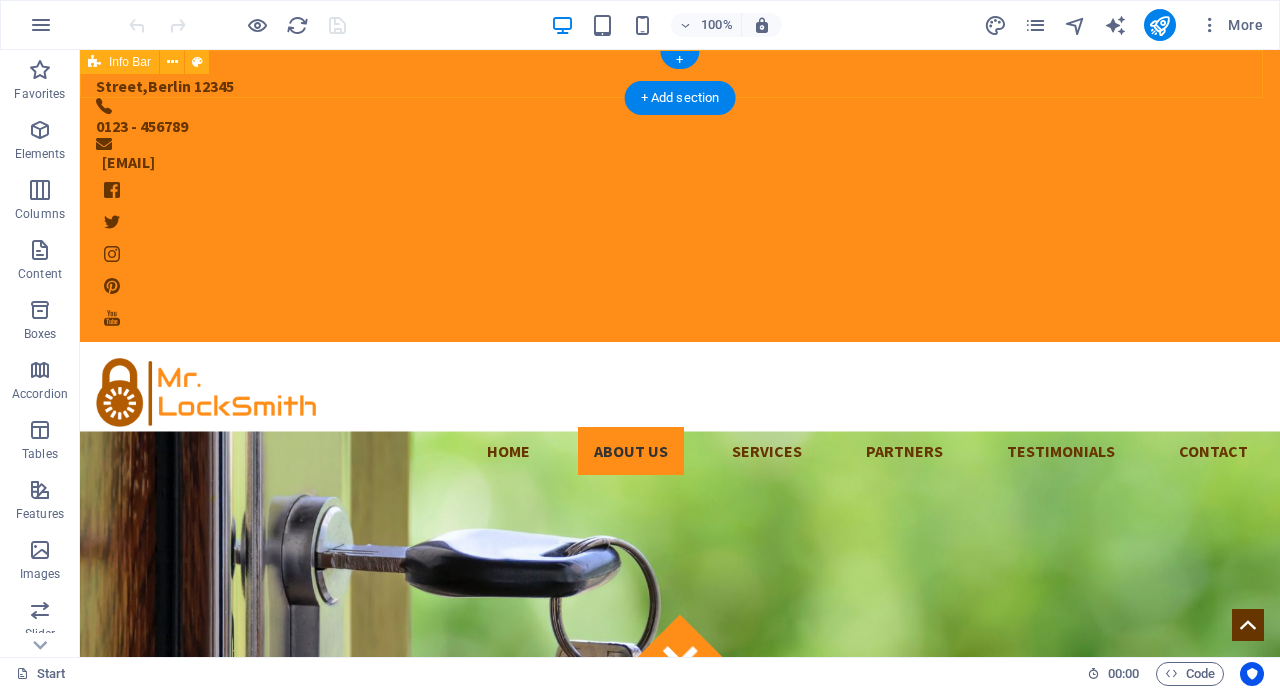 click on "[STREET] , [CITY] [POSTAL_CODE] [PHONE_NUMBER] [EMAIL]" at bounding box center (680, 196) 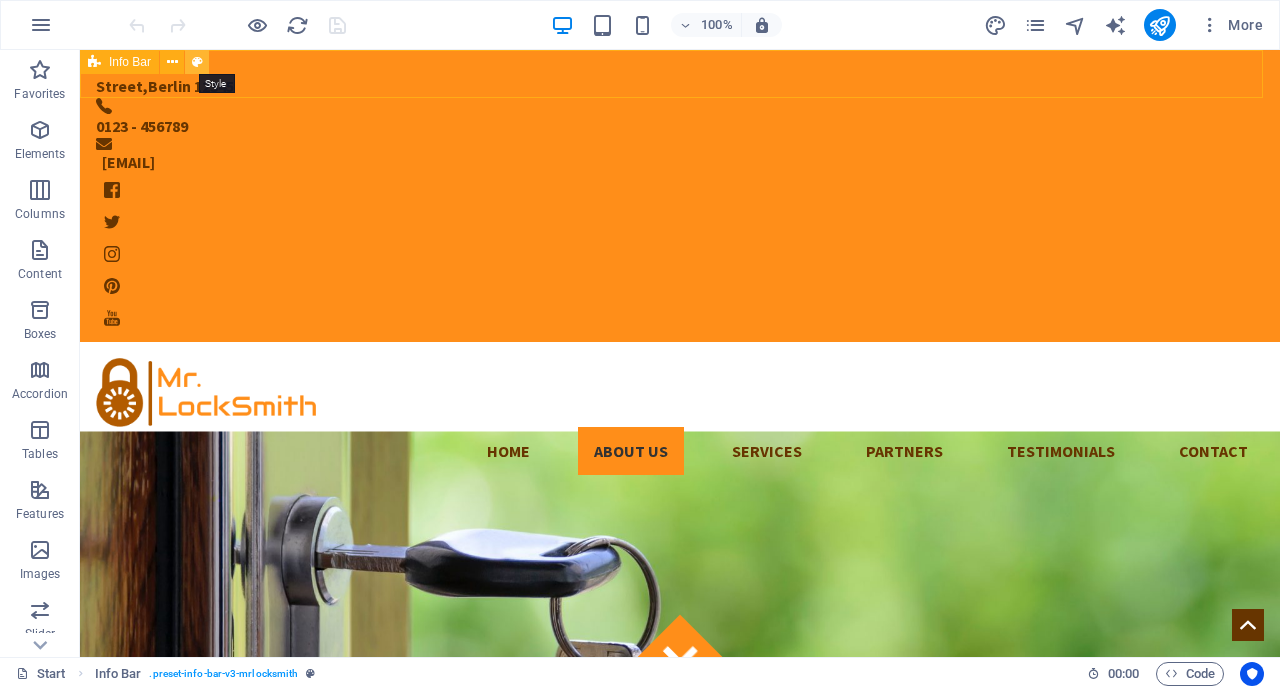 click at bounding box center [197, 62] 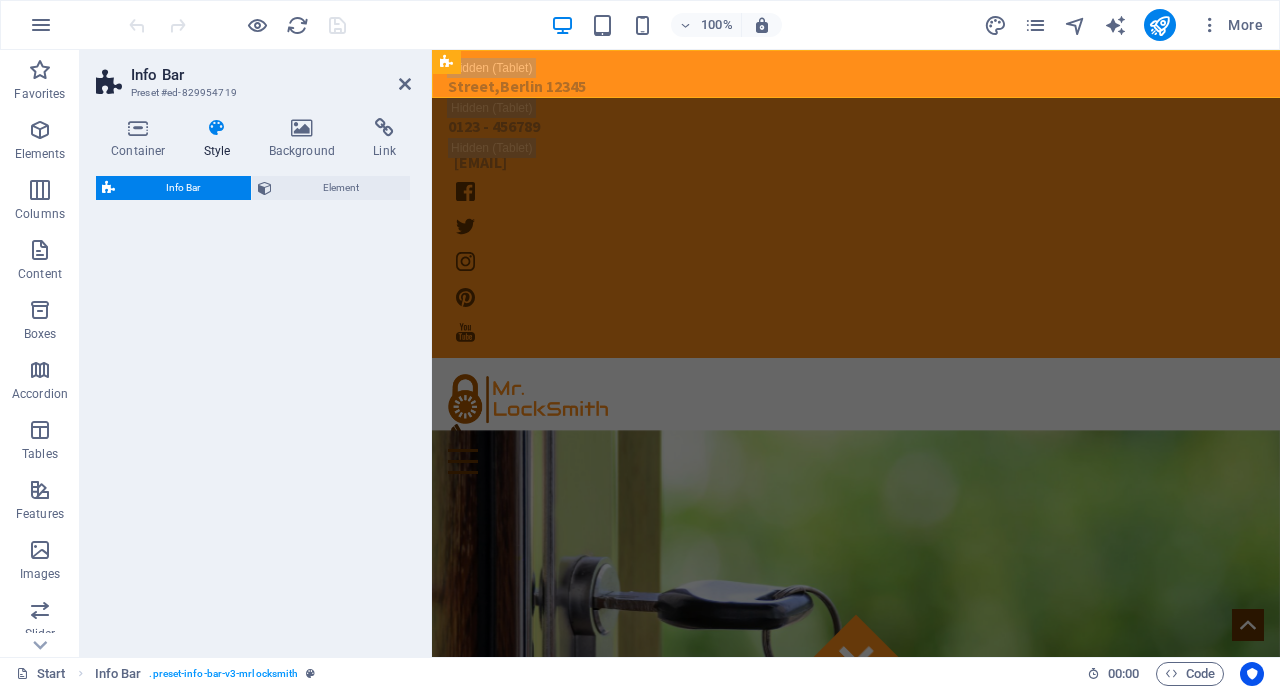 select on "rem" 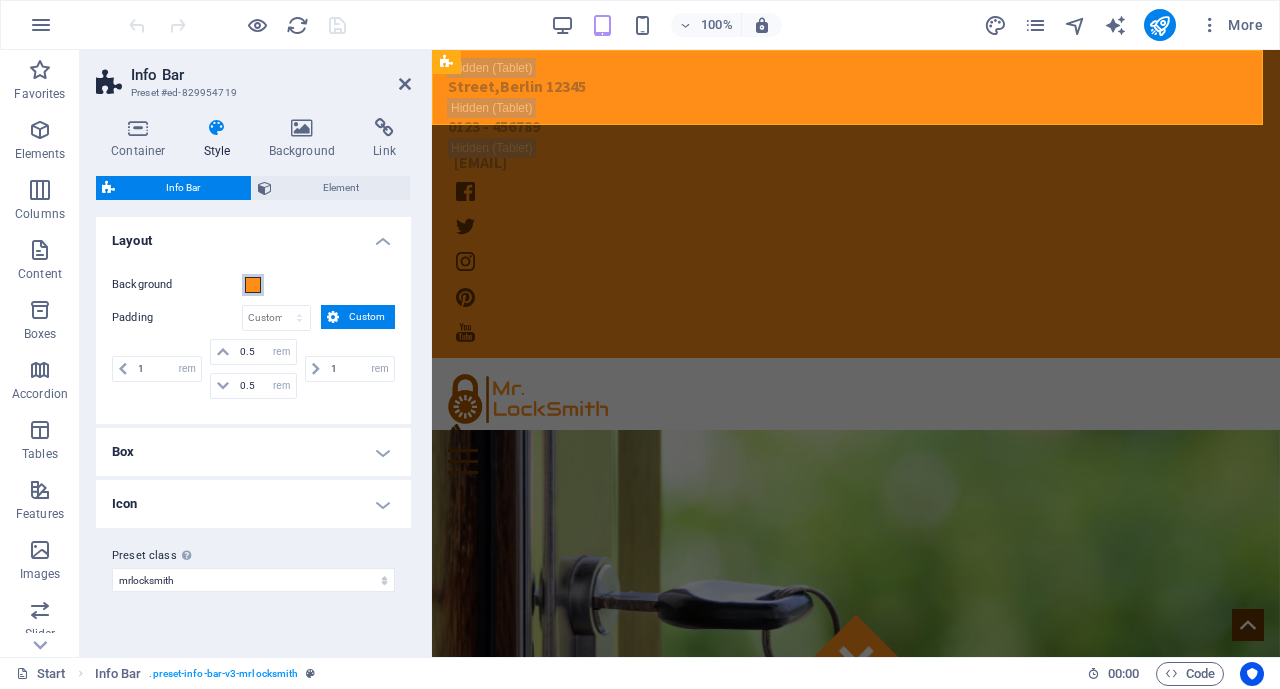 click at bounding box center [253, 285] 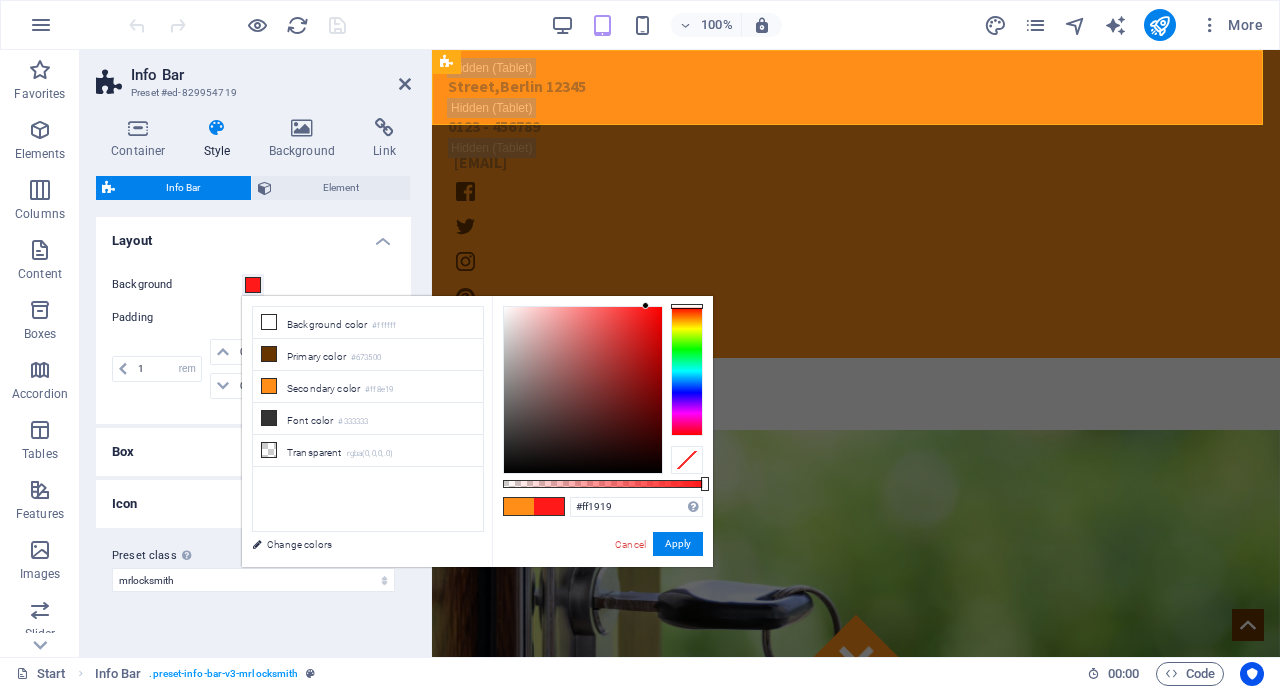 drag, startPoint x: 680, startPoint y: 316, endPoint x: 681, endPoint y: 305, distance: 11.045361 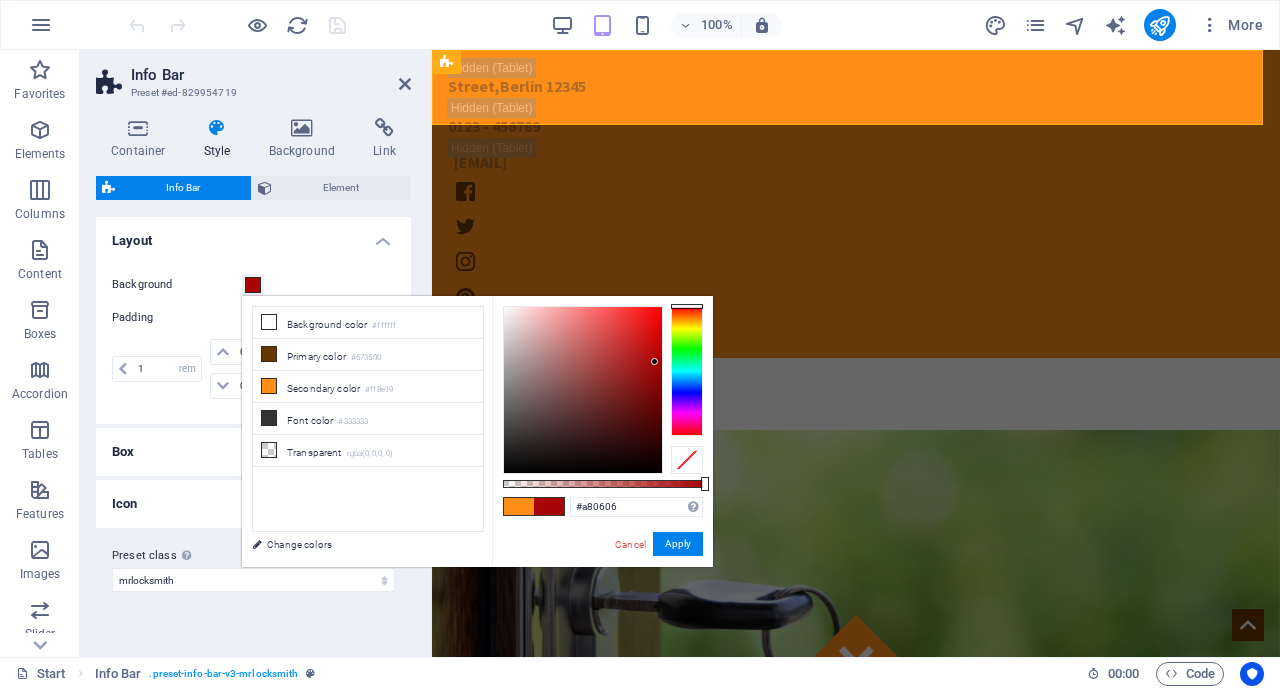 click at bounding box center [583, 390] 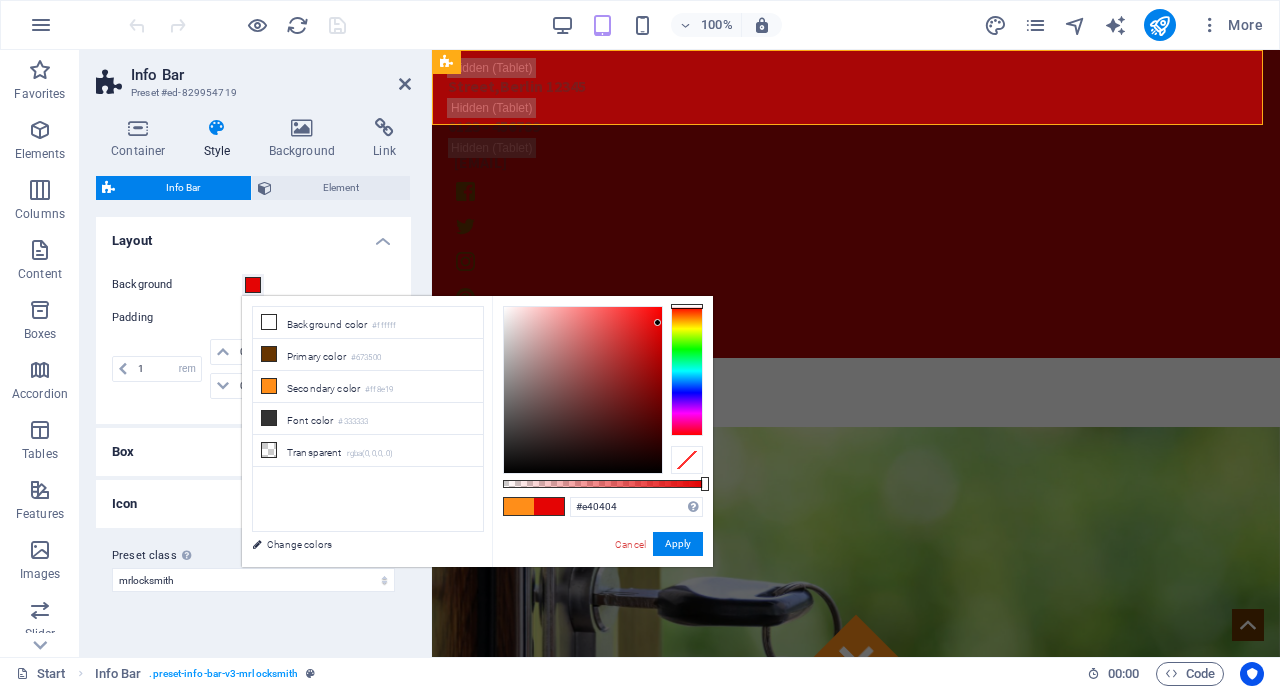 click at bounding box center [583, 390] 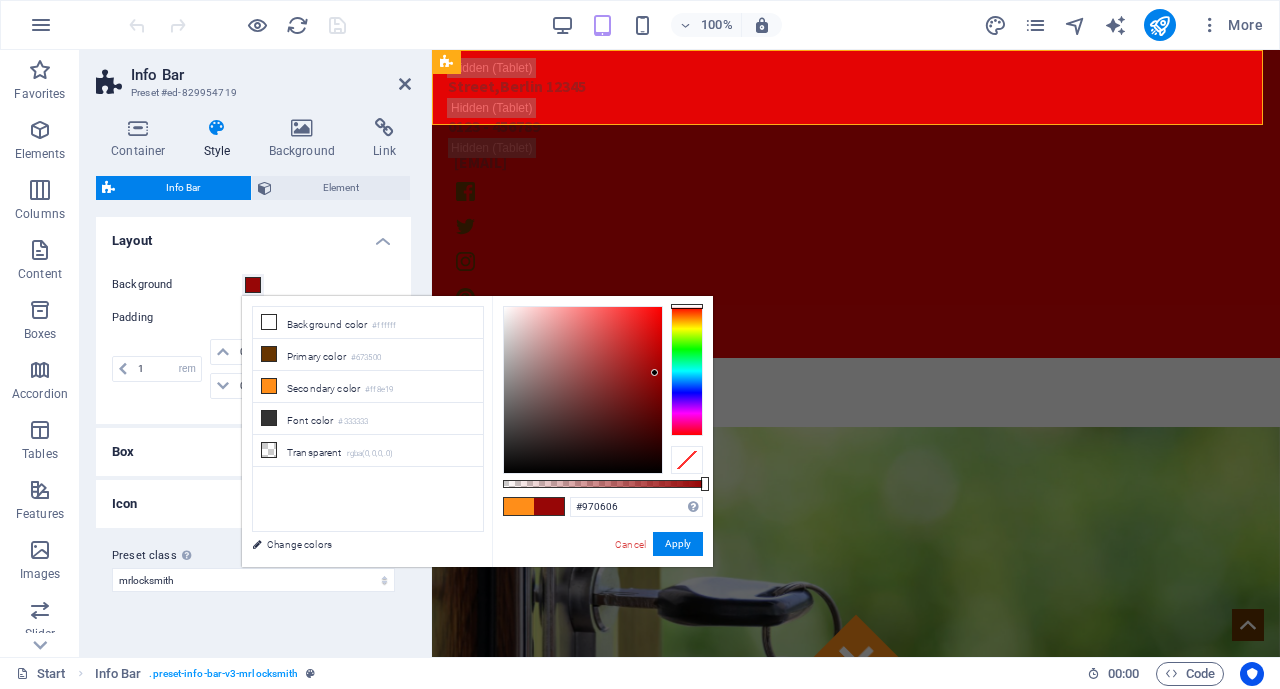 click at bounding box center [583, 390] 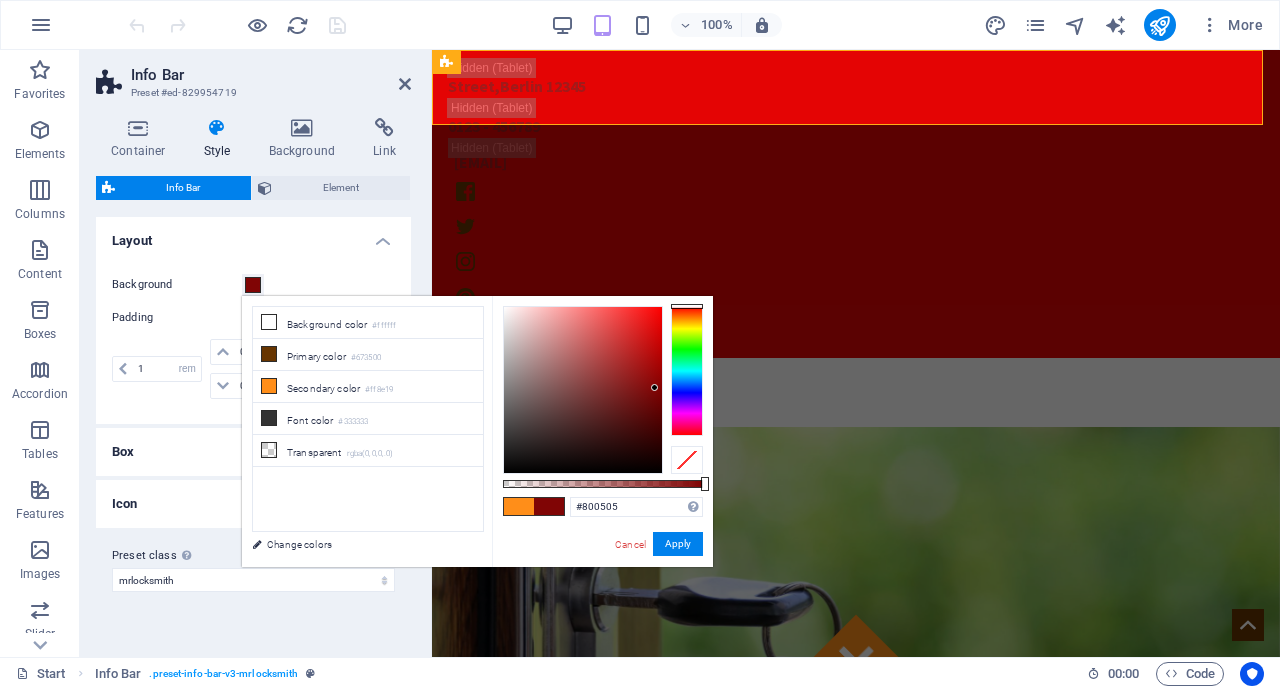 click at bounding box center (583, 390) 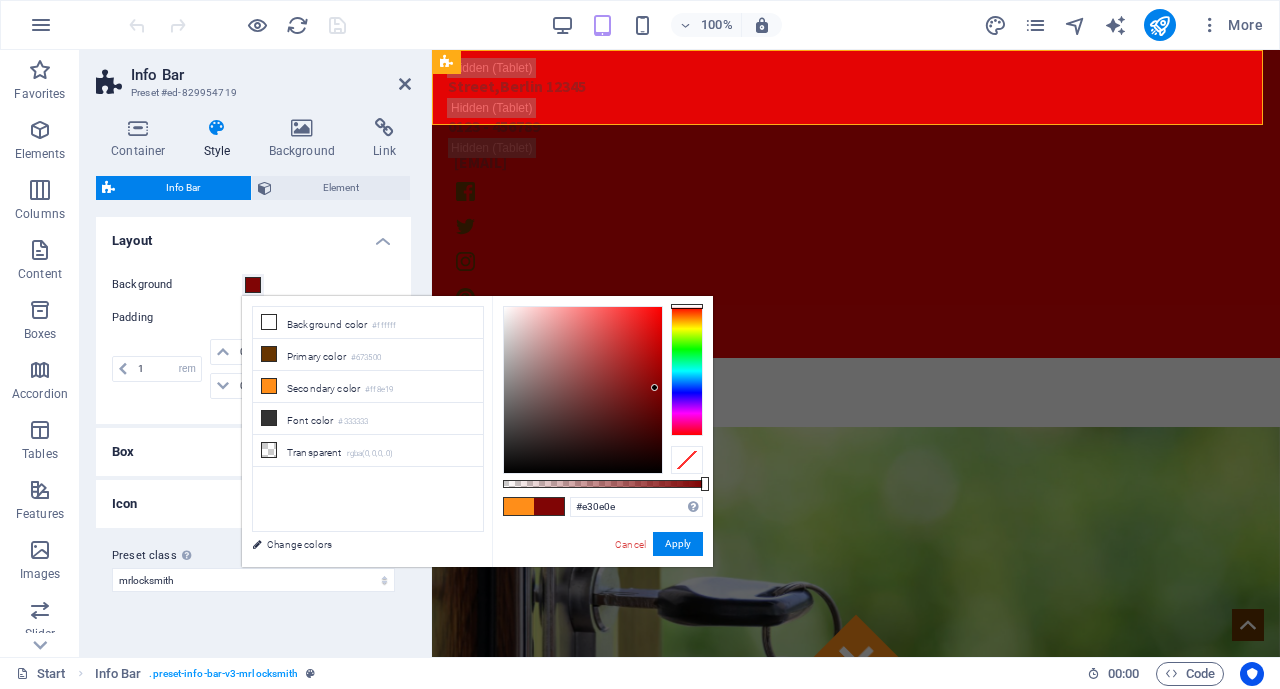 click at bounding box center [583, 390] 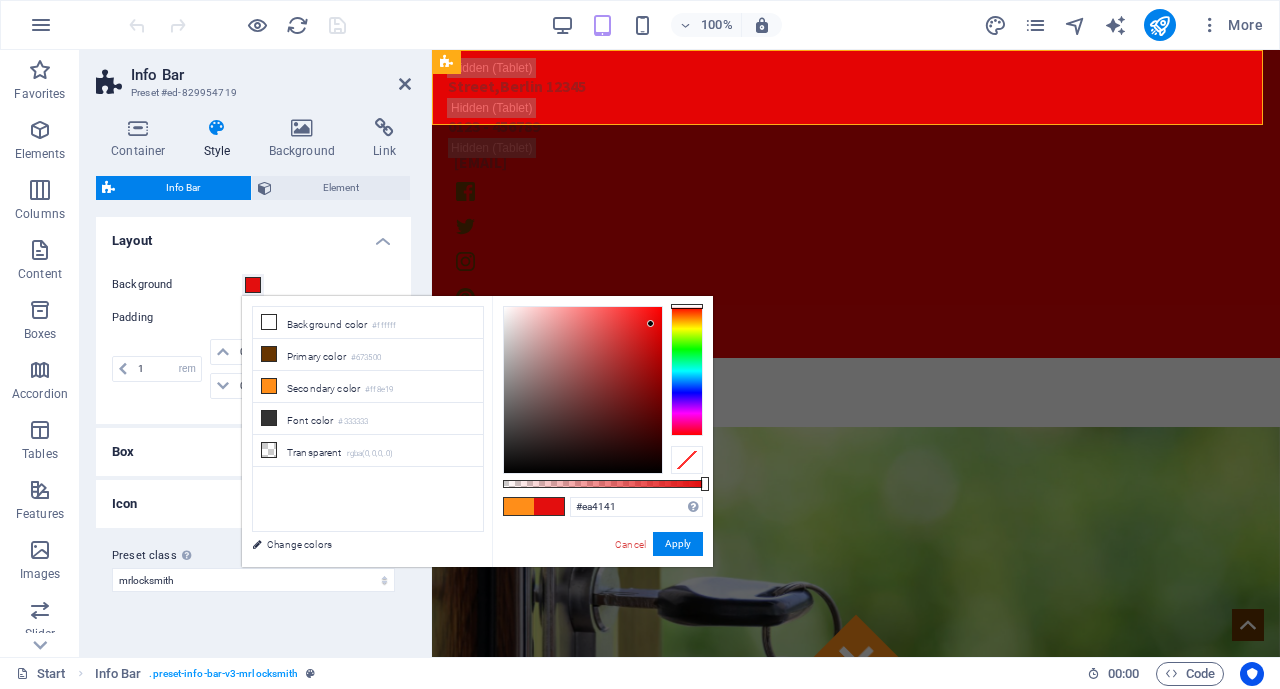 click at bounding box center (583, 390) 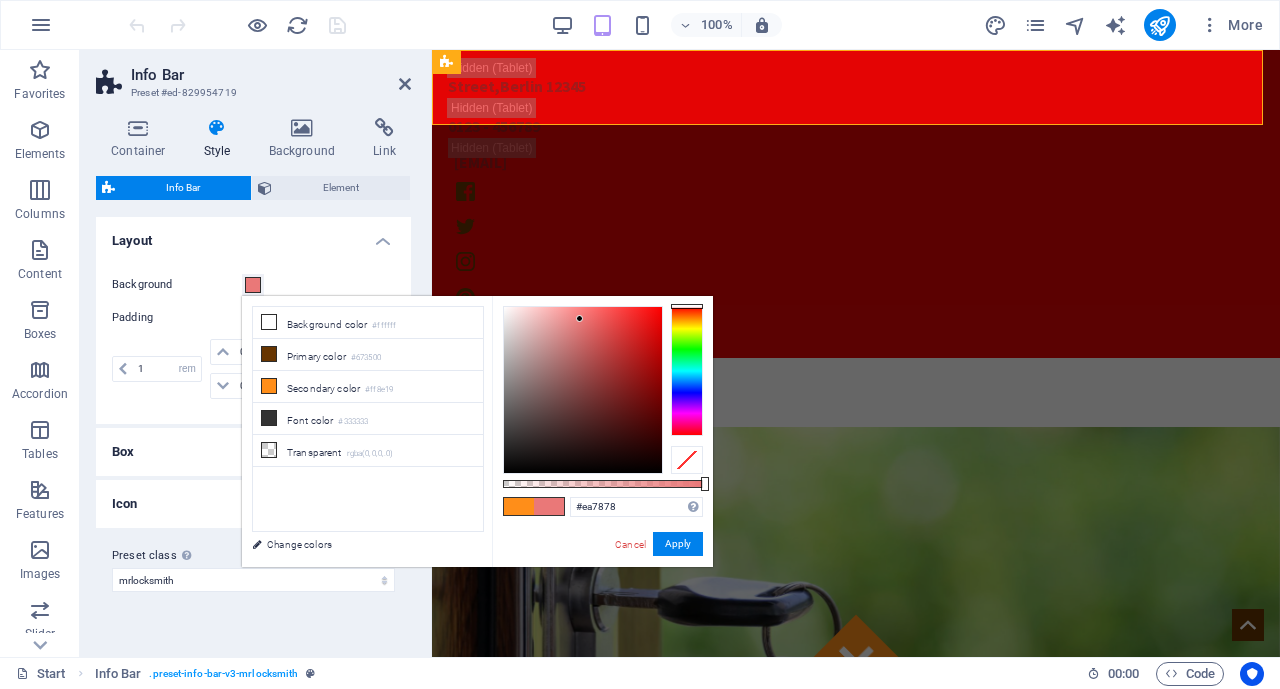 click at bounding box center [583, 390] 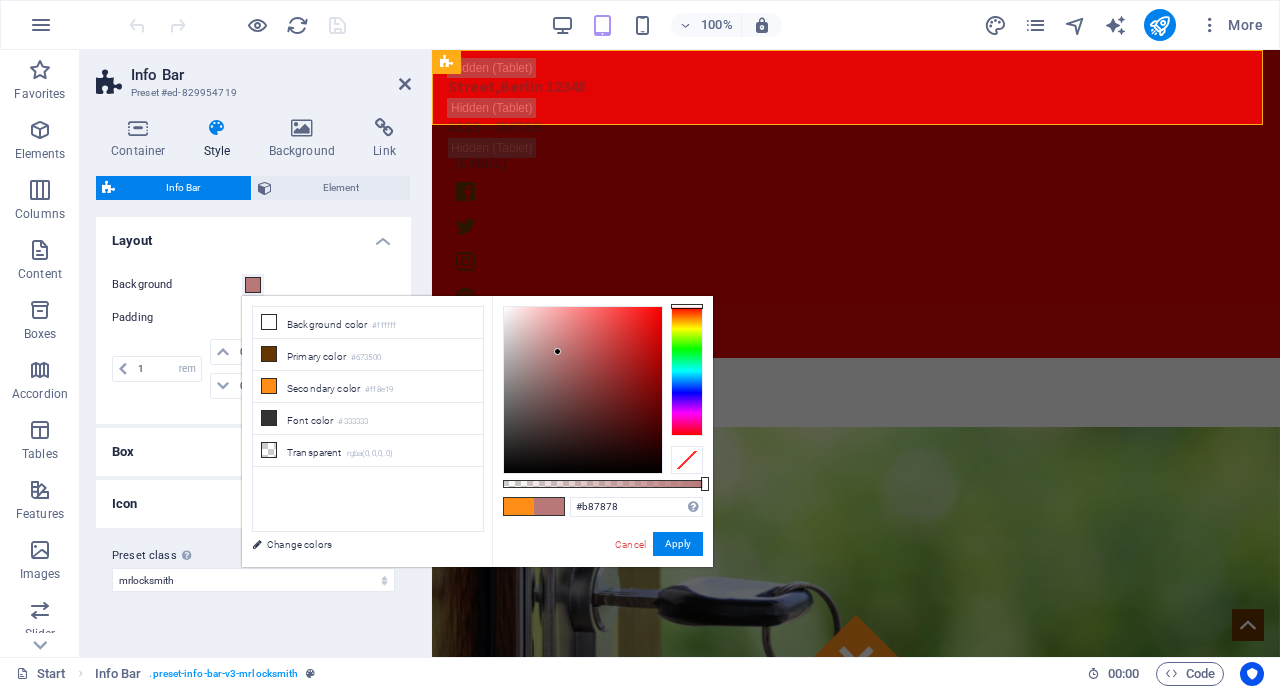 click at bounding box center (583, 390) 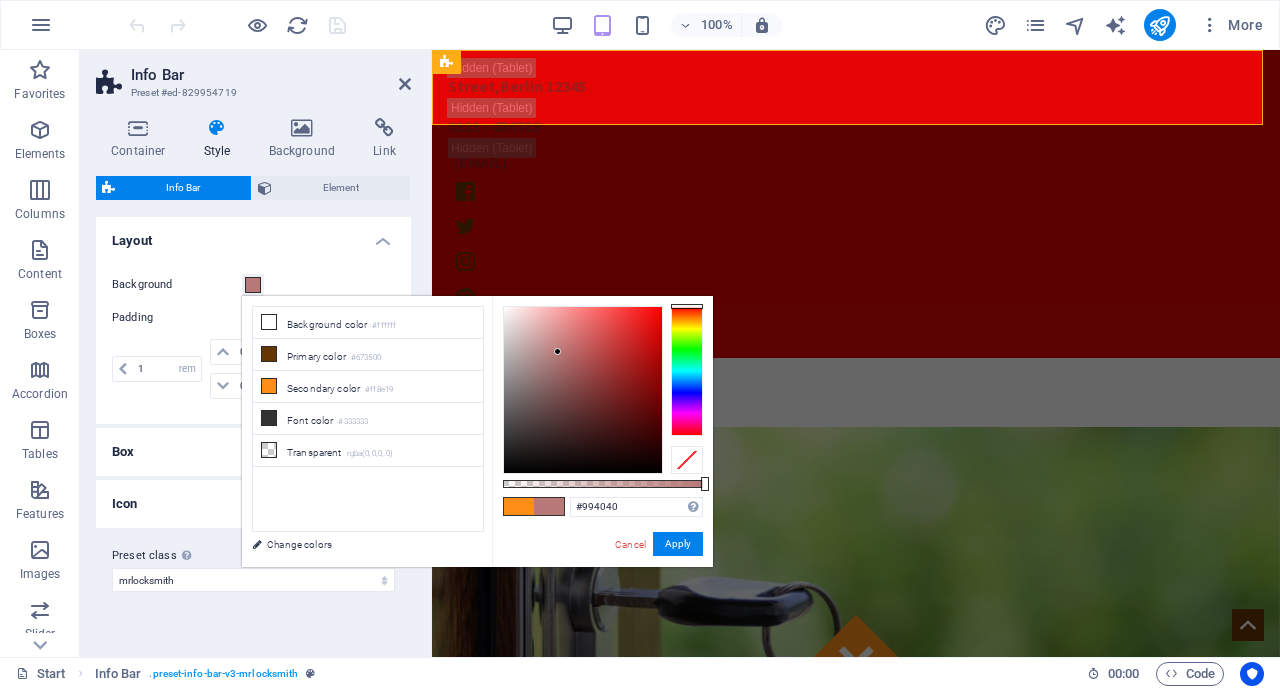click at bounding box center (583, 390) 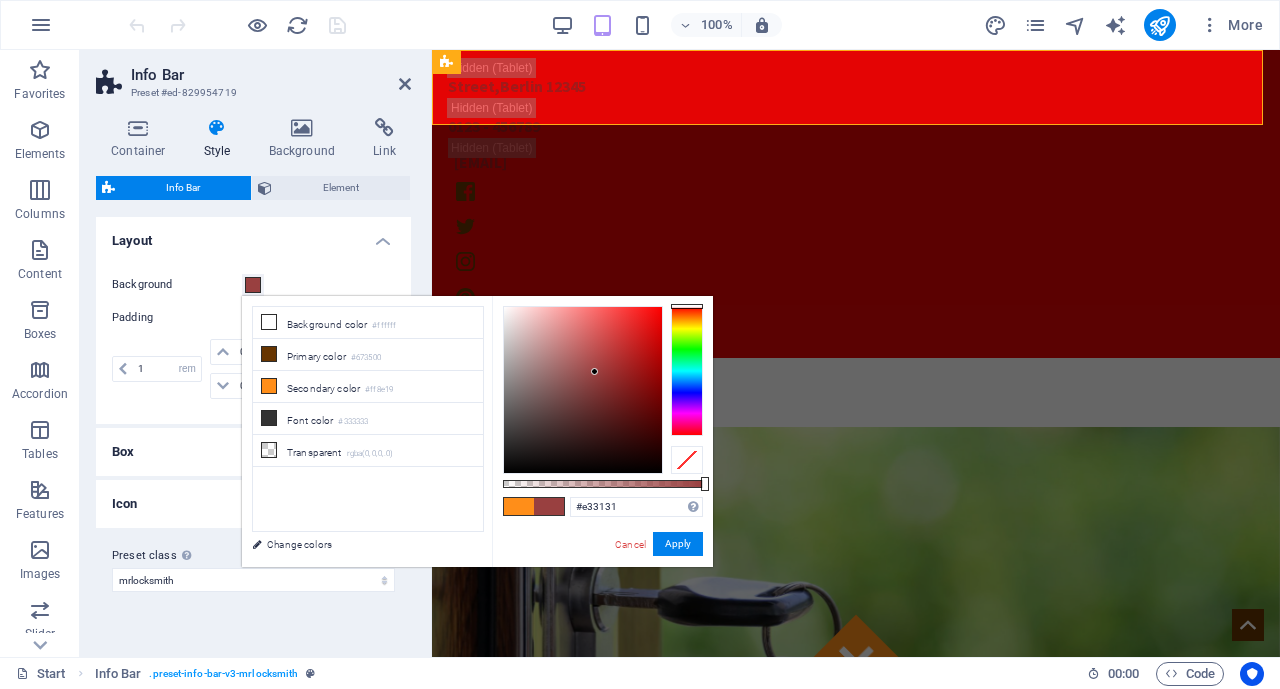 click at bounding box center [583, 390] 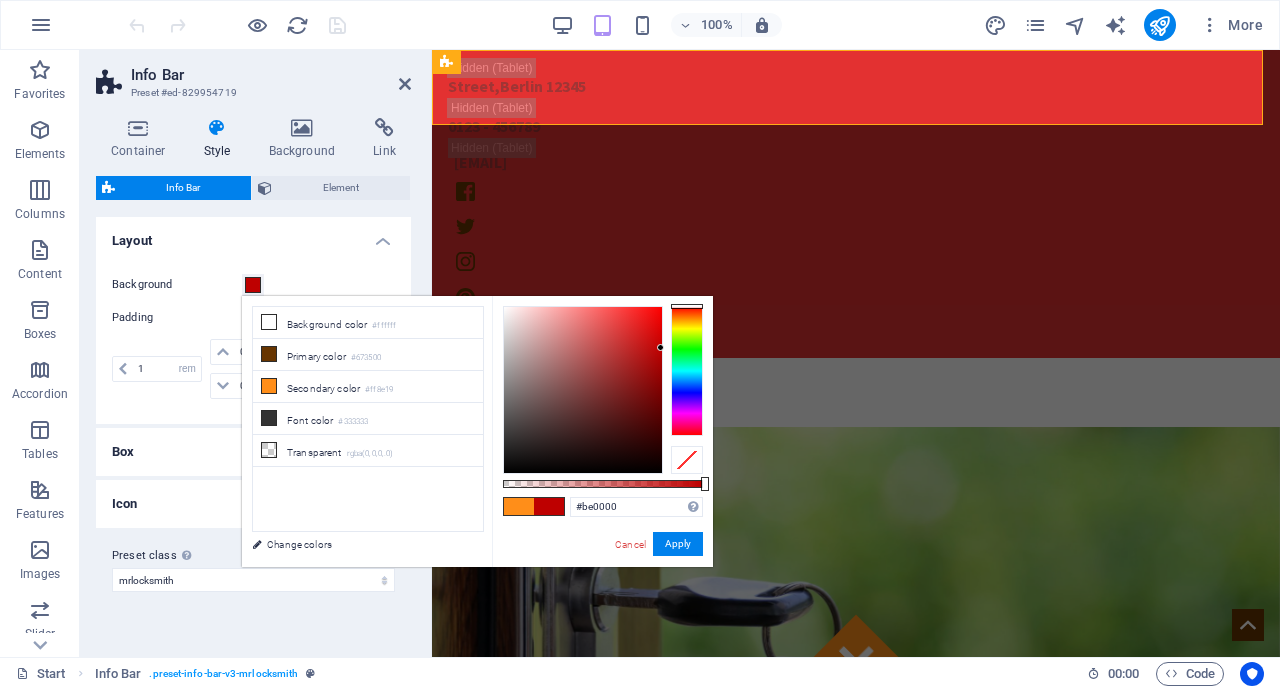 click at bounding box center (583, 390) 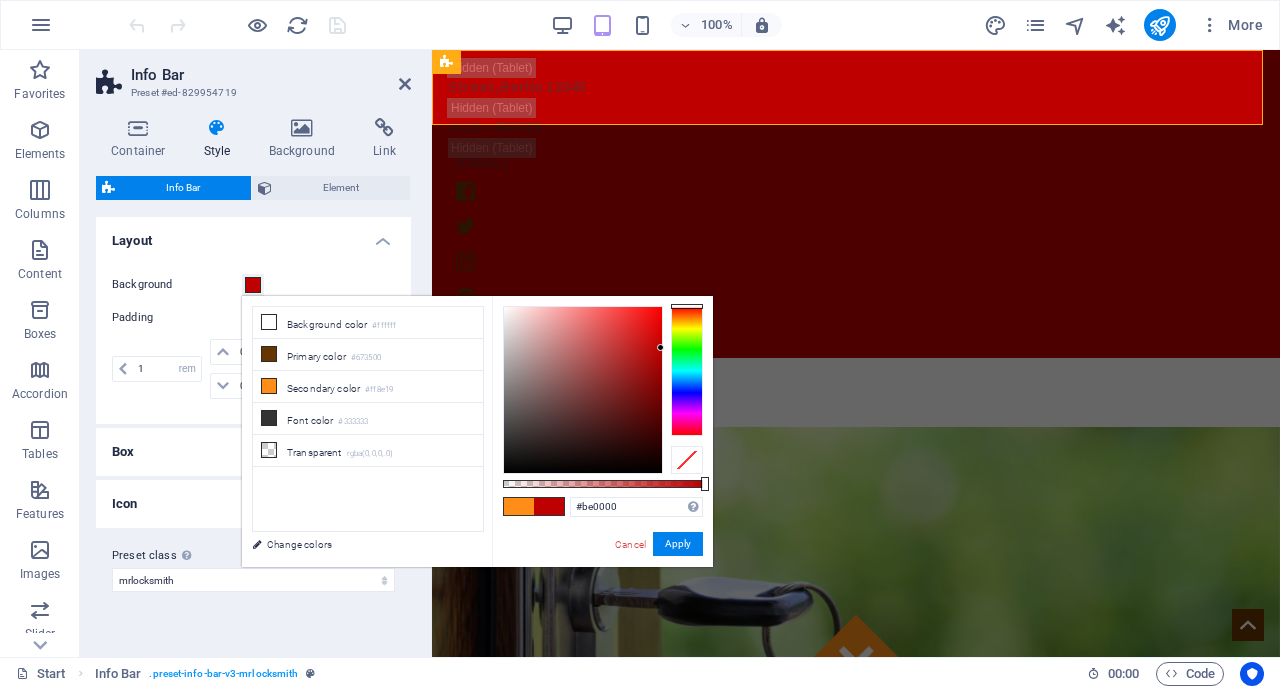 click on "#be0000 Supported formats #0852ed rgb(8, 82, 237) rgba(8, 82, 237, 90%) hsv(221,97,93) hsl(221, 93%, 48%) Cancel Apply" at bounding box center [602, 576] 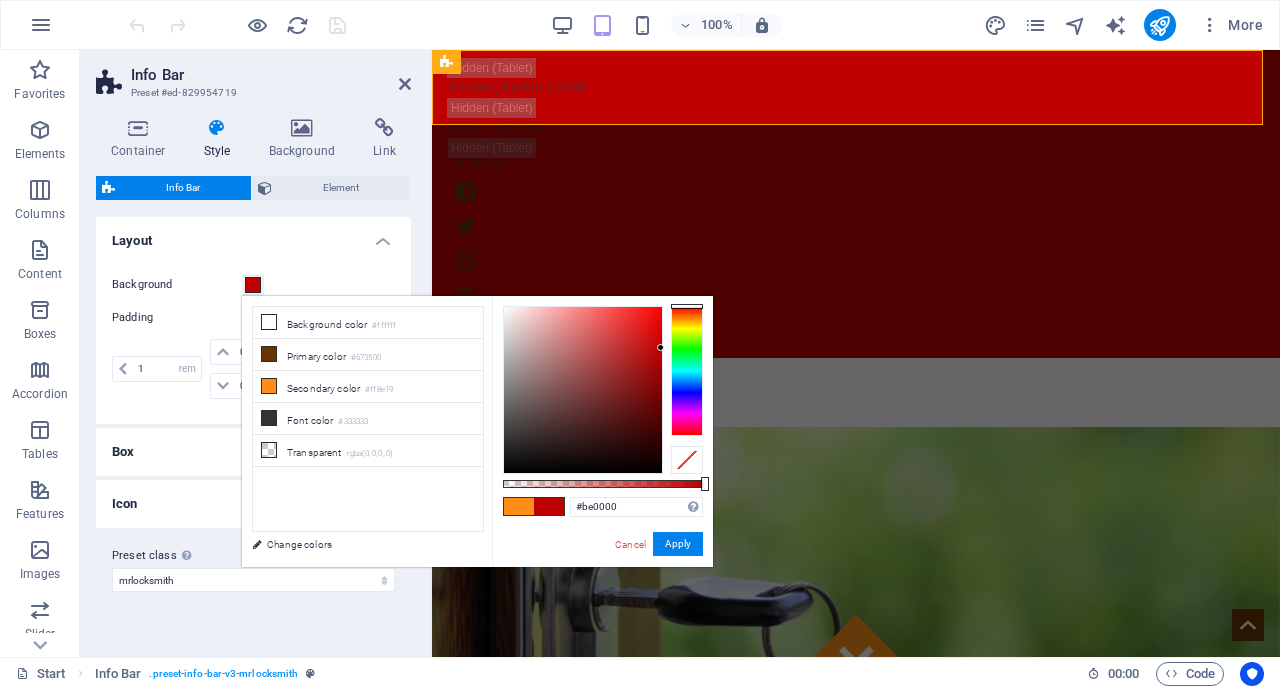 click on "less
Background color
#ffffff
Primary color
#673500
Secondary color
#ff8e19
Font color
#be0000" at bounding box center (477, 431) 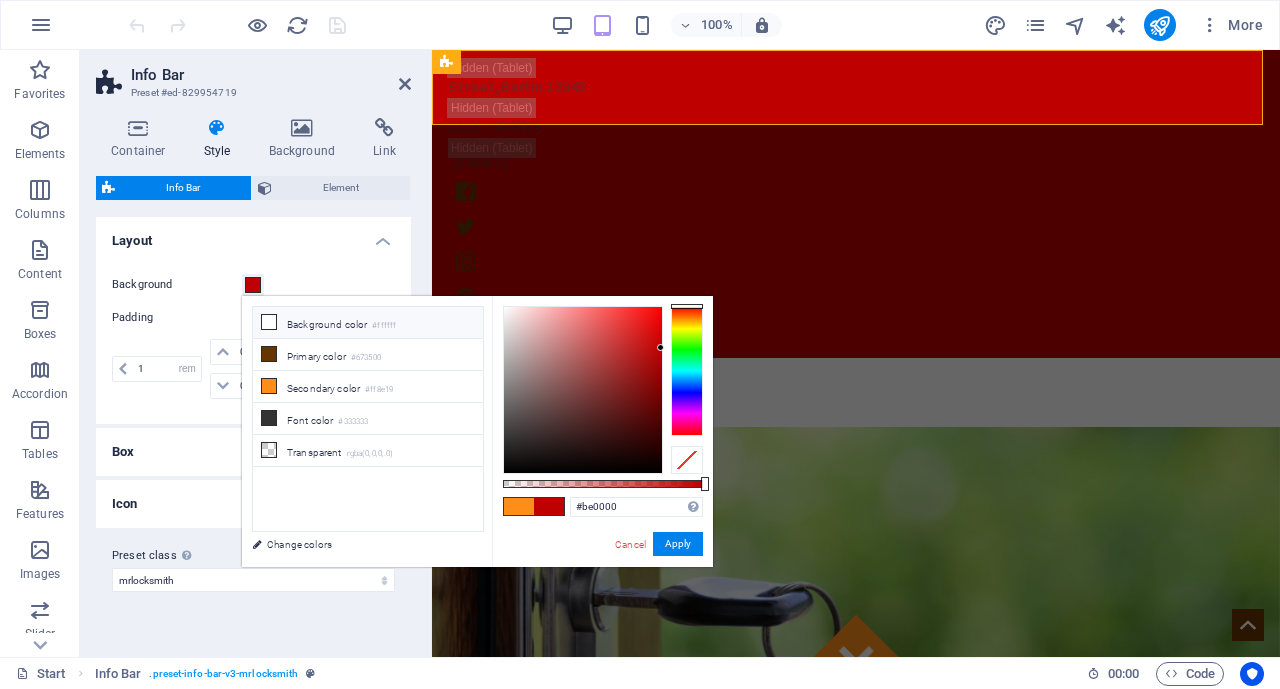 drag, startPoint x: 410, startPoint y: 302, endPoint x: 474, endPoint y: 306, distance: 64.12488 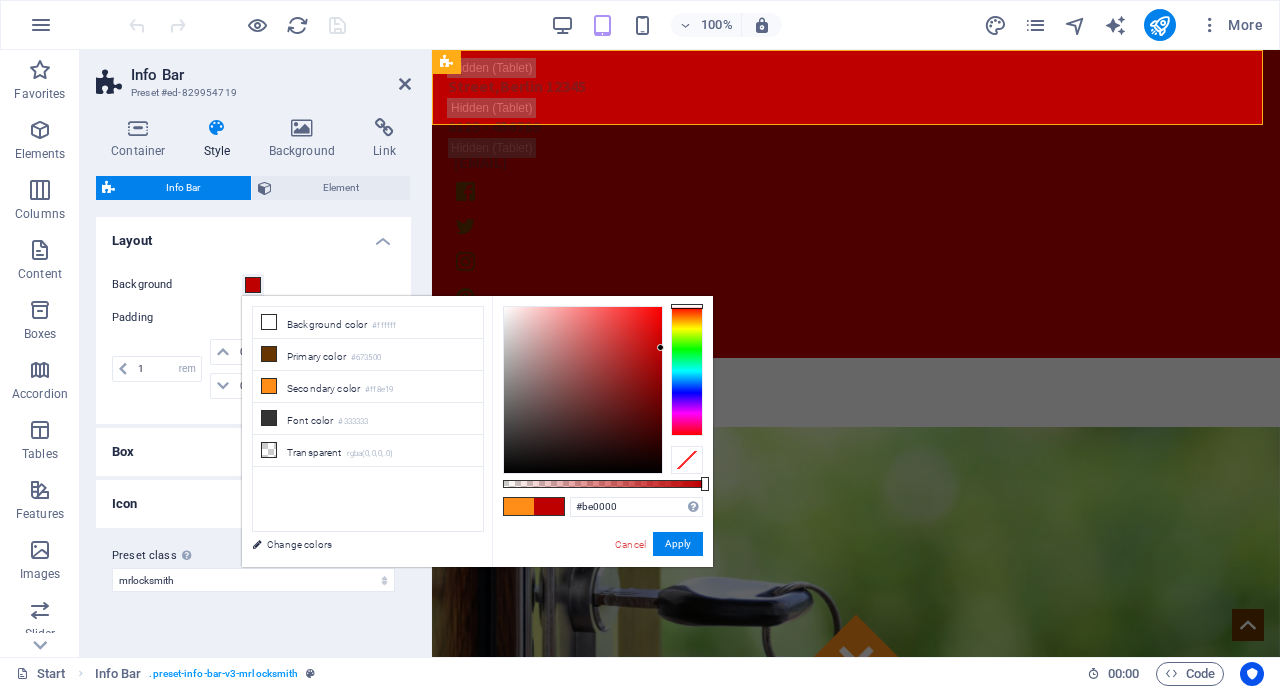 click at bounding box center [687, 371] 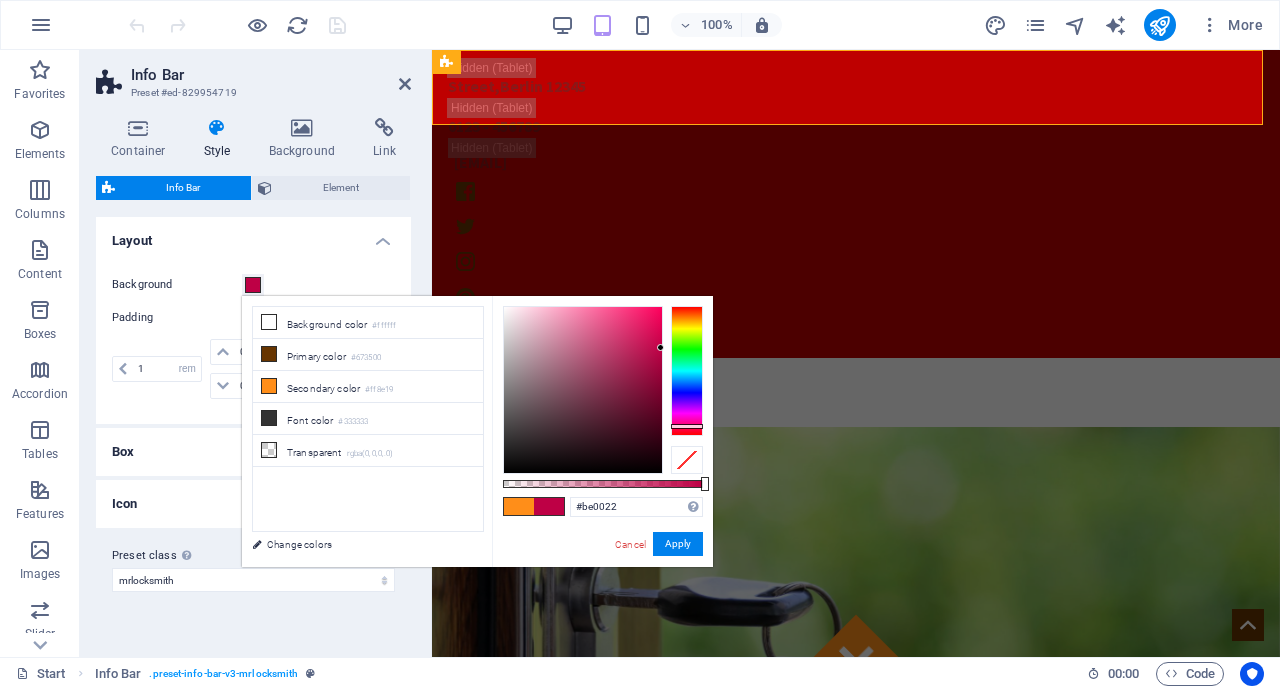 click at bounding box center (687, 371) 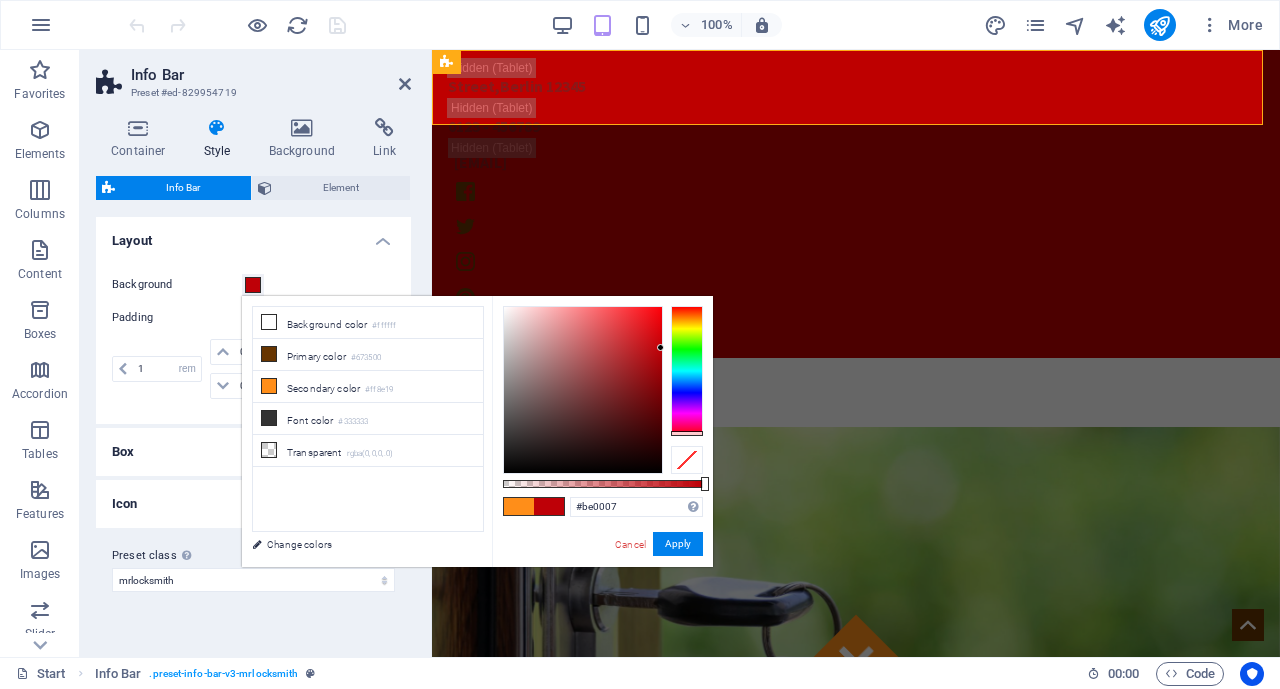 click at bounding box center (687, 371) 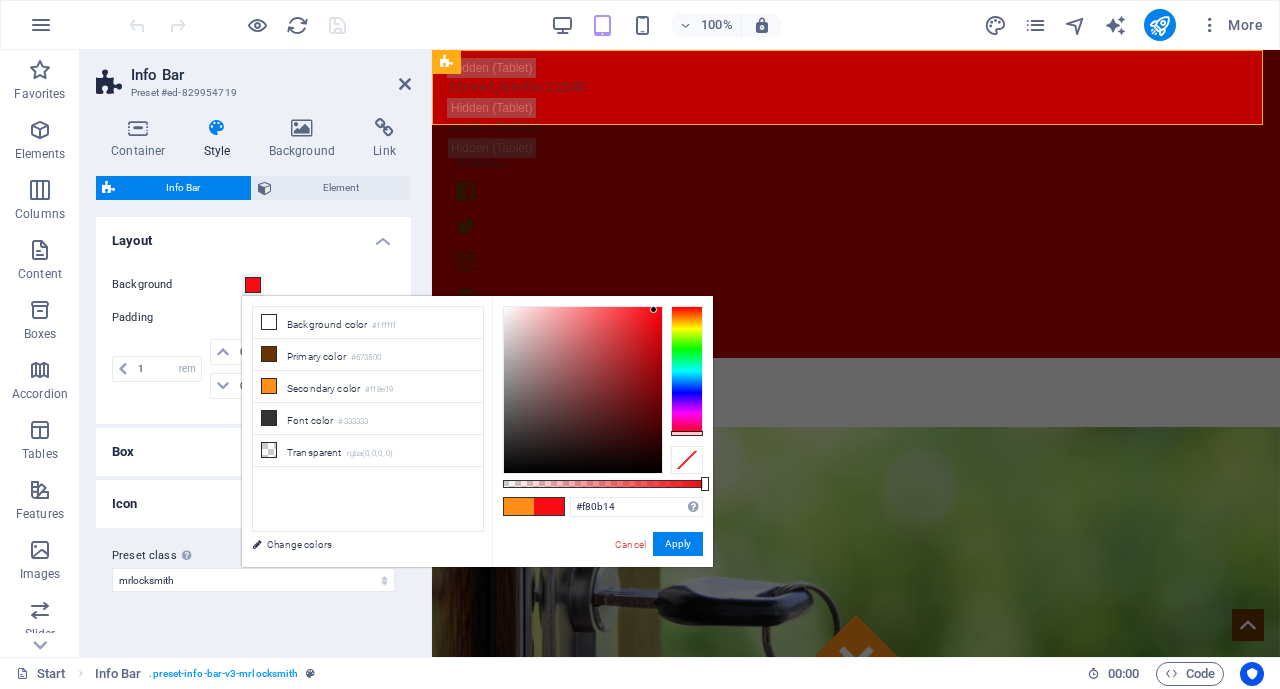 click at bounding box center [583, 390] 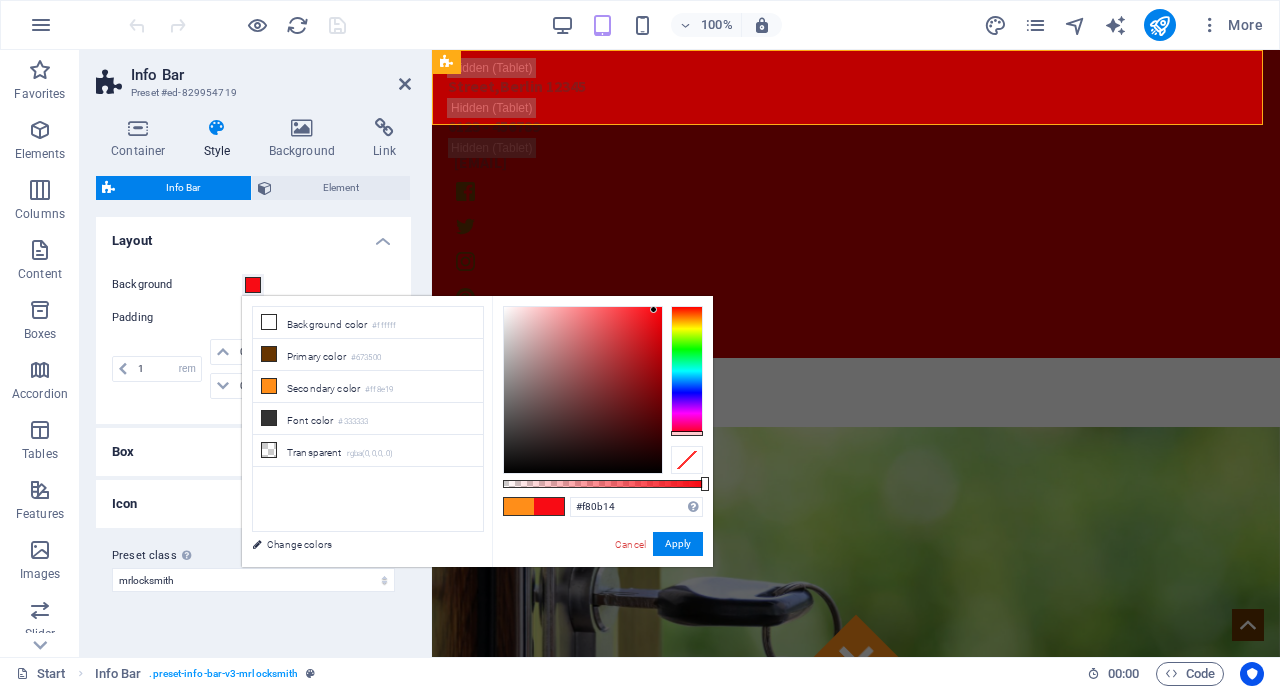 click at bounding box center (603, 484) 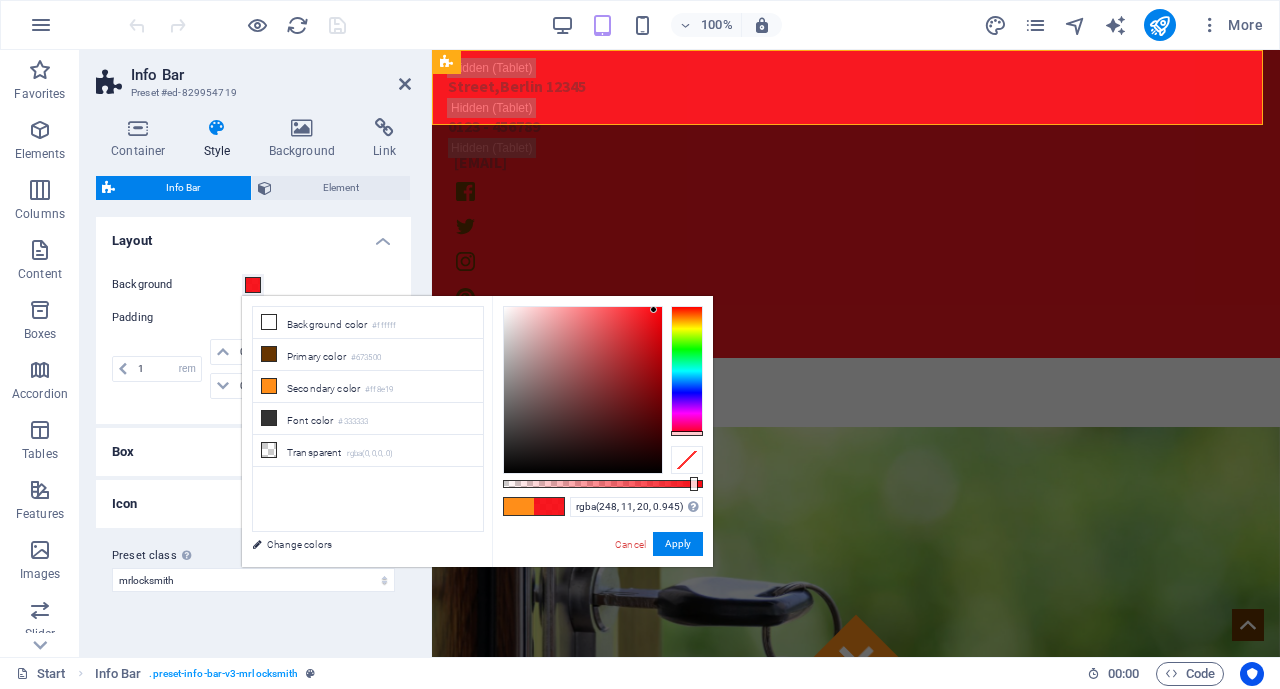 type on "rgba(248, 11, 20, 0.955)" 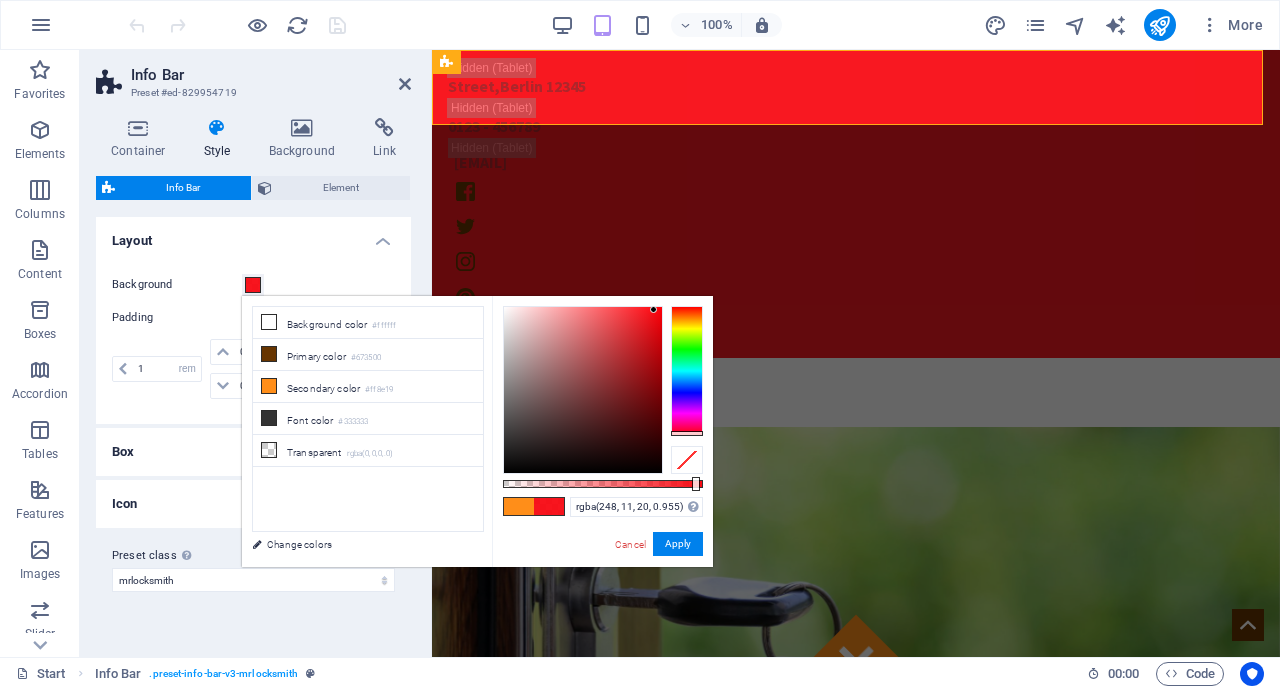 click at bounding box center [696, 484] 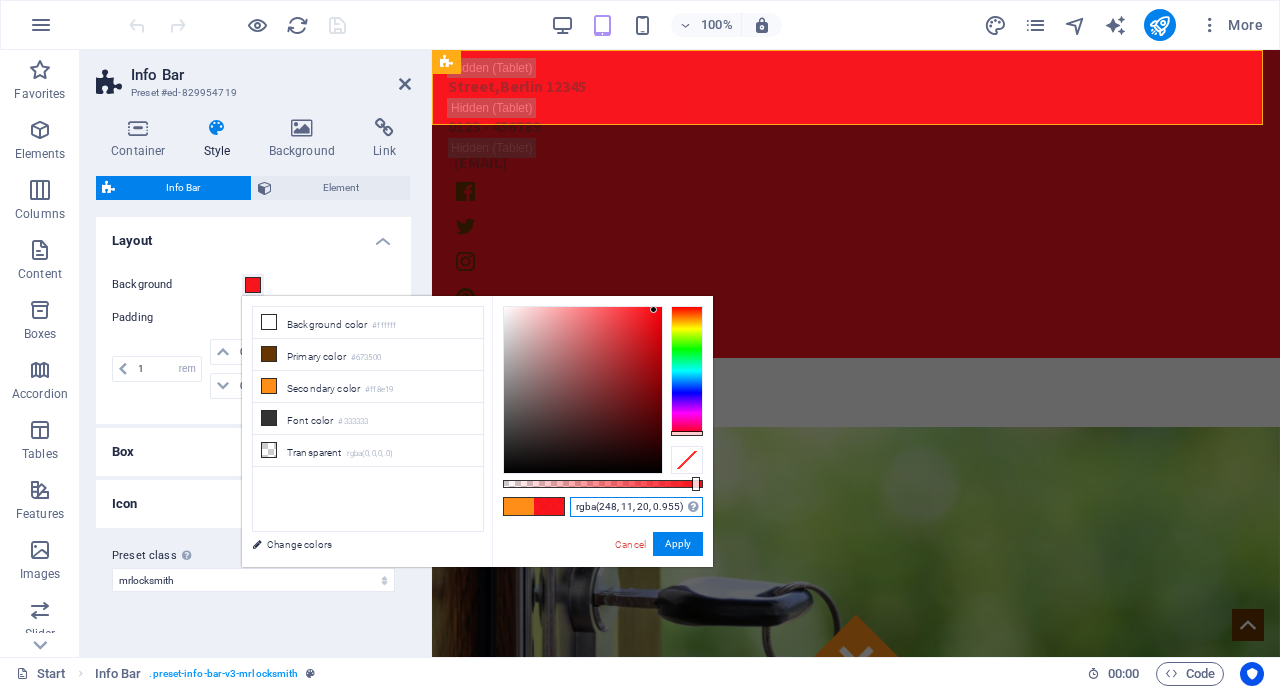 drag, startPoint x: 575, startPoint y: 505, endPoint x: 686, endPoint y: 505, distance: 111 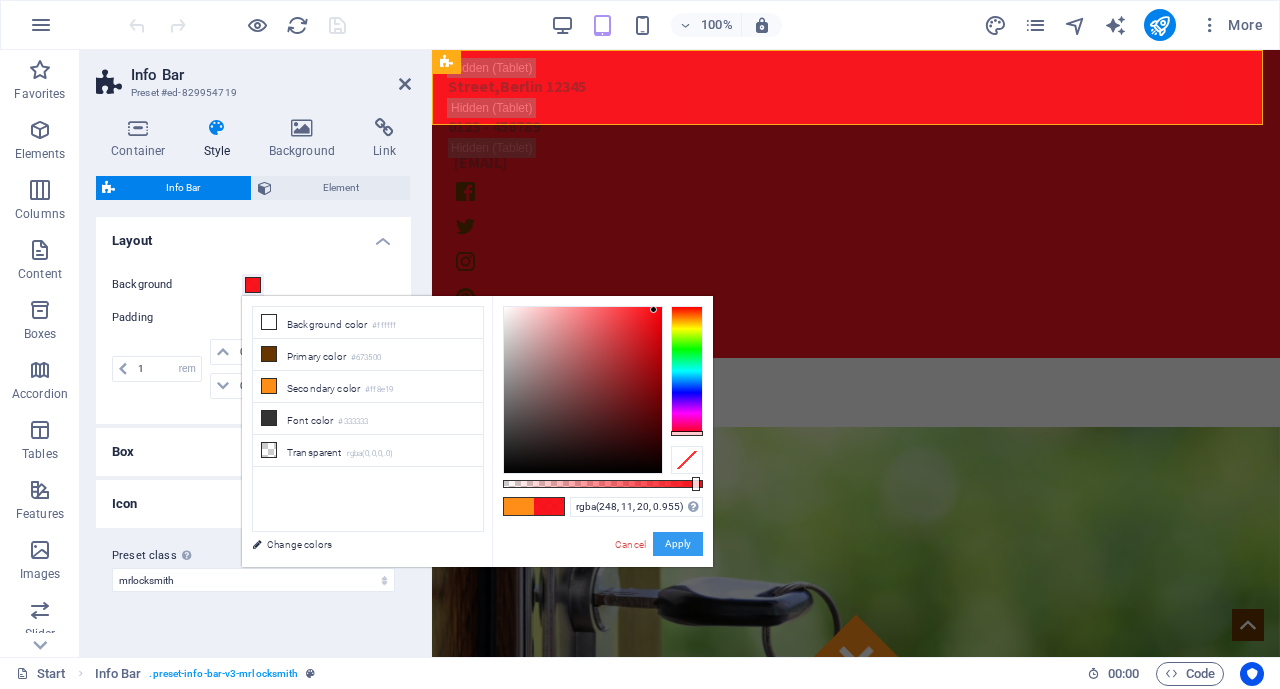 click on "Apply" at bounding box center (678, 544) 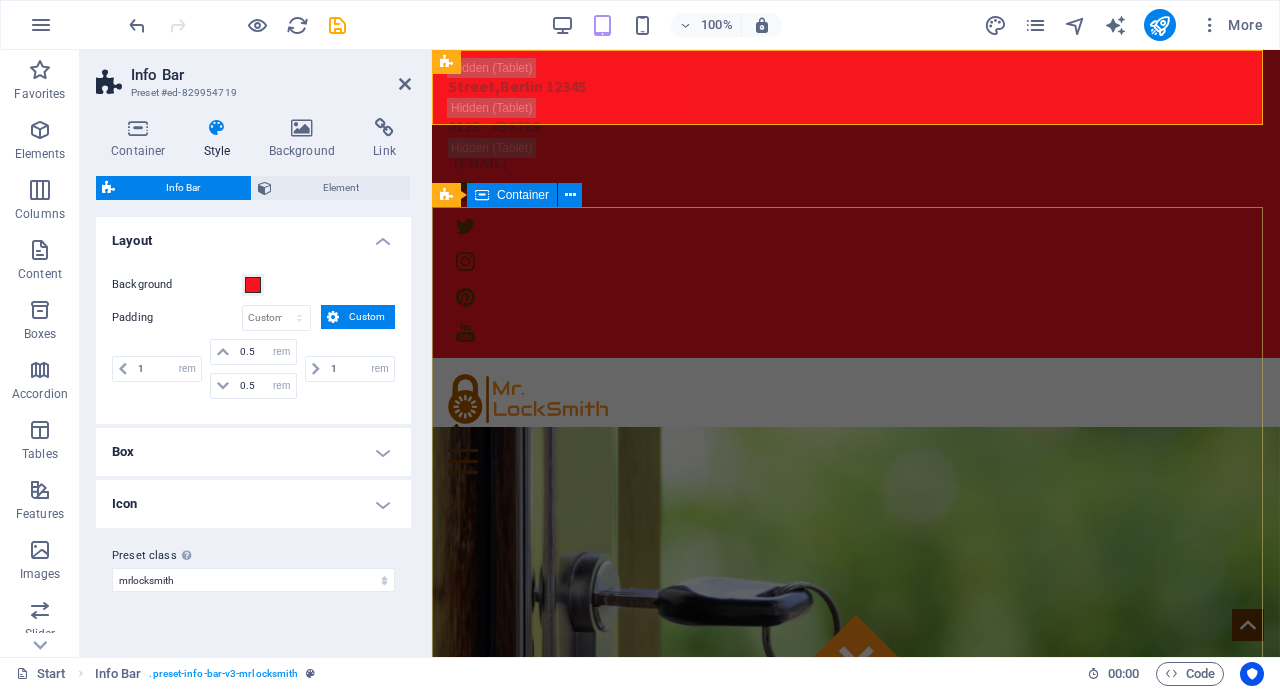 click on "Got locked outside? No Problem! We are  24/7 h  available to you!   Give us a call:" at bounding box center (856, 1288) 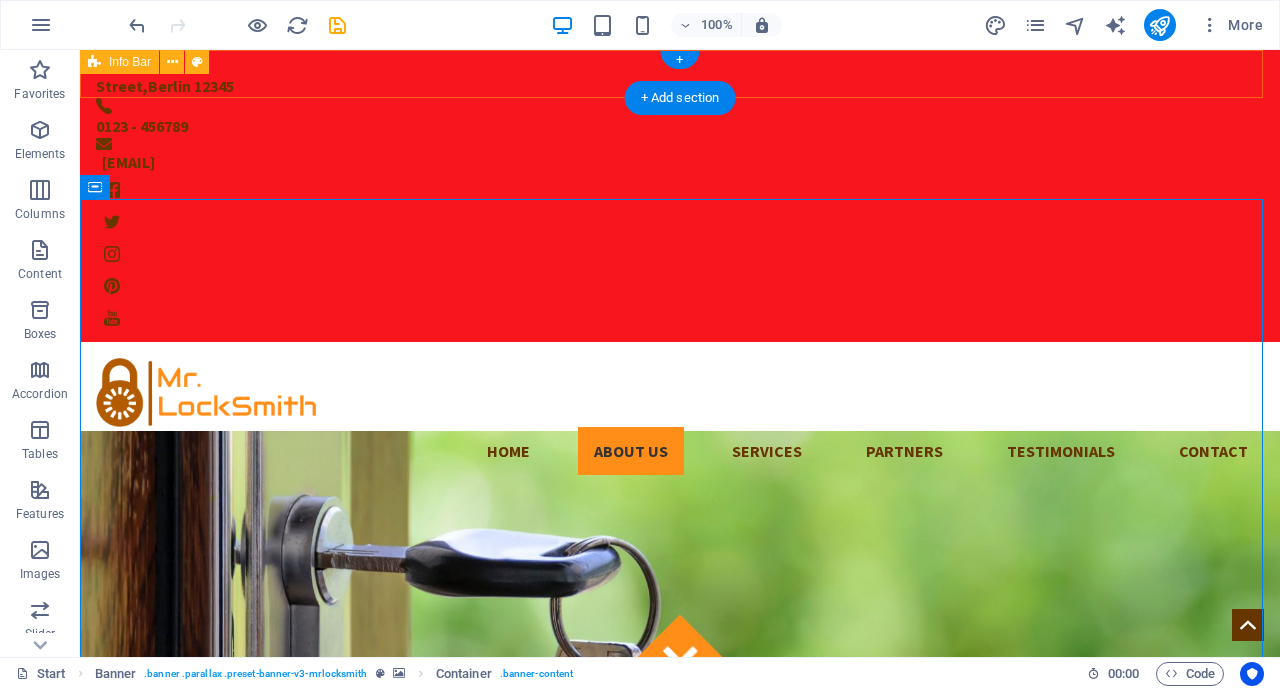 click on "[STREET] , [CITY] [POSTAL_CODE] [PHONE_NUMBER] [EMAIL]" at bounding box center (680, 196) 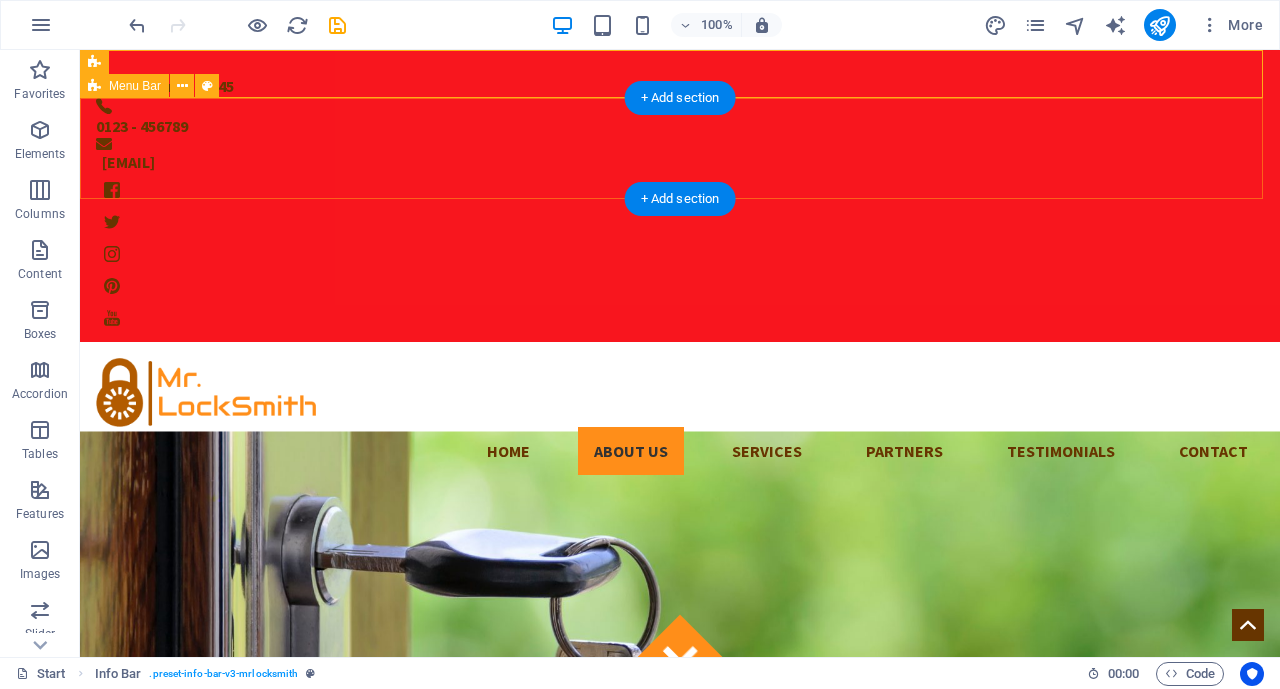 click on "Home About us Services Partners Testimonials Contact" at bounding box center [680, 416] 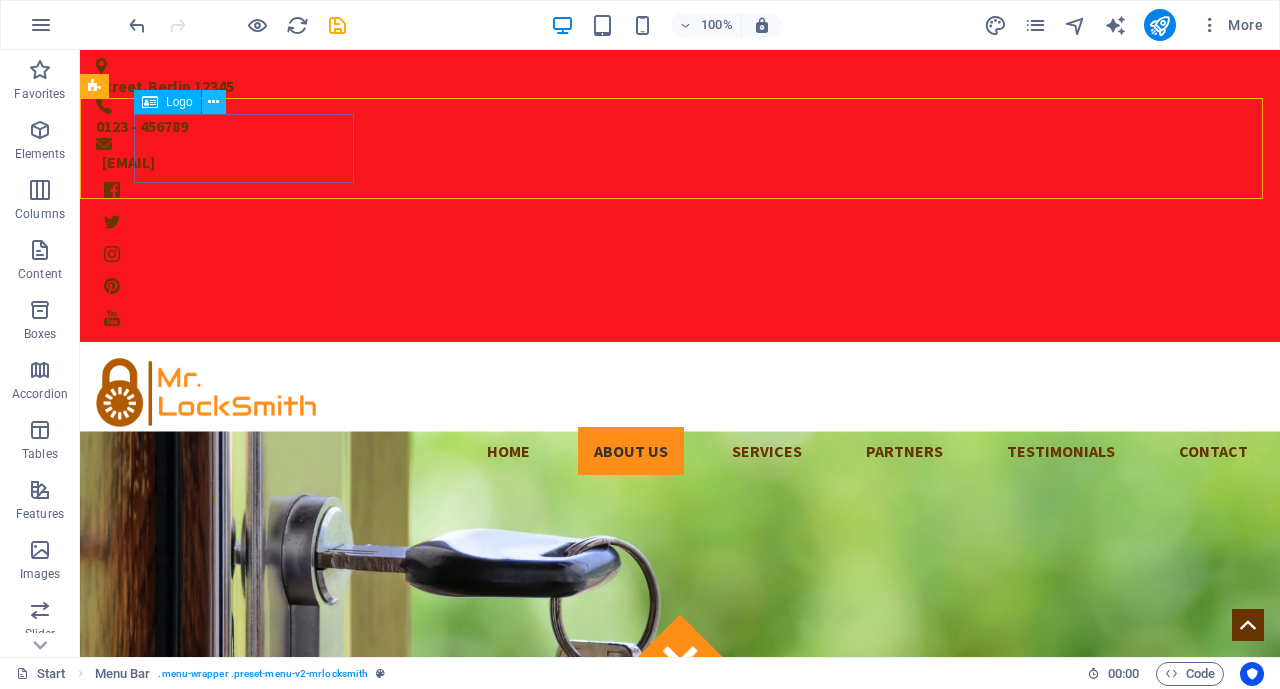 click at bounding box center (213, 102) 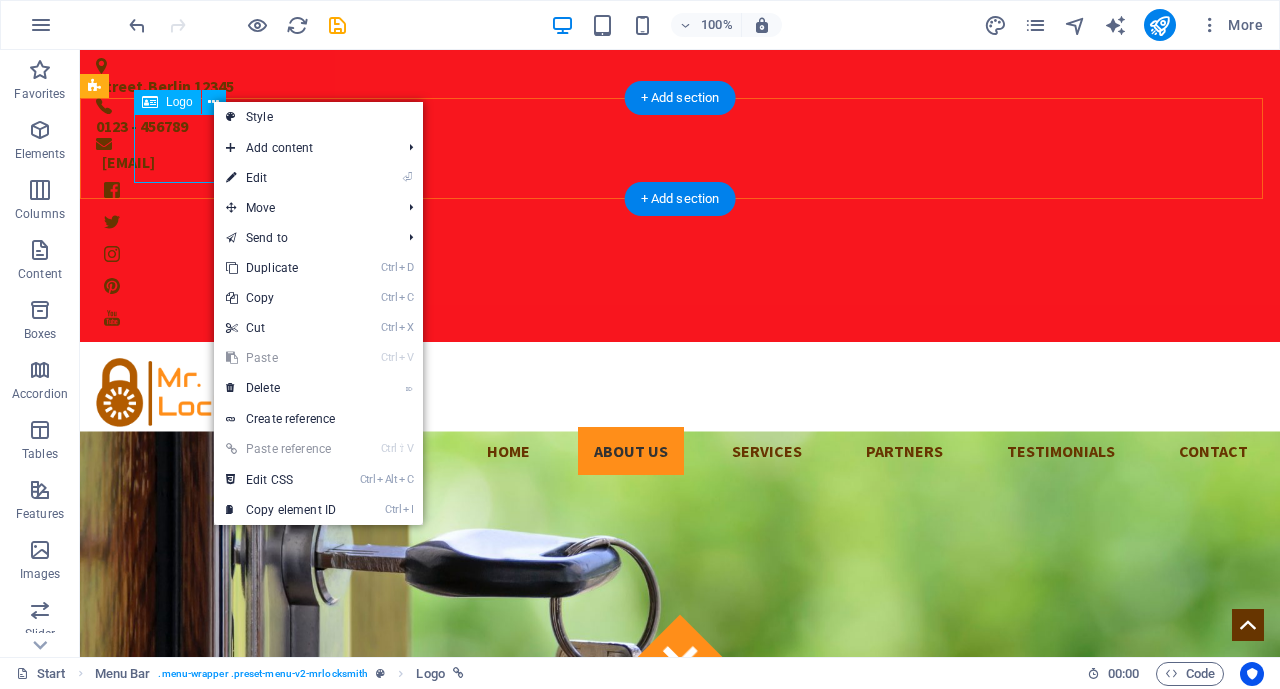 click at bounding box center [680, 392] 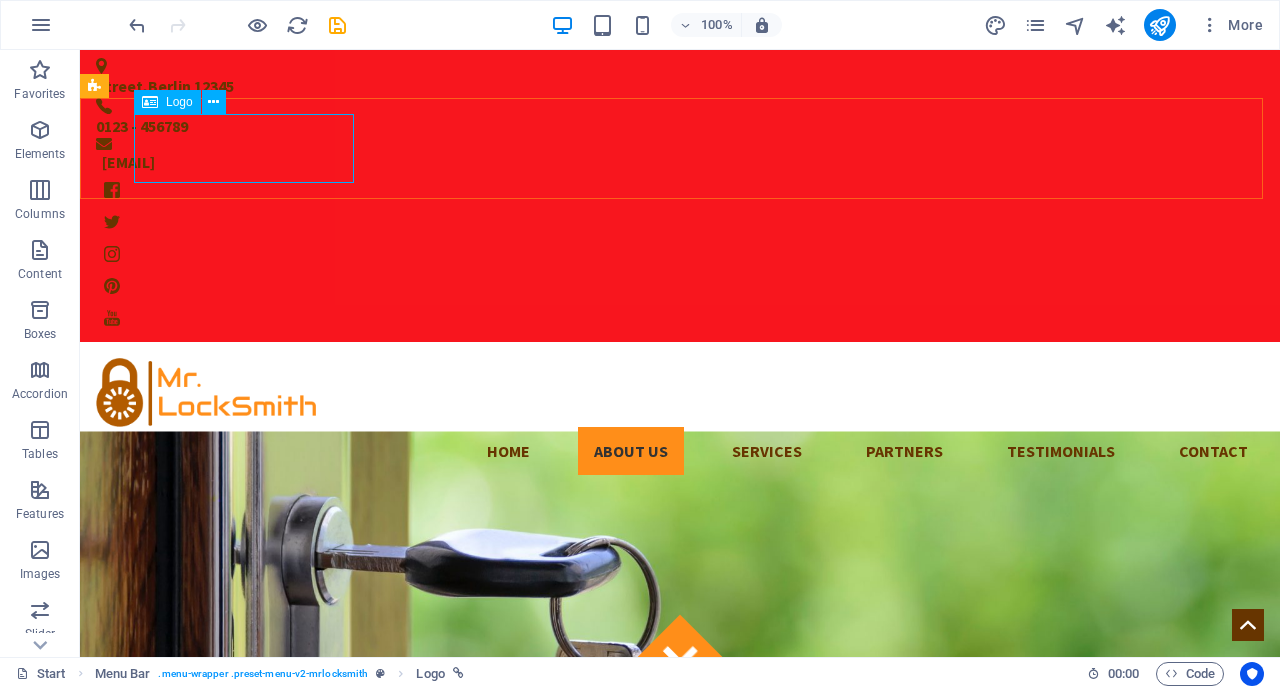click on "Logo" at bounding box center [179, 102] 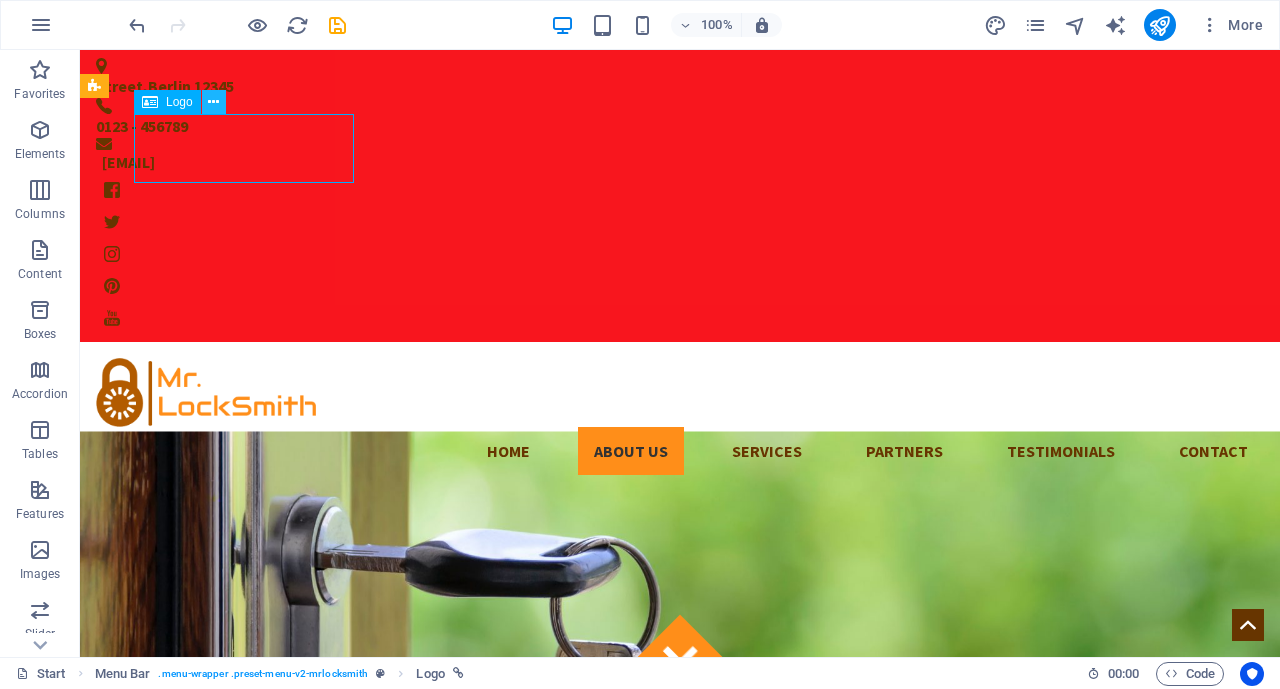 drag, startPoint x: 182, startPoint y: 106, endPoint x: 219, endPoint y: 108, distance: 37.054016 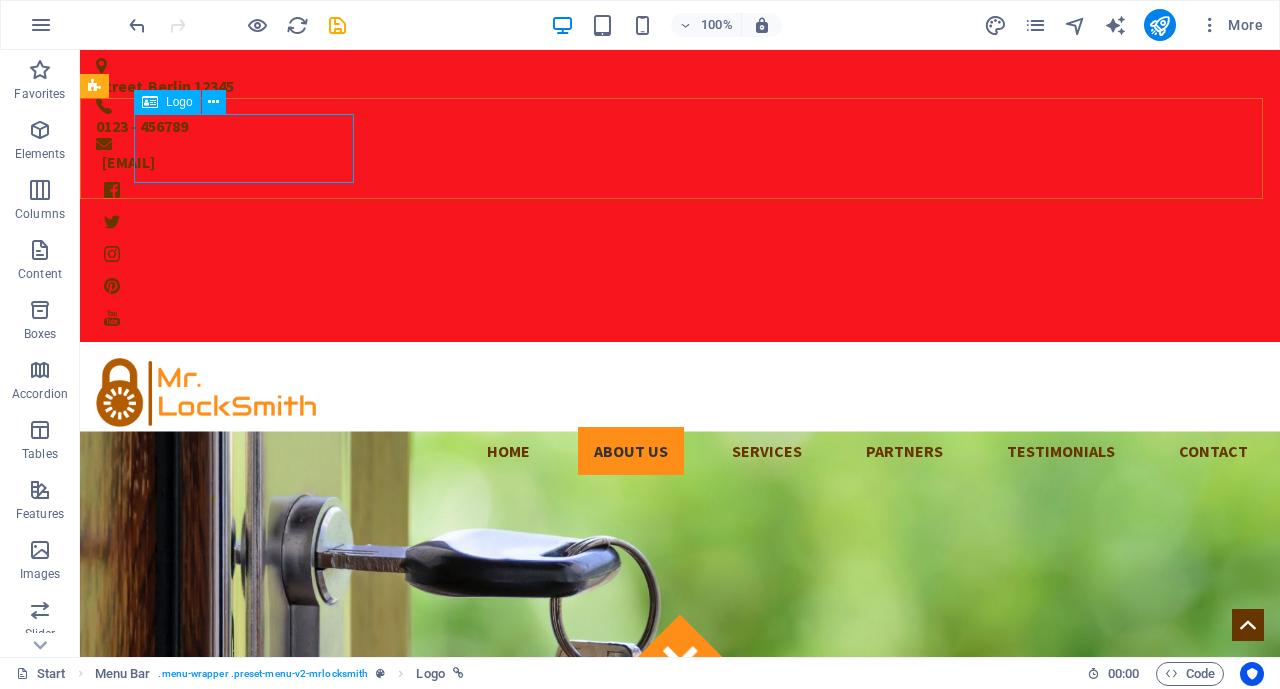 click at bounding box center [150, 102] 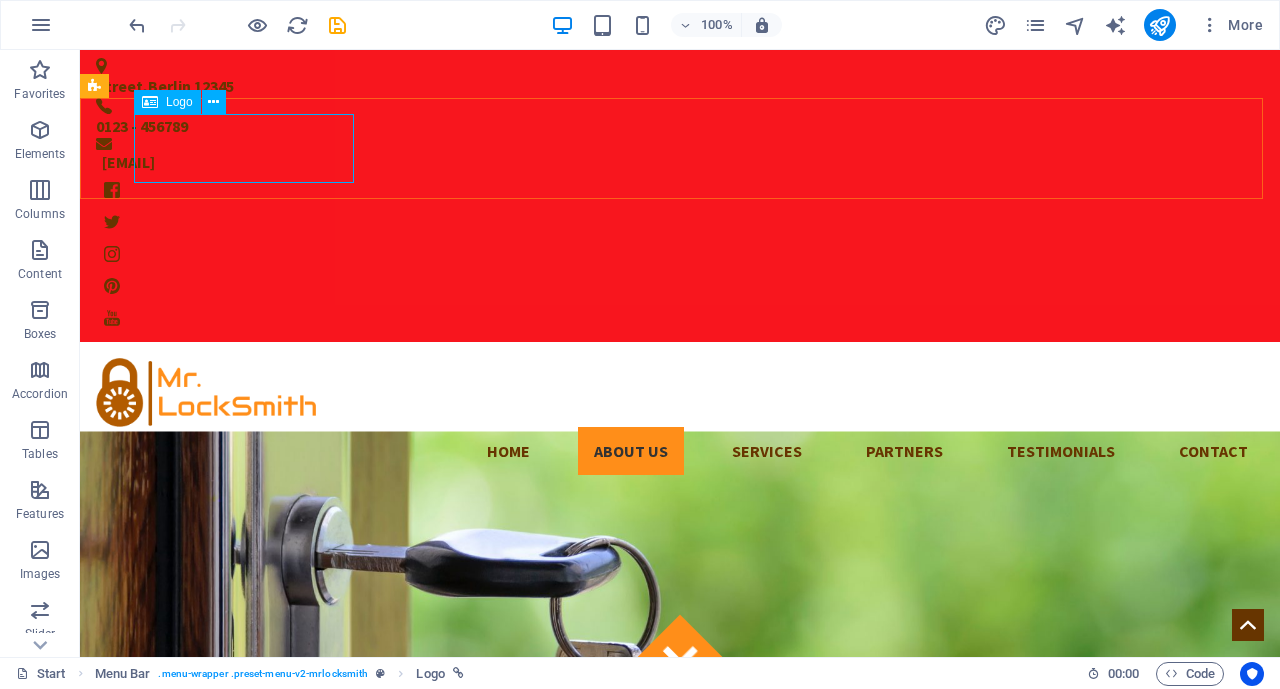 click at bounding box center (150, 102) 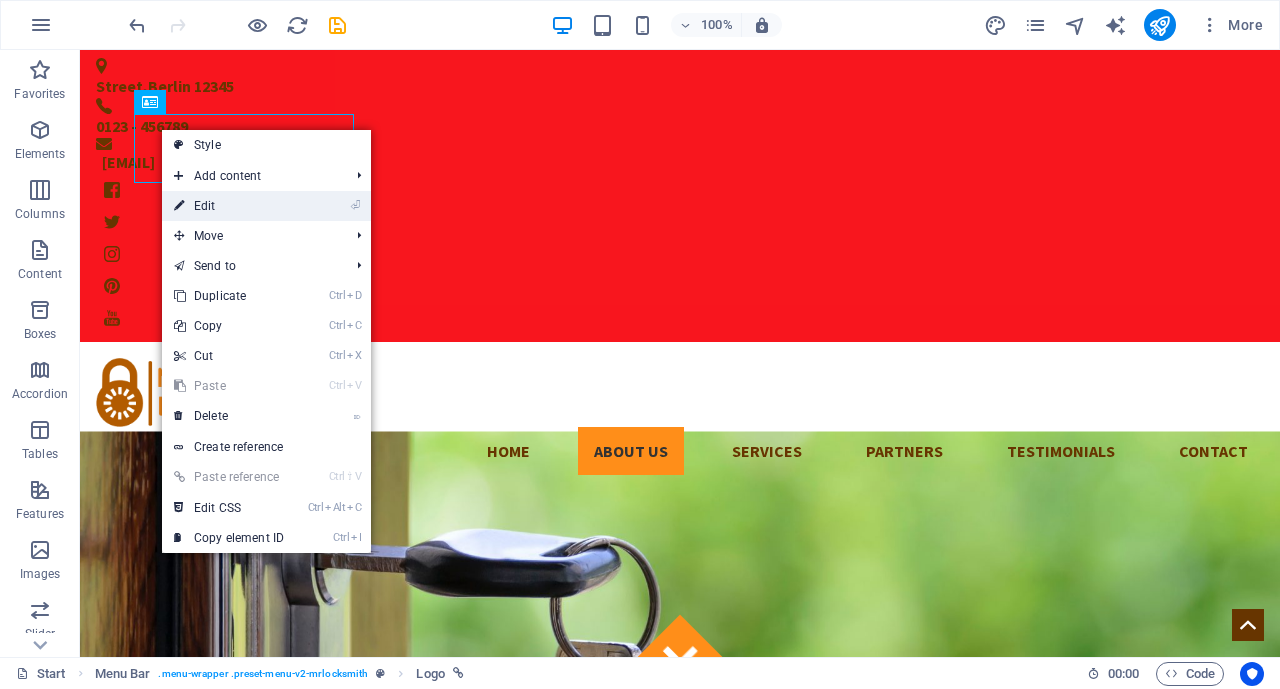 click on "⏎  Edit" at bounding box center (229, 206) 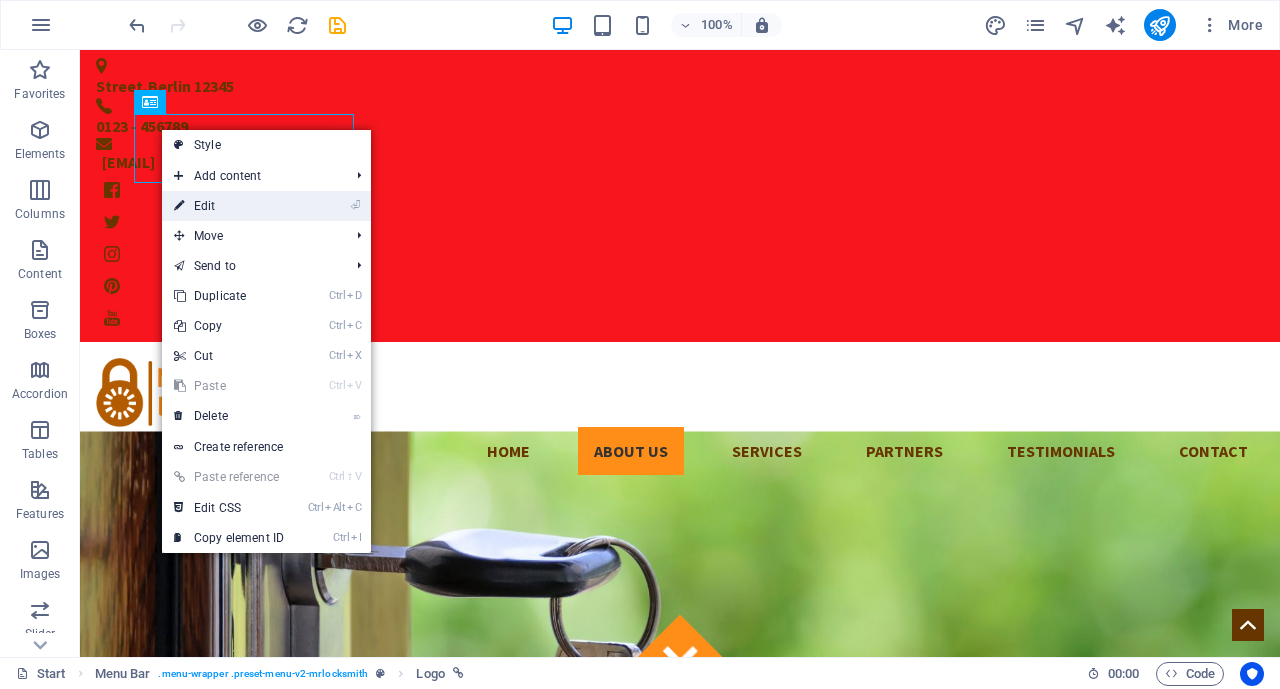 select on "px" 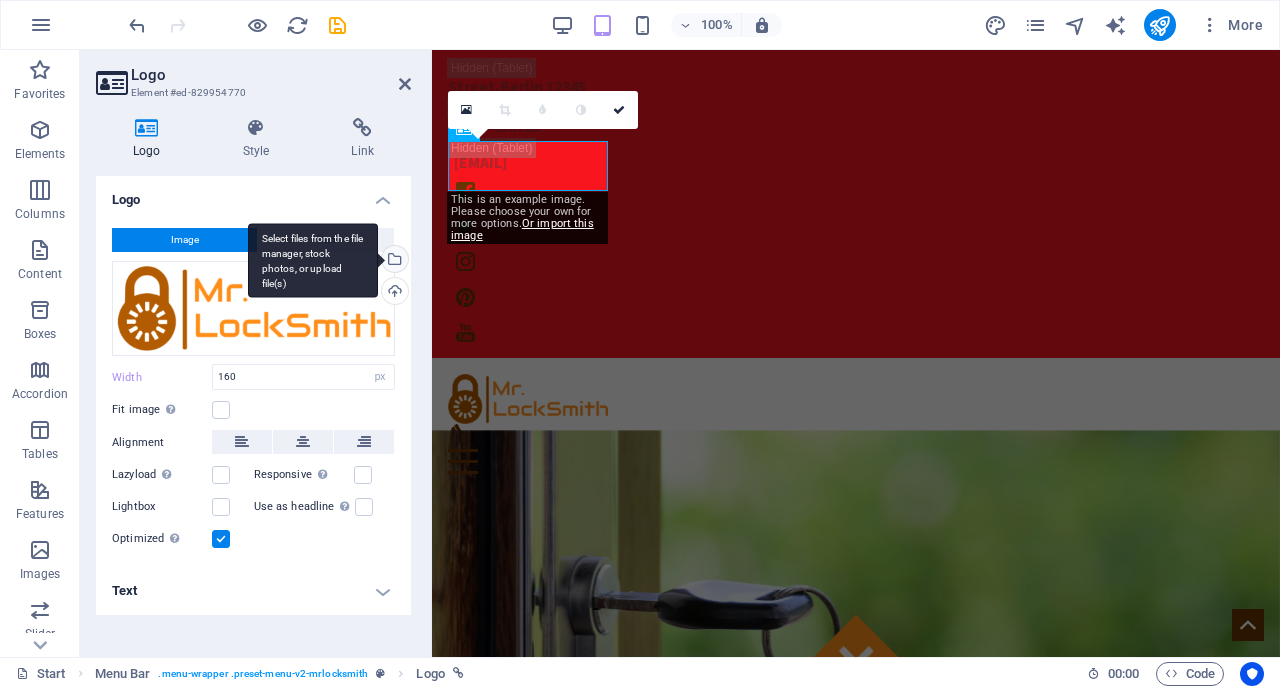 click on "Select files from the file manager, stock photos, or upload file(s)" at bounding box center (313, 260) 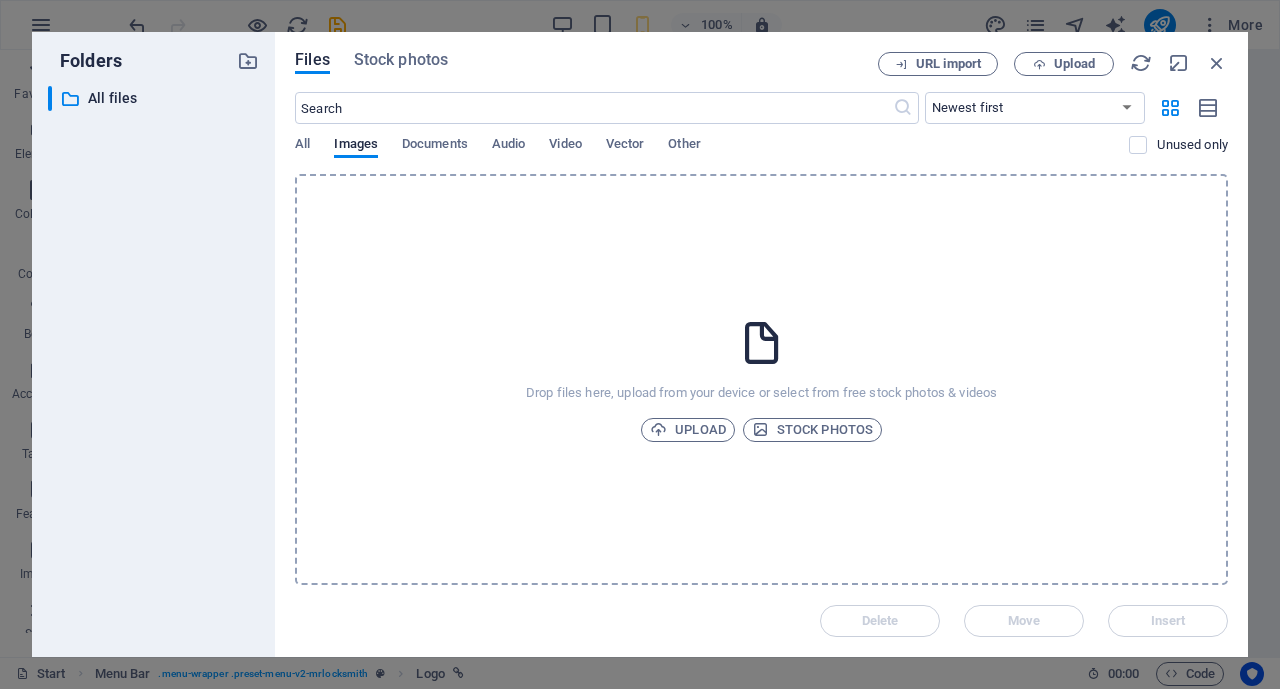 click on "Drop files here, upload from your device or select from free stock photos & videos" at bounding box center (761, 393) 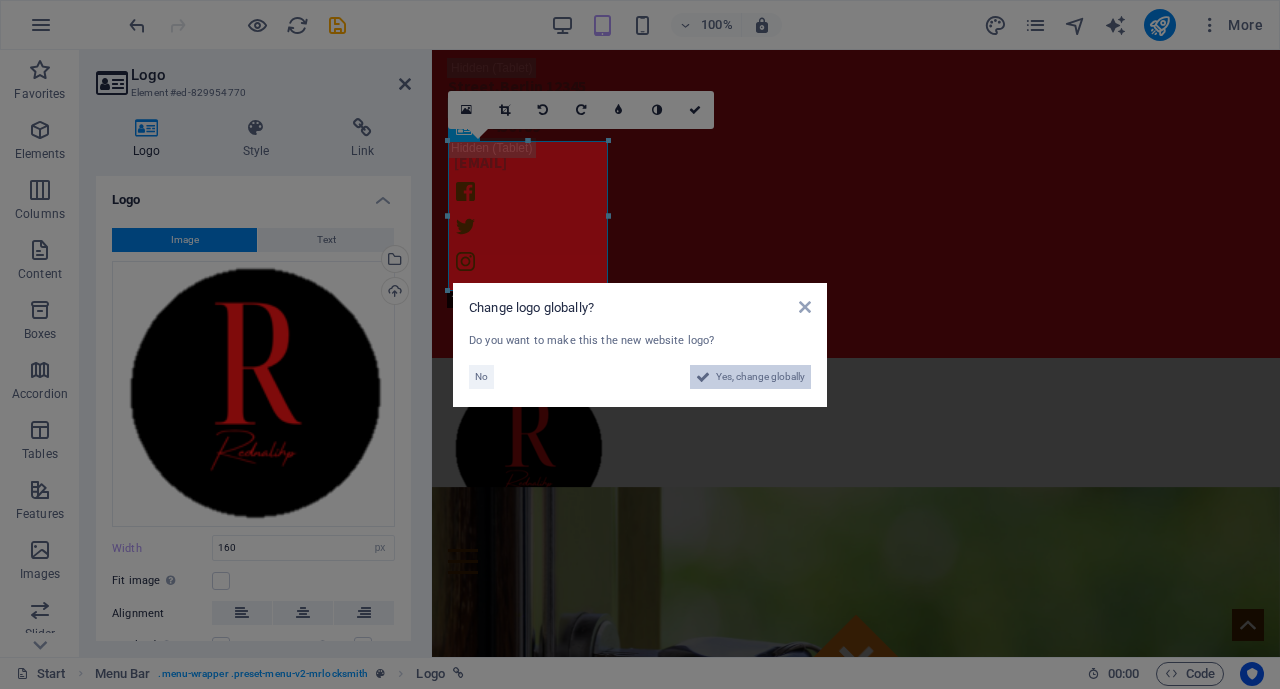 click on "Yes, change globally" at bounding box center [760, 377] 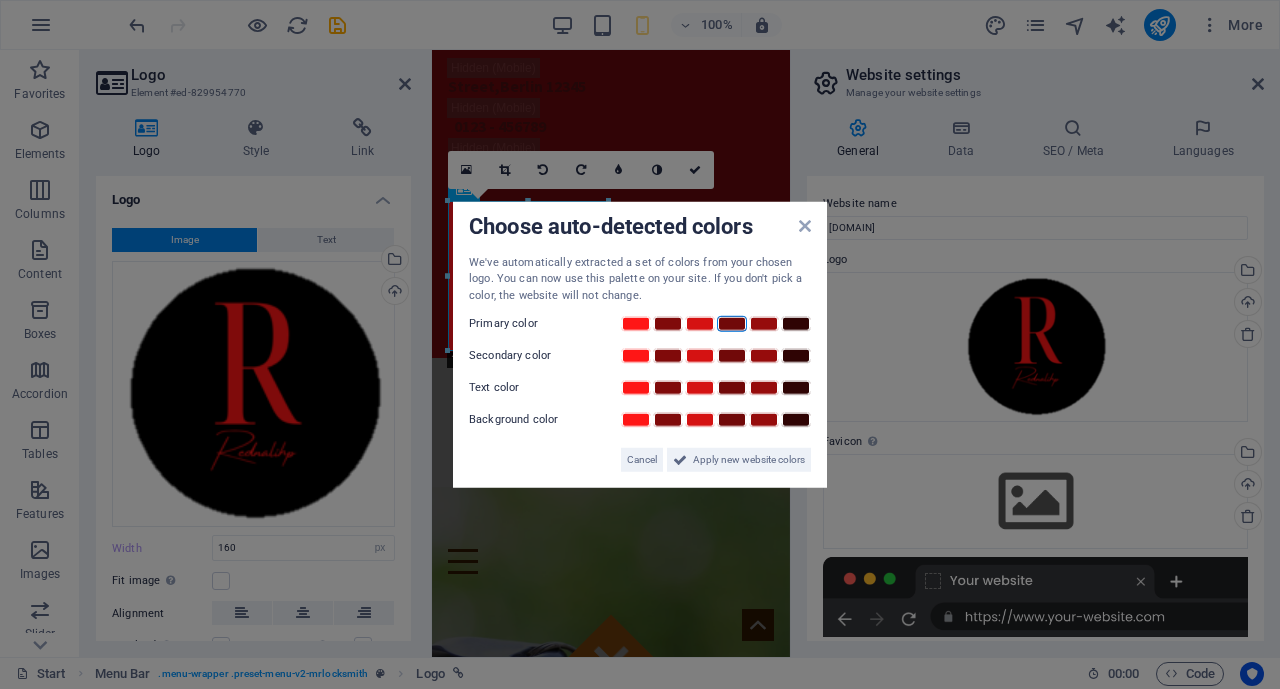 click at bounding box center [732, 324] 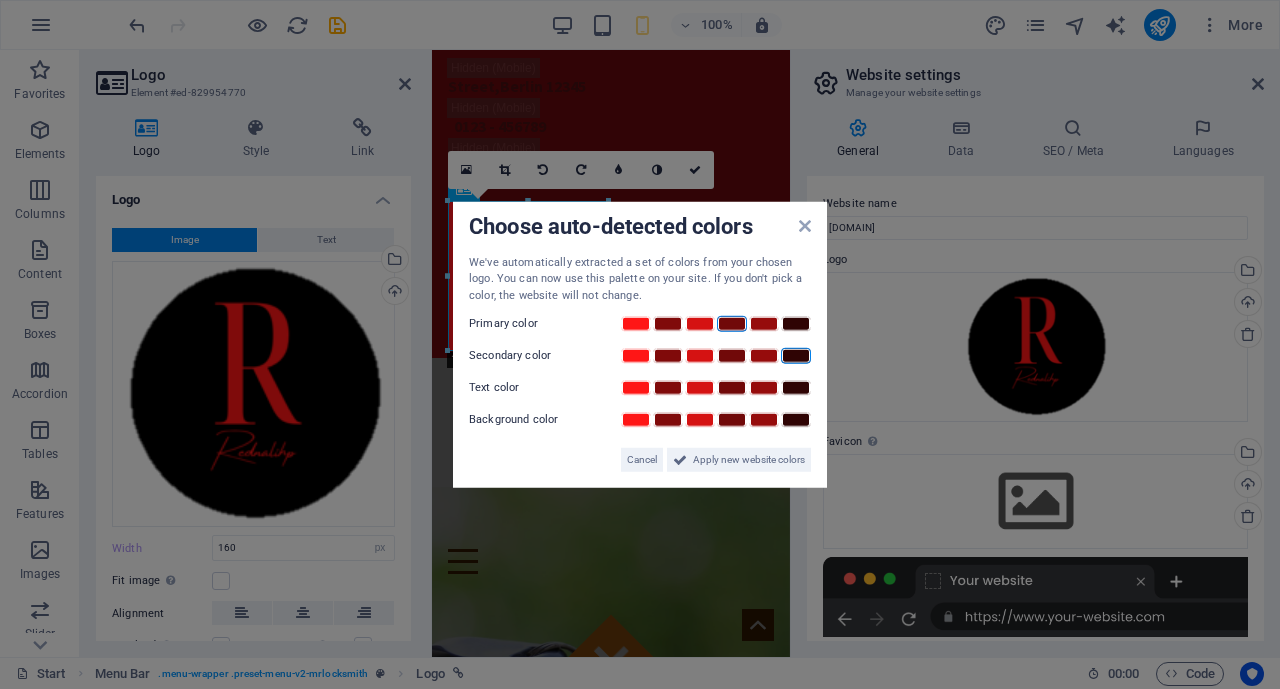 click at bounding box center (796, 356) 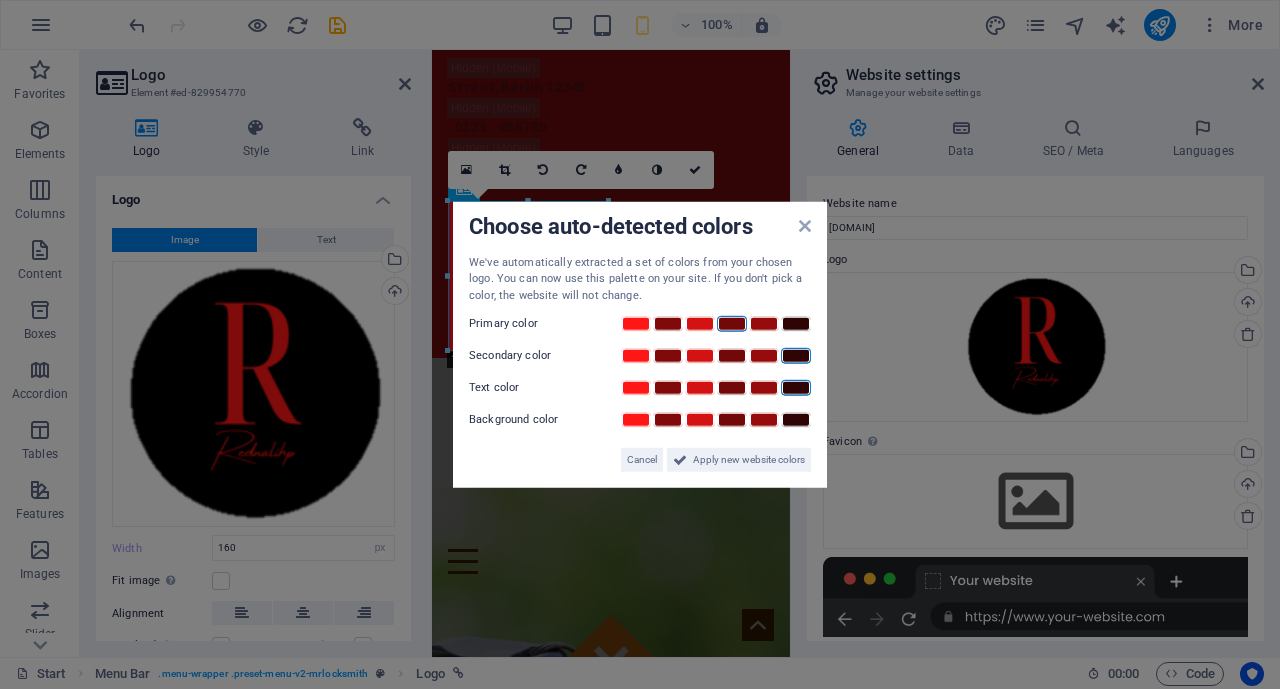 click at bounding box center (796, 388) 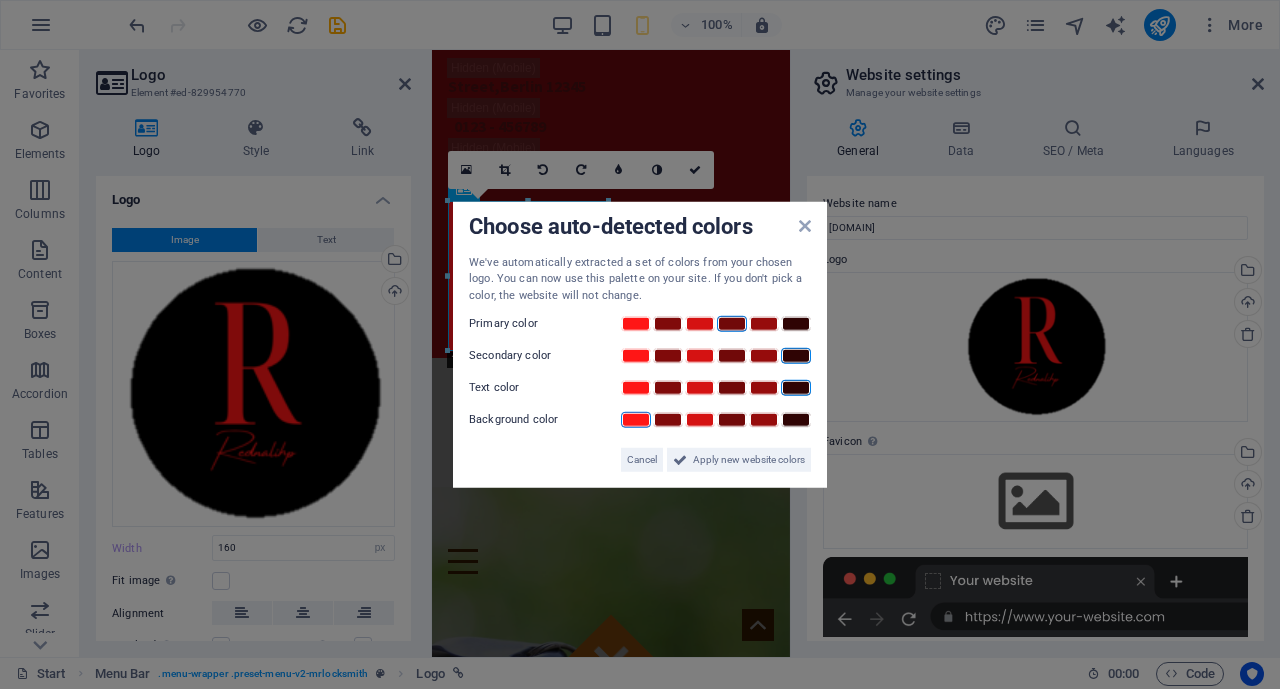 click at bounding box center [636, 420] 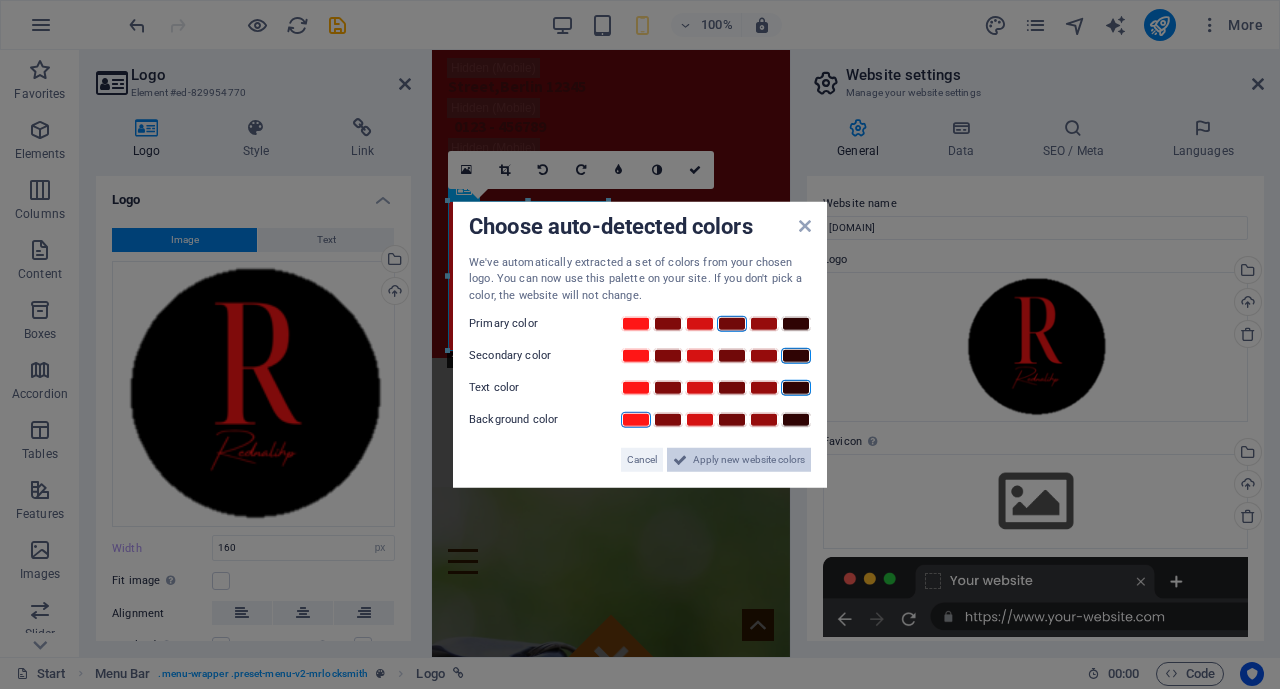 click on "Apply new website colors" at bounding box center [749, 460] 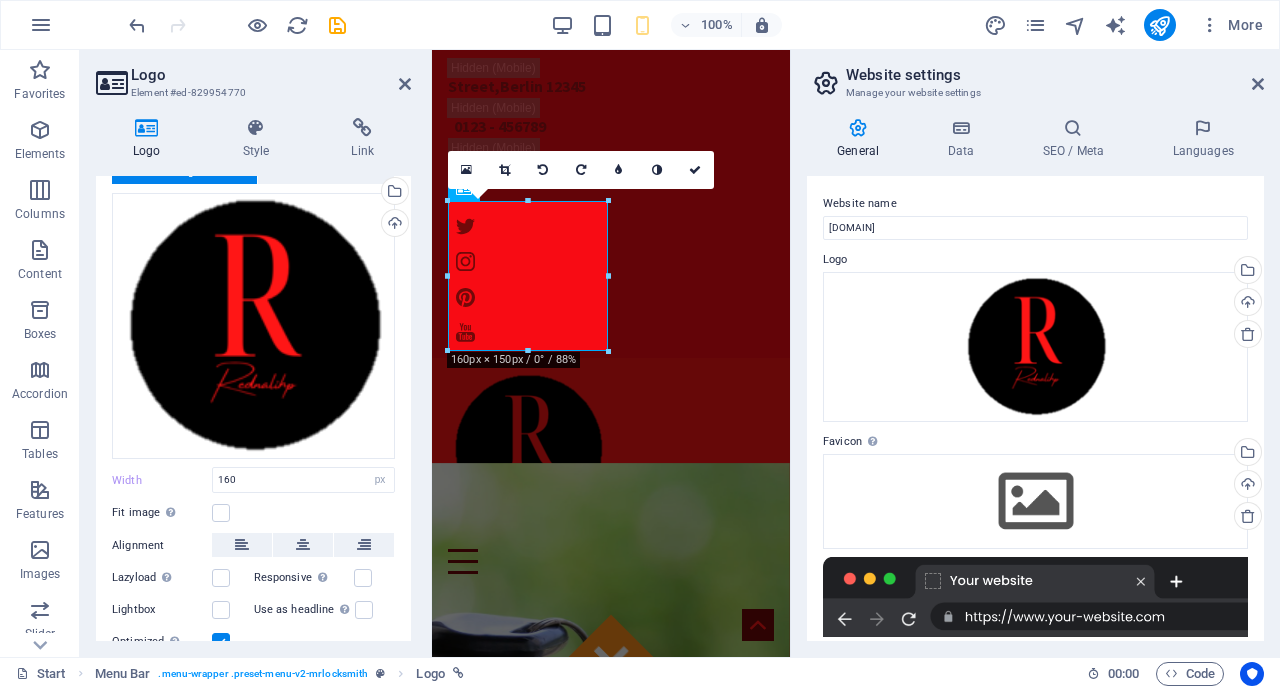 scroll, scrollTop: 73, scrollLeft: 0, axis: vertical 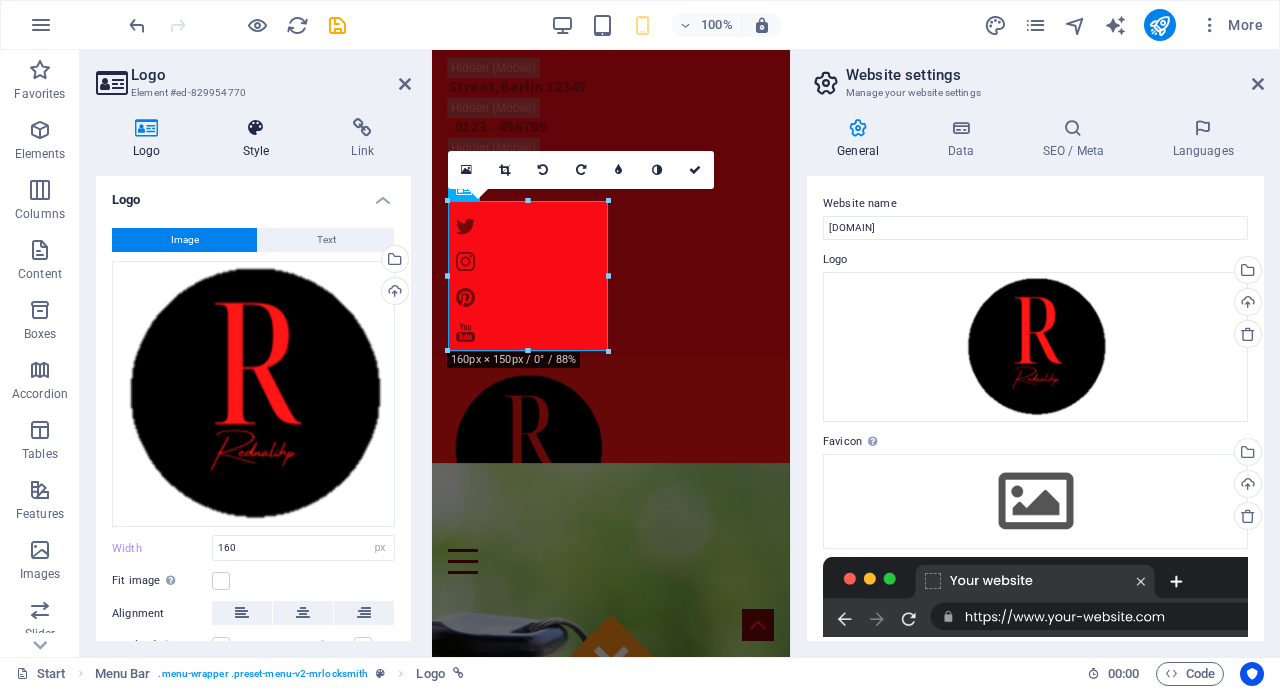 click at bounding box center [256, 128] 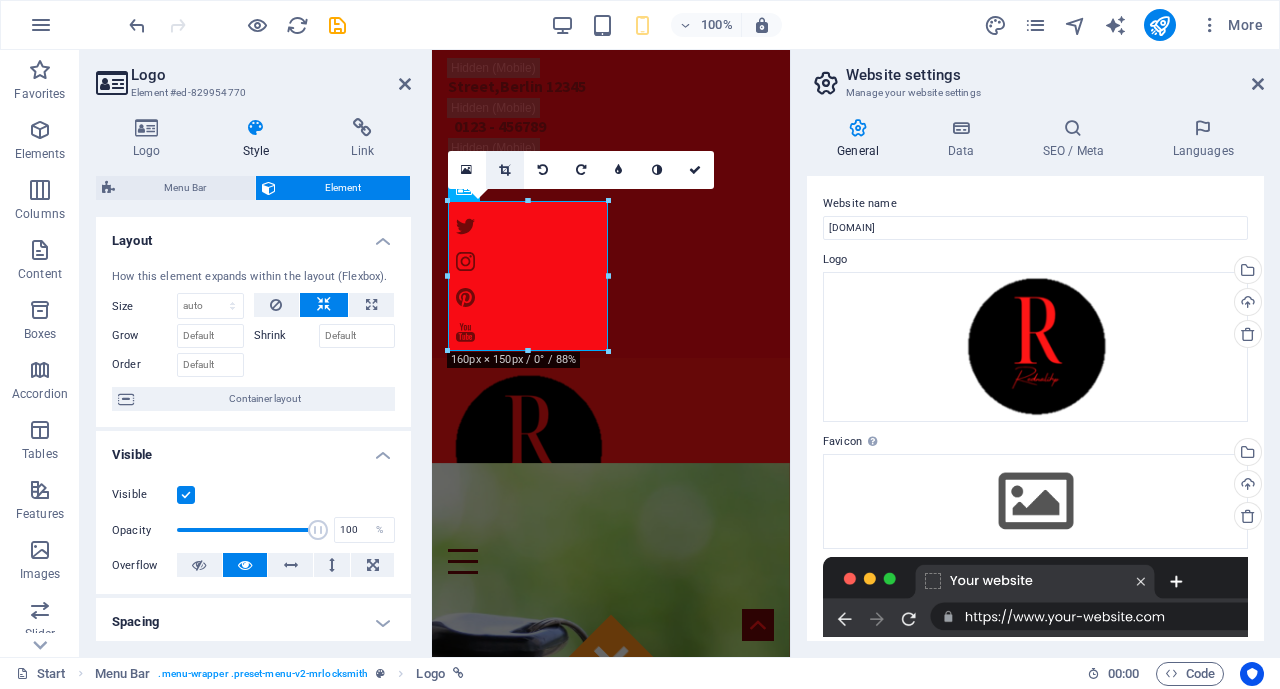 click at bounding box center [505, 170] 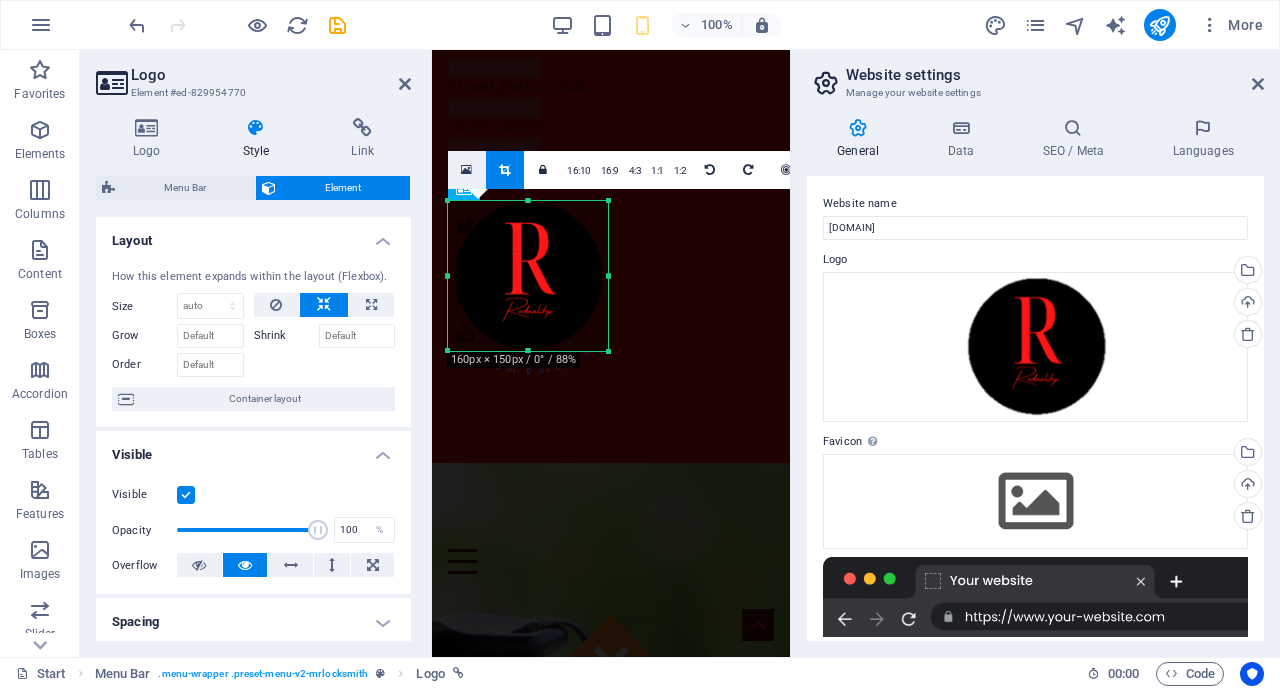 click at bounding box center [466, 170] 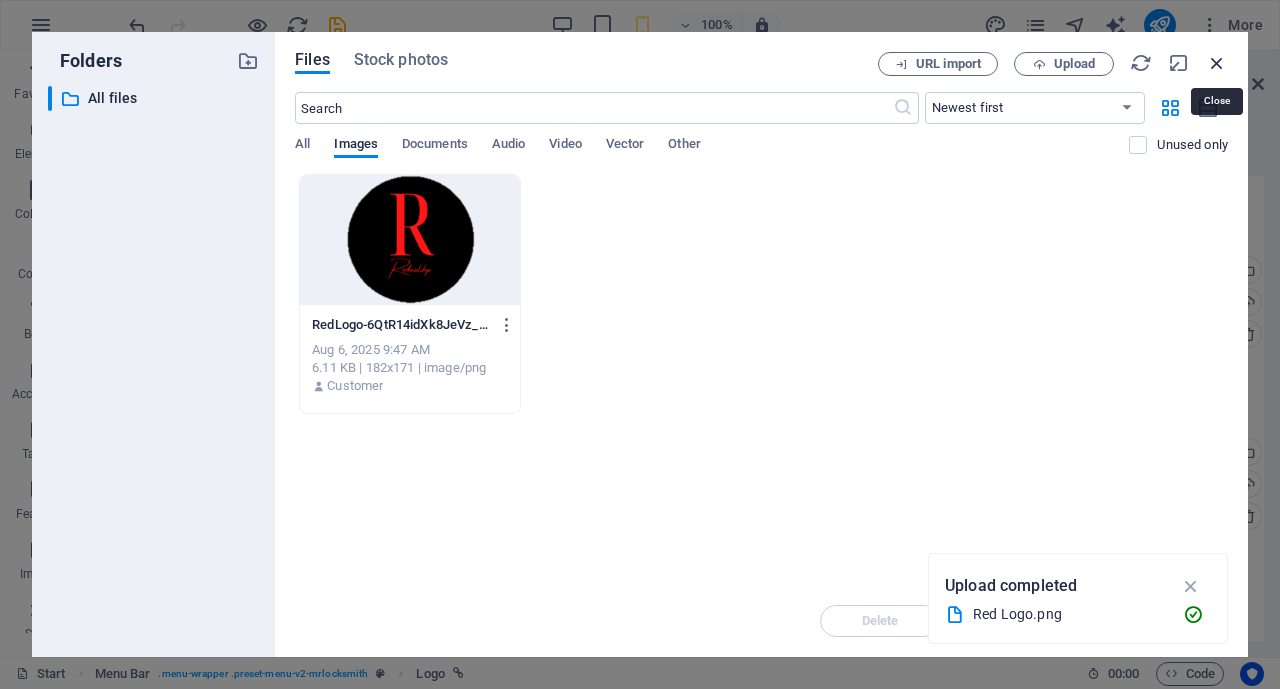 click at bounding box center (1217, 63) 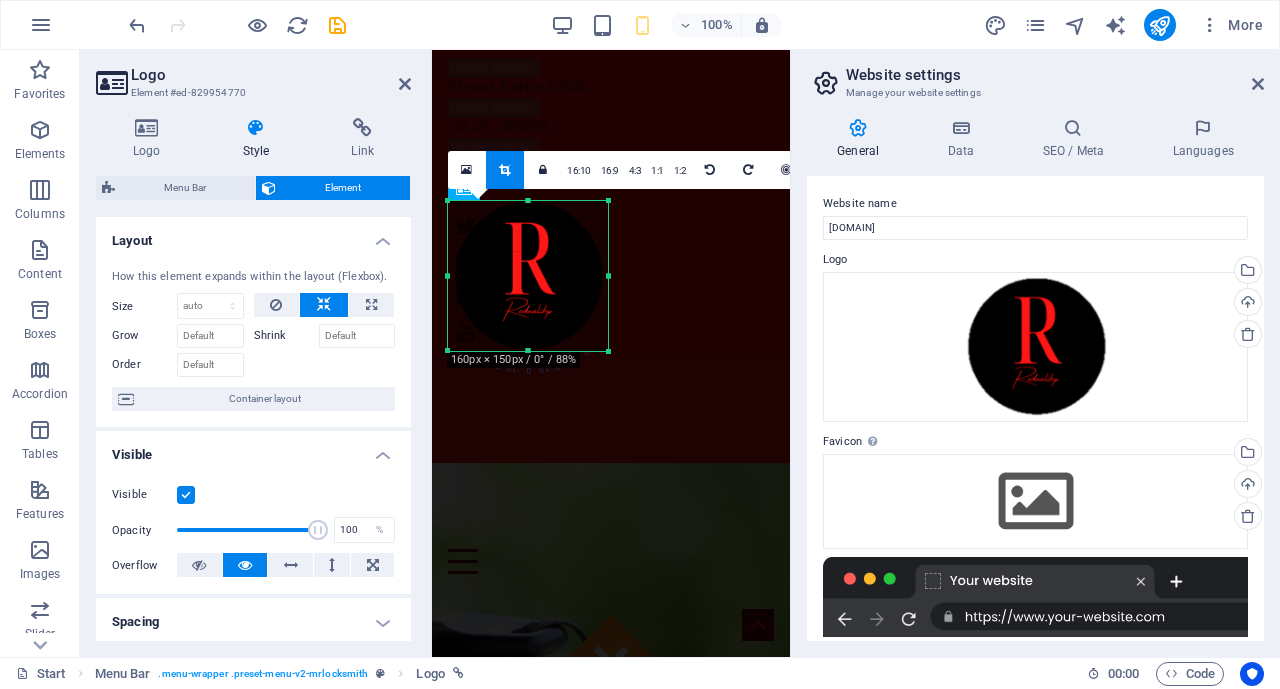 drag, startPoint x: 411, startPoint y: 398, endPoint x: 411, endPoint y: 421, distance: 23 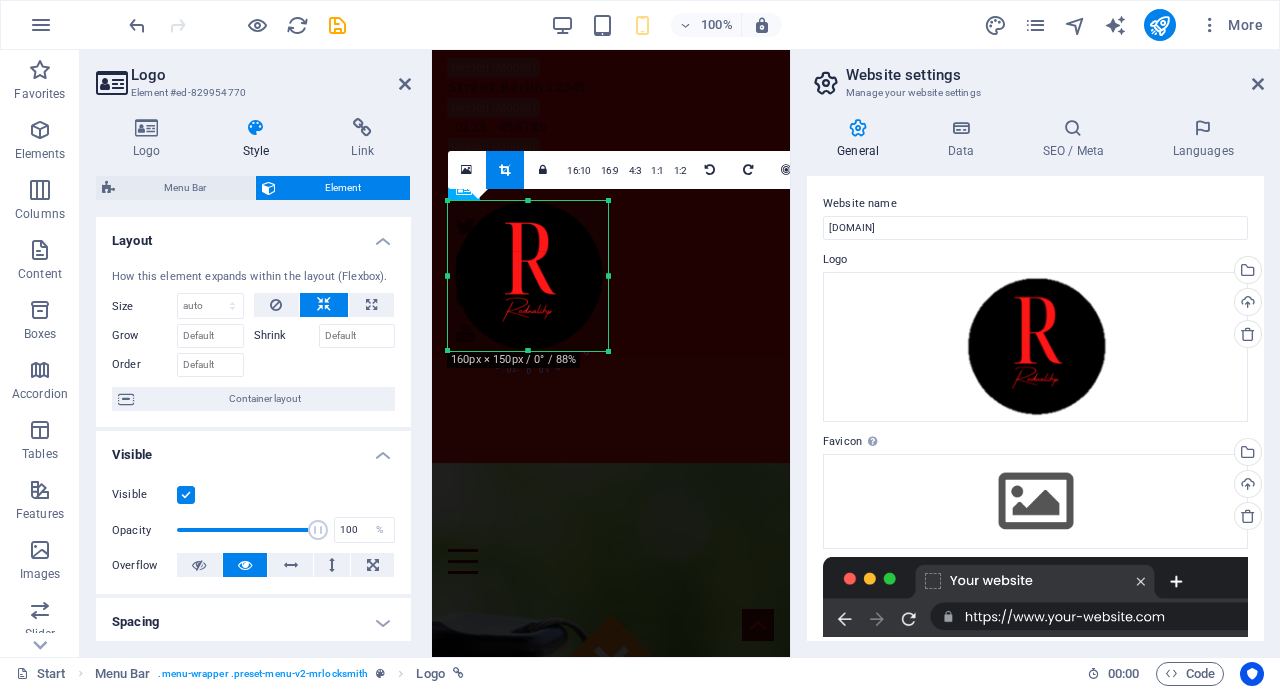 click on "Logo Style Link Logo Image Text Drag files here, click to choose files or select files from Files or our free stock photos & videos Select files from the file manager, stock photos, or upload file(s) Upload Width 160 Default auto px rem % em vh vw Fit image Automatically fit image to a fixed width and height Height Default auto px Alignment Lazyload Loading images after the page loads improves page speed. Responsive Automatically load retina image and smartphone optimized sizes. Lightbox Use as headline The image will be wrapped in an H1 headline tag. Useful for giving alternative text the weight of an H1 headline, e.g. for the logo. Leave unchecked if uncertain. Optimized Images are compressed to improve page speed. Position Direction Custom X offset 50 px rem % vh vw Y offset 50 px rem % vh vw Edit design Text Float No float Image left Image right Determine how text should behave around the image. Text Alternative text Image caption Paragraph Format Normal Heading 1 Heading 2 Heading 3 Heading 4 Heading 5 8" at bounding box center [253, 379] 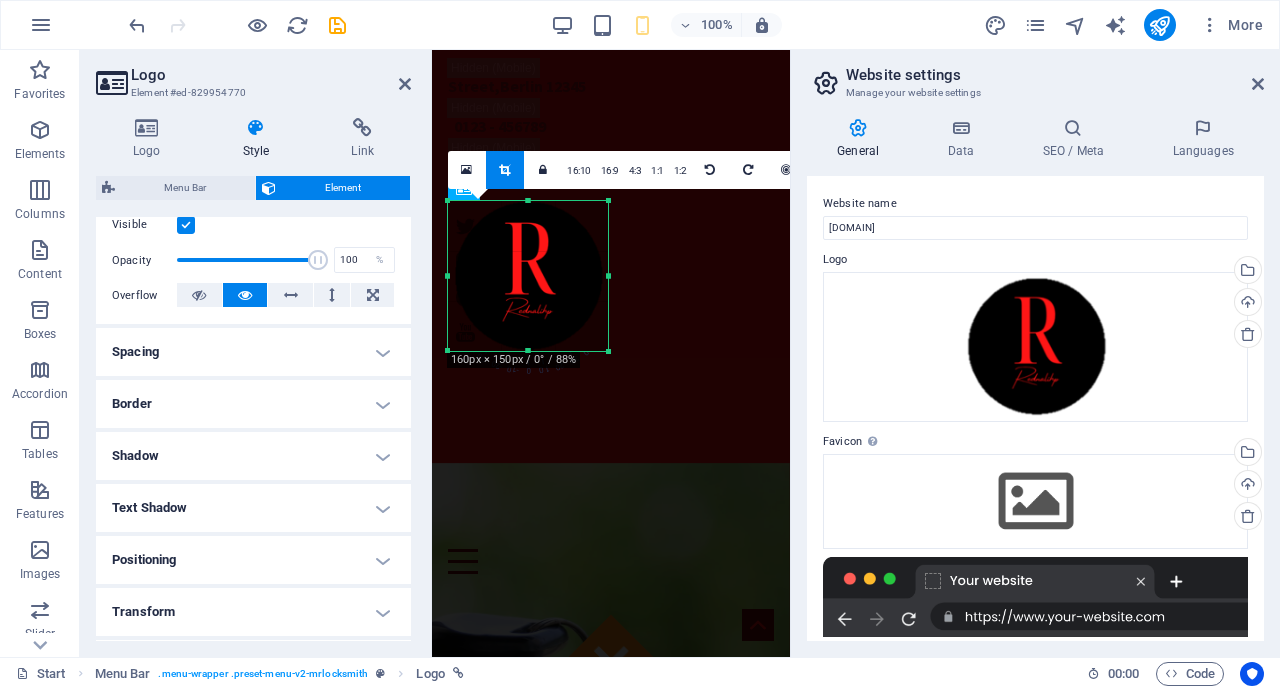 scroll, scrollTop: 284, scrollLeft: 0, axis: vertical 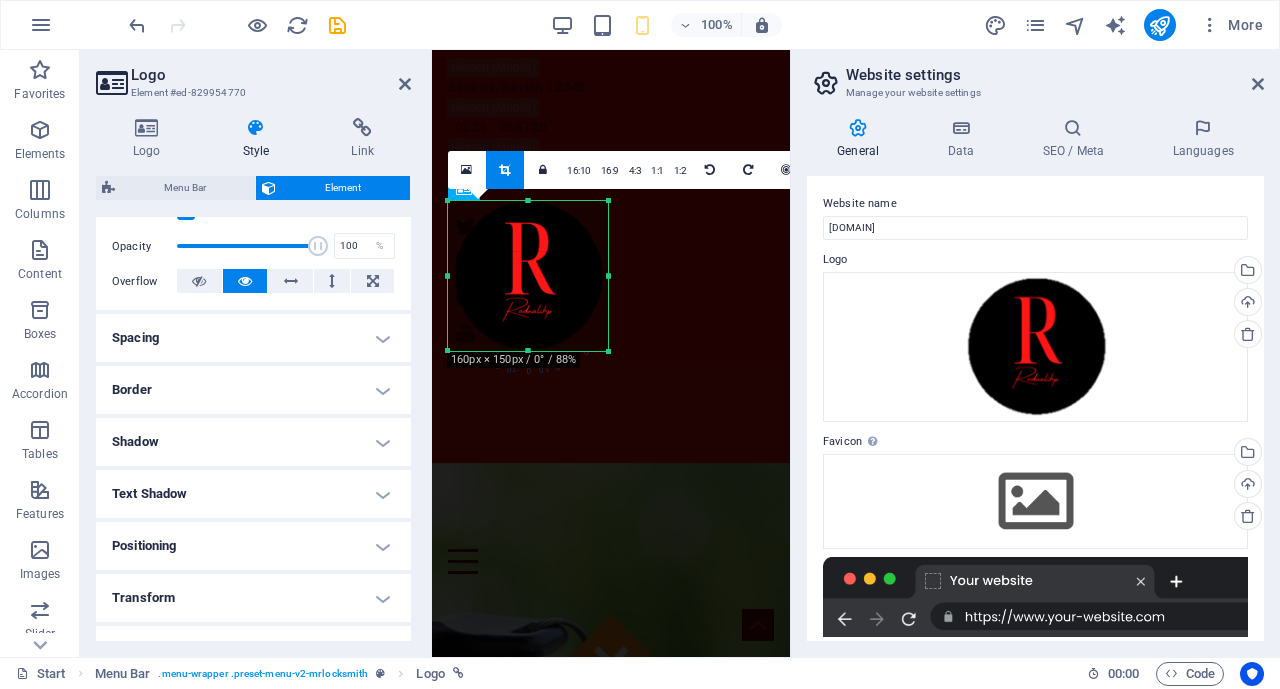 click on "Border" at bounding box center [253, 390] 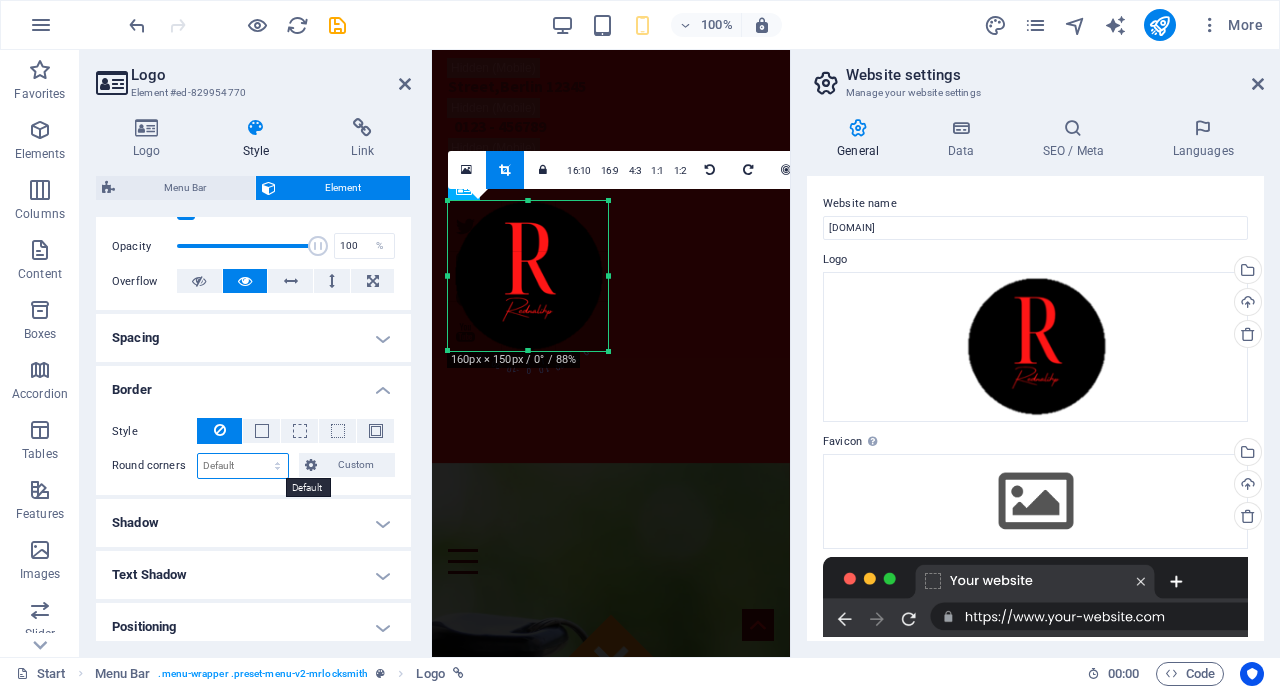 click on "Default px rem % vh vw Custom" at bounding box center (243, 466) 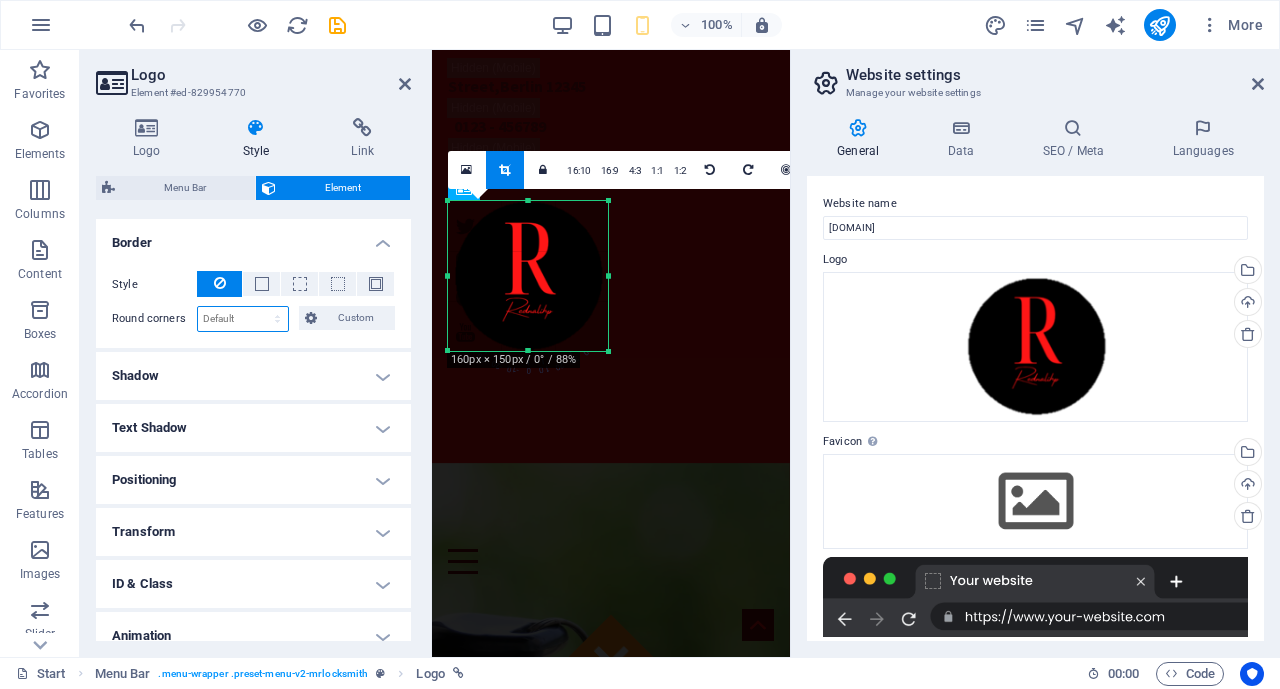 scroll, scrollTop: 425, scrollLeft: 0, axis: vertical 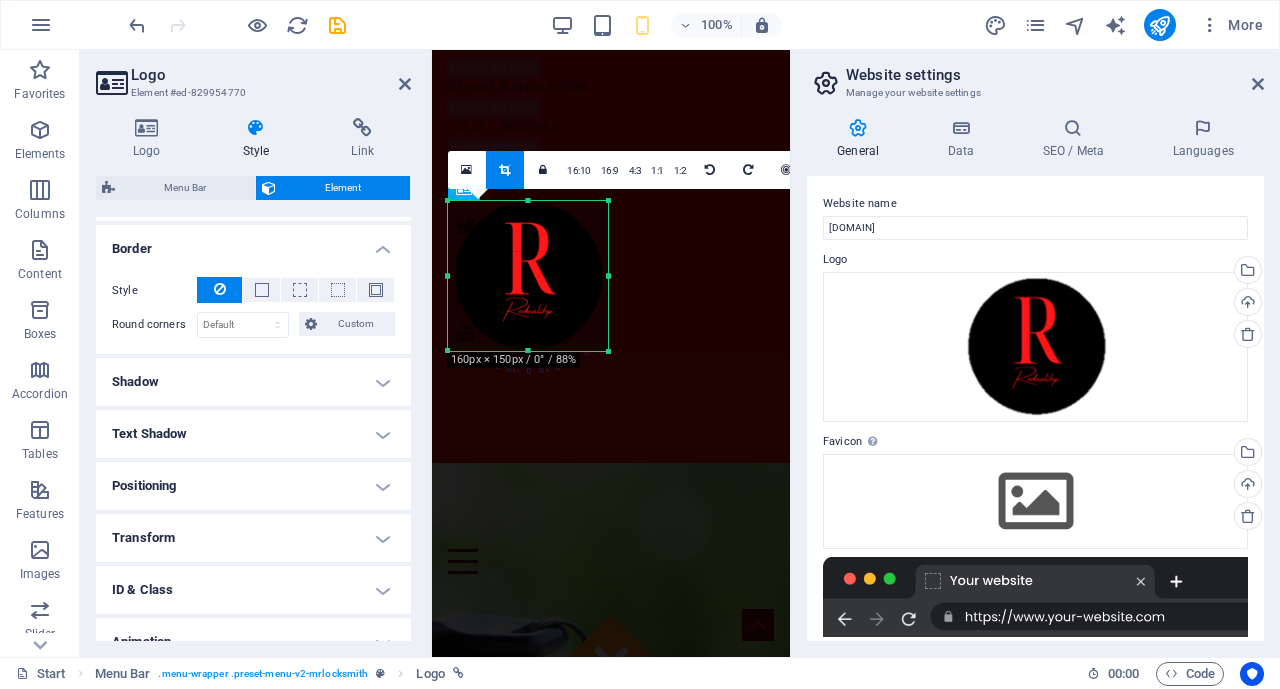 click on "Transform" at bounding box center (253, 538) 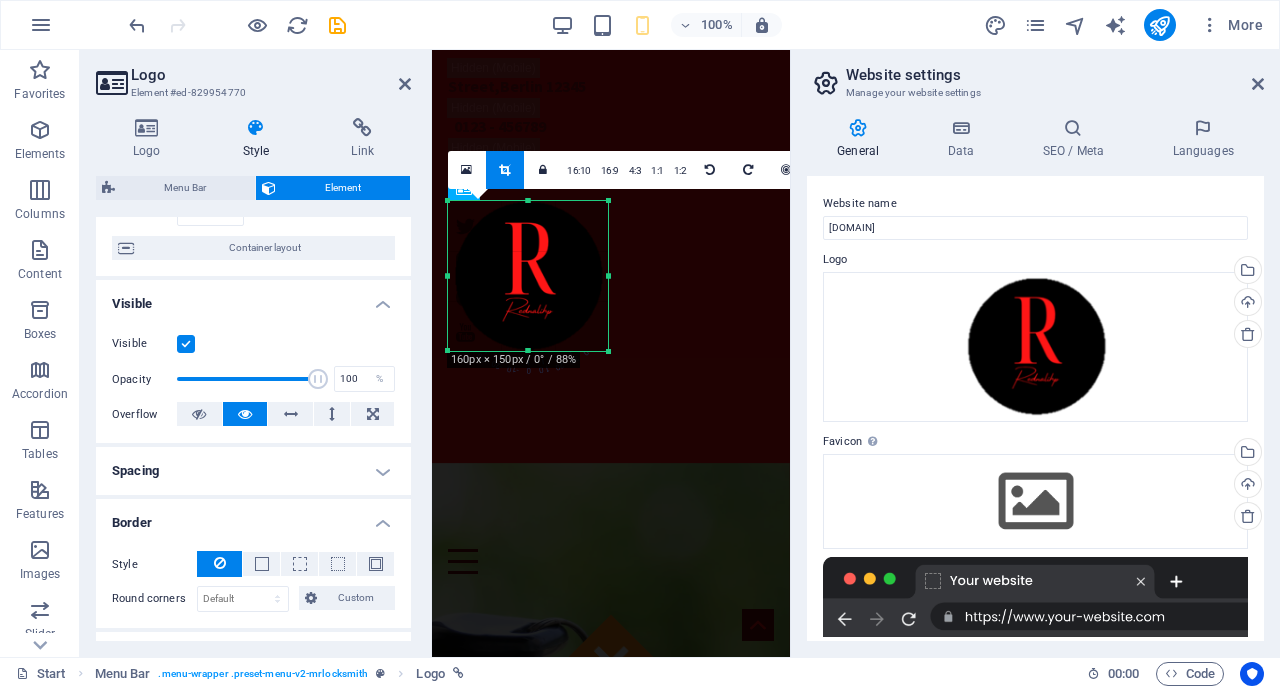 scroll, scrollTop: 148, scrollLeft: 0, axis: vertical 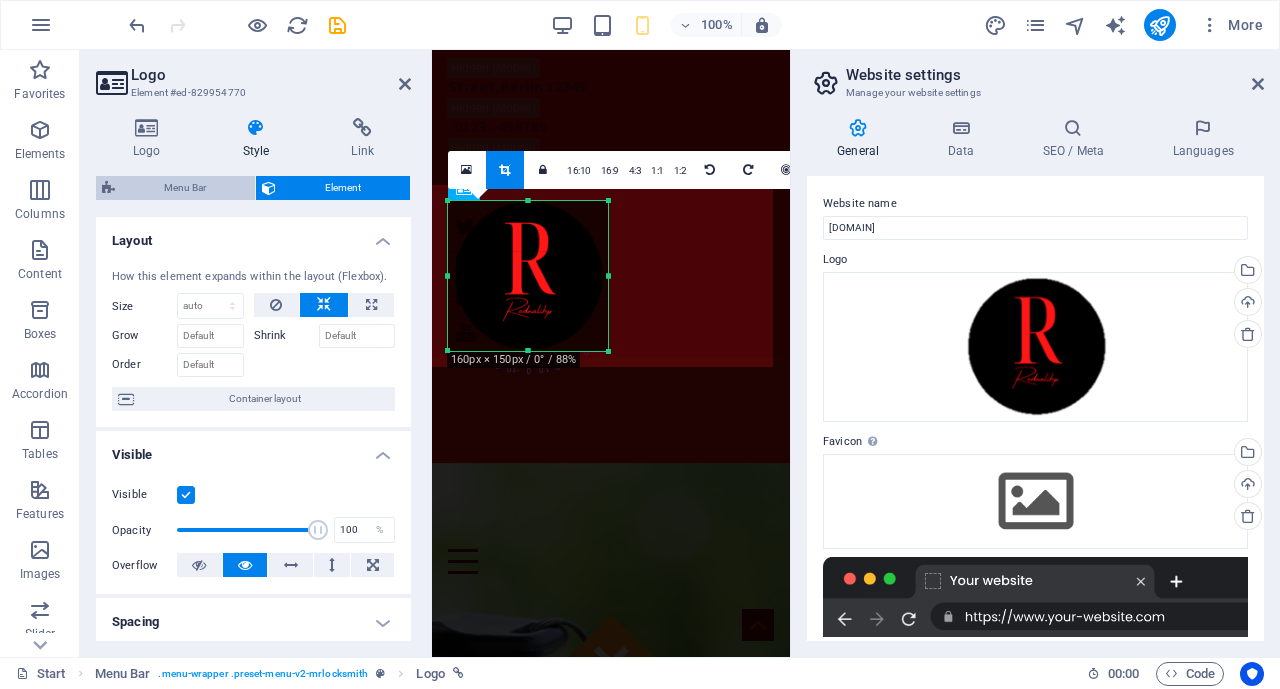 click on "Menu Bar" at bounding box center [185, 188] 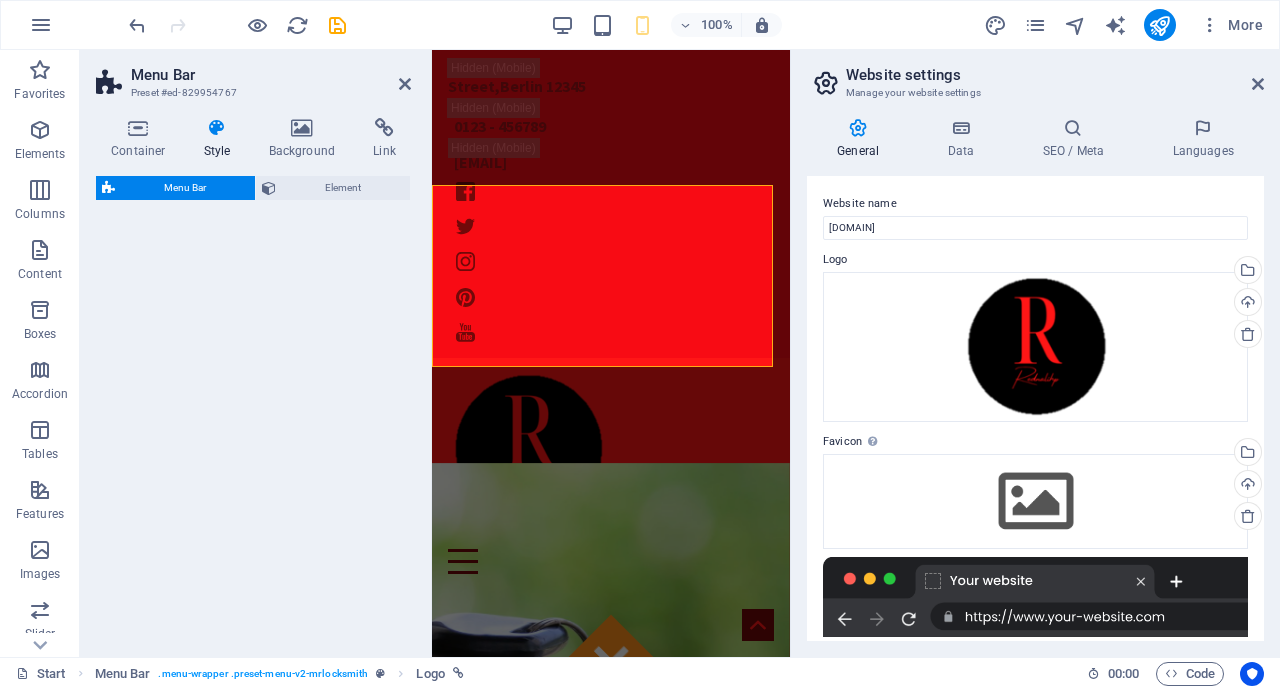 select on "rem" 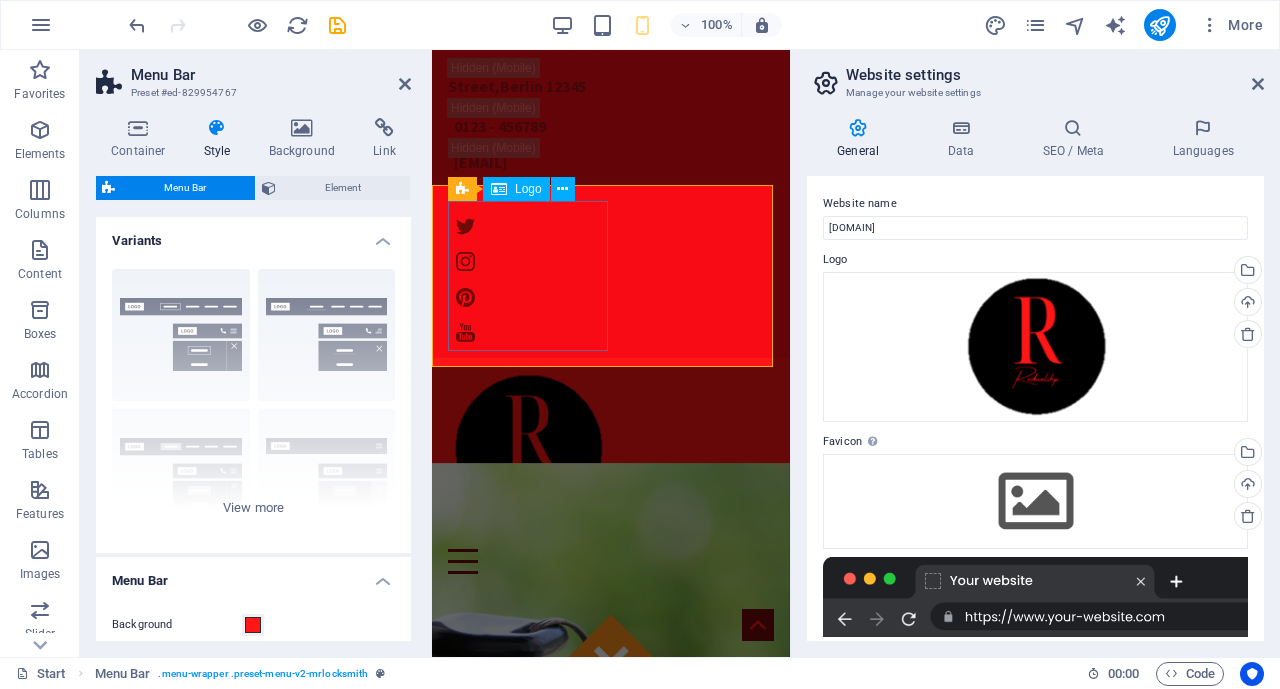 click at bounding box center [611, 449] 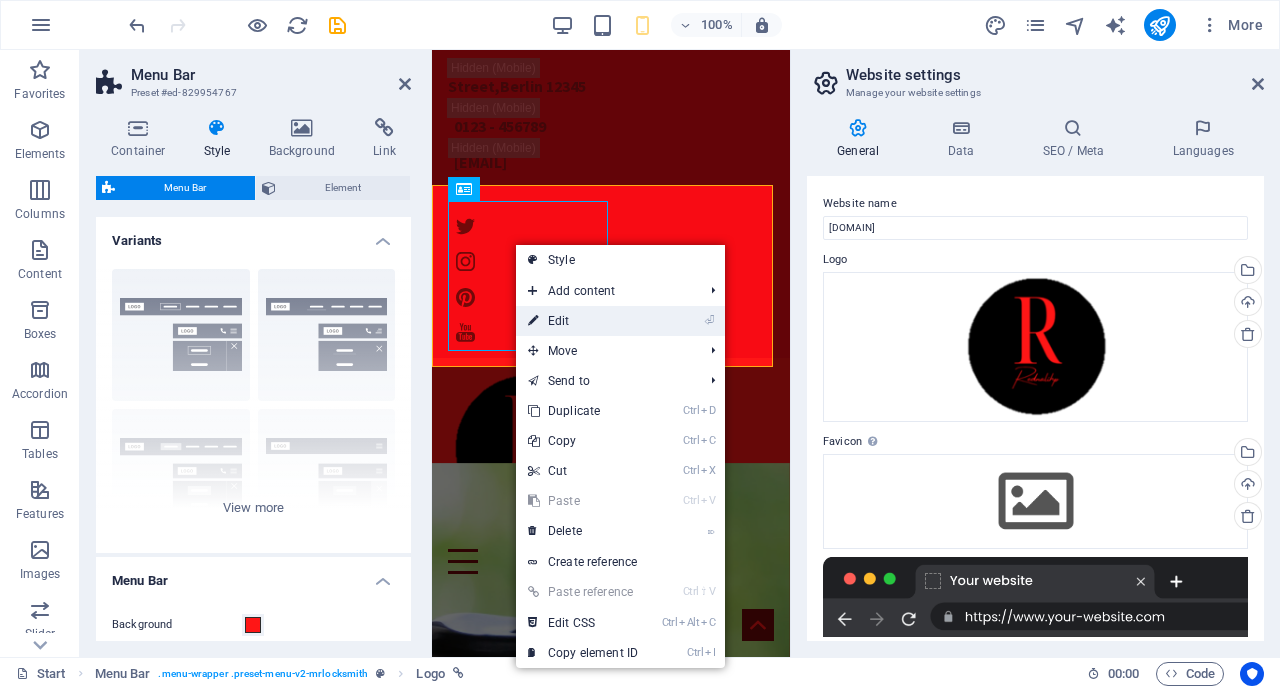 click on "⏎  Edit" at bounding box center [583, 321] 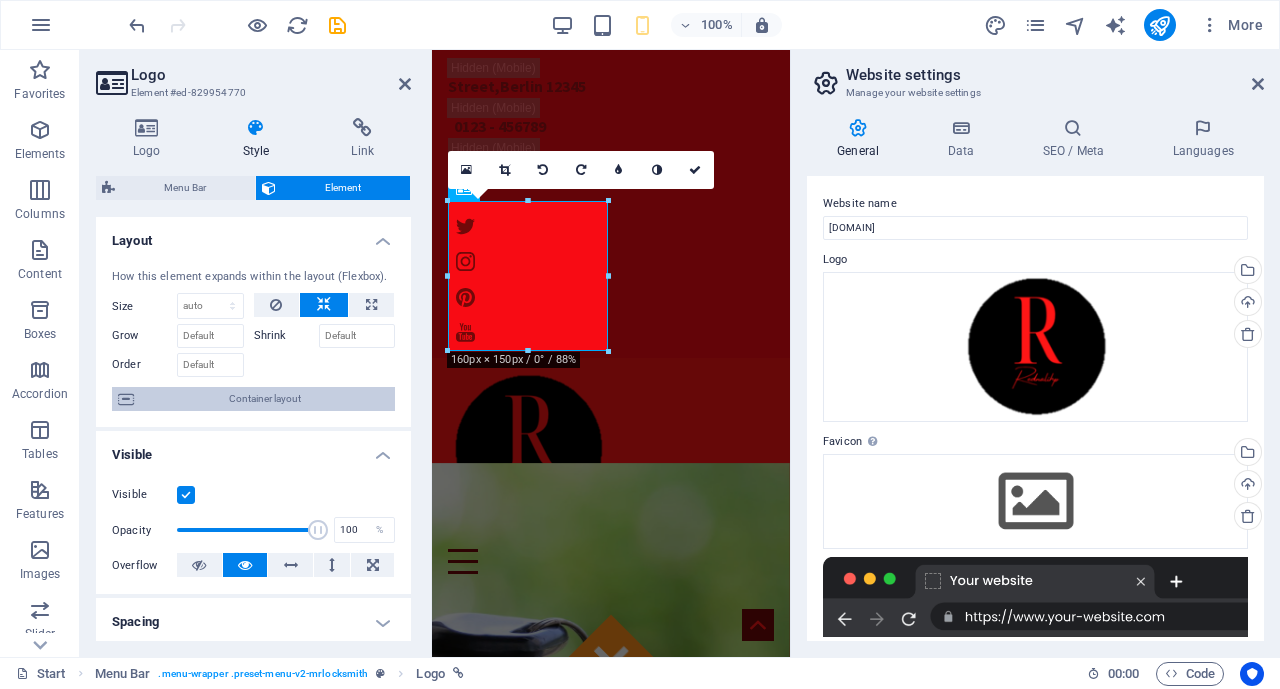 click on "Container layout" at bounding box center [264, 399] 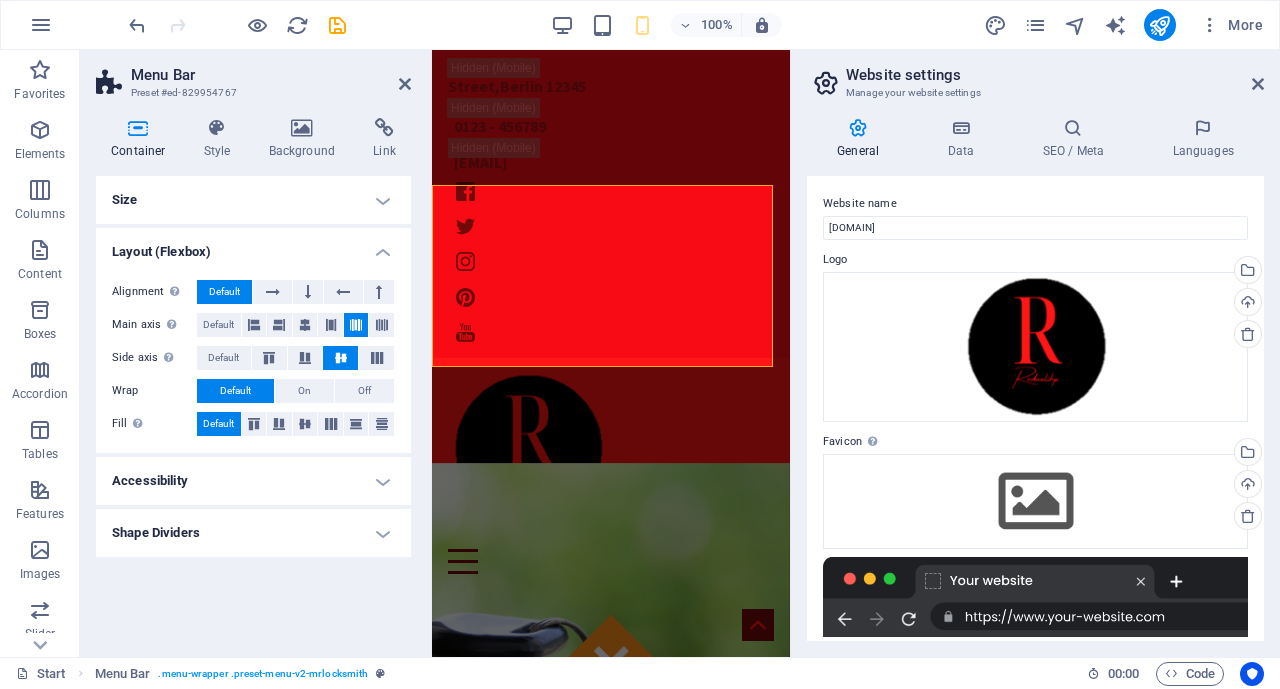 click on "Shape Dividers" at bounding box center (253, 533) 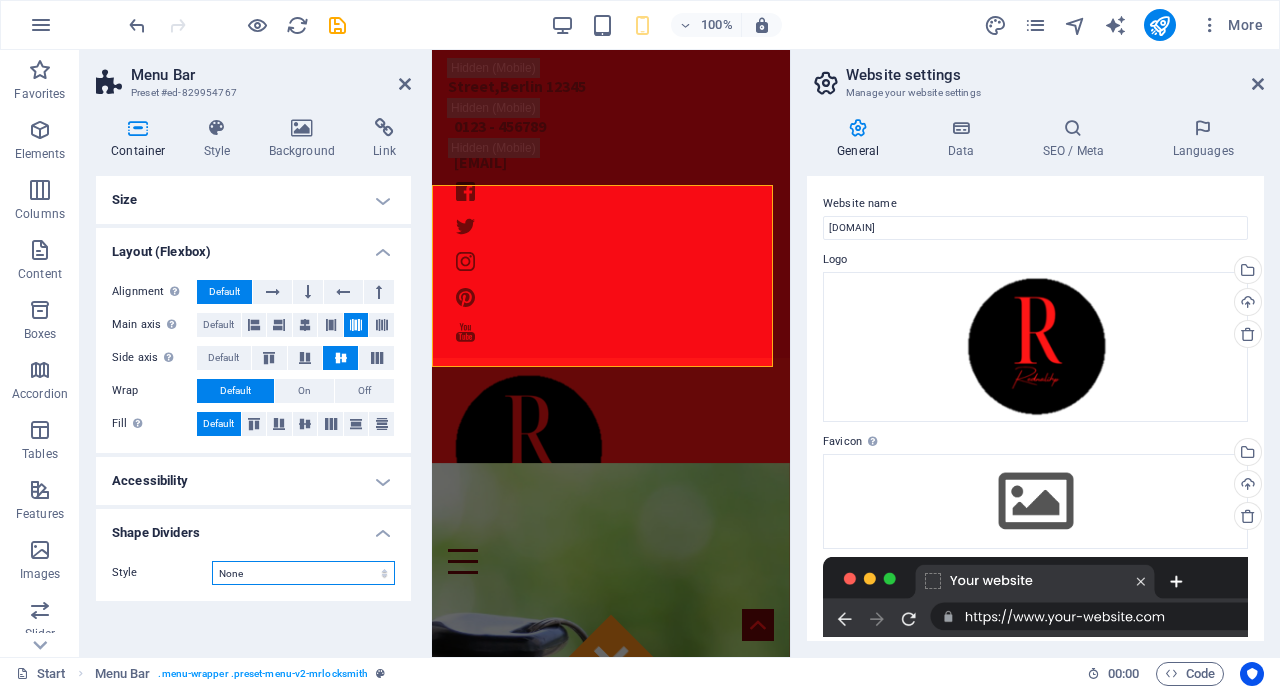 click on "None Triangle Square Diagonal Polygon 1 Polygon 2 Zigzag Multiple Zigzags Waves Multiple Waves Half Circle Circle Circle Shadow Blocks Hexagons Clouds Multiple Clouds Fan Pyramids Book Paint Drip Fire Shredded Paper Arrow" at bounding box center [303, 573] 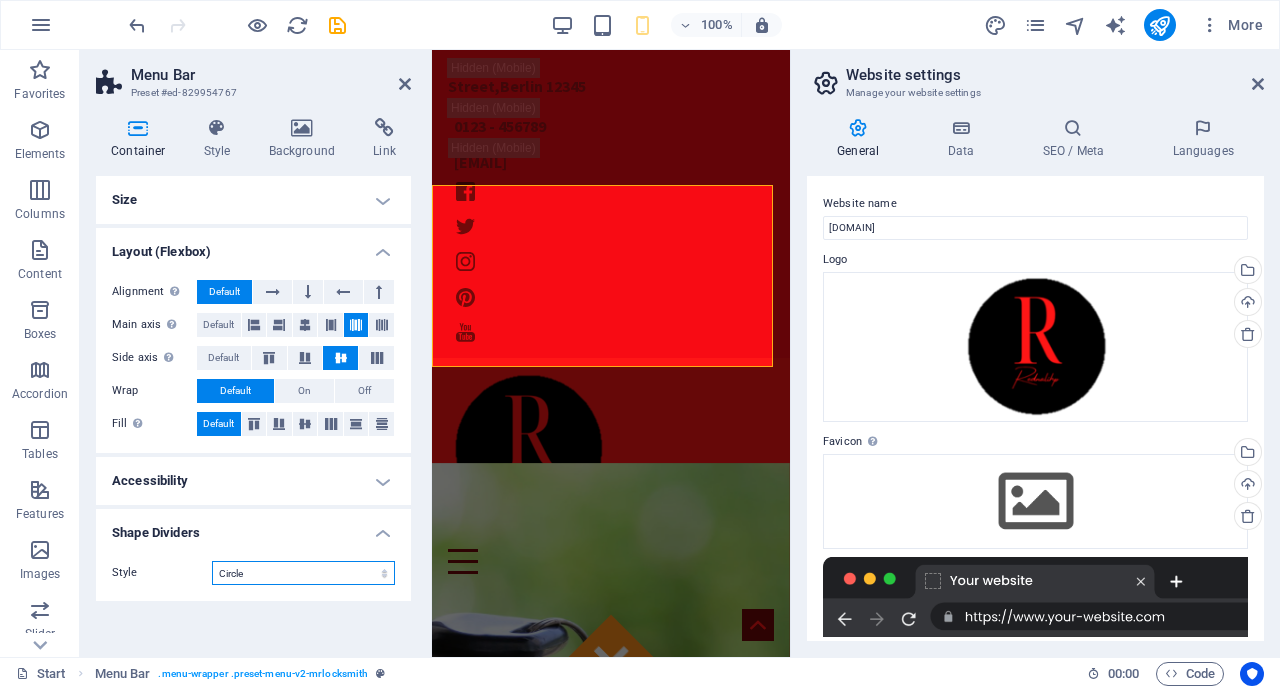 click on "None Triangle Square Diagonal Polygon 1 Polygon 2 Zigzag Multiple Zigzags Waves Multiple Waves Half Circle Circle Circle Shadow Blocks Hexagons Clouds Multiple Clouds Fan Pyramids Book Paint Drip Fire Shredded Paper Arrow" at bounding box center [303, 573] 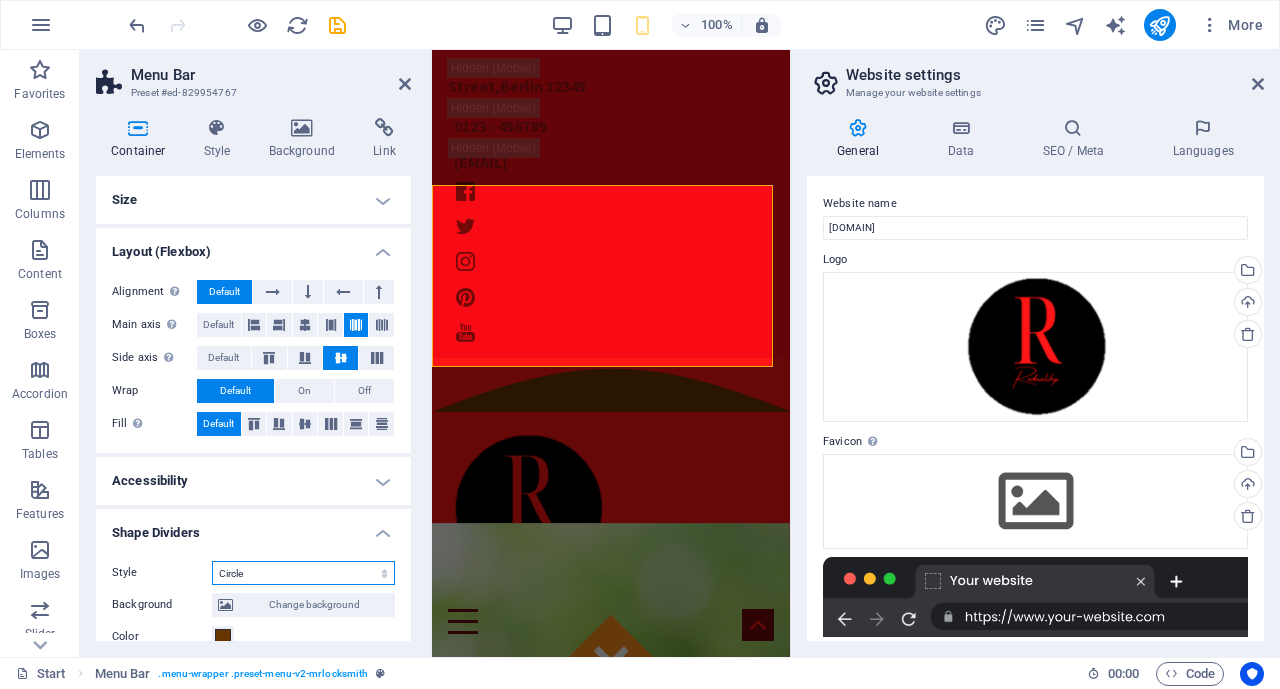 select on "none" 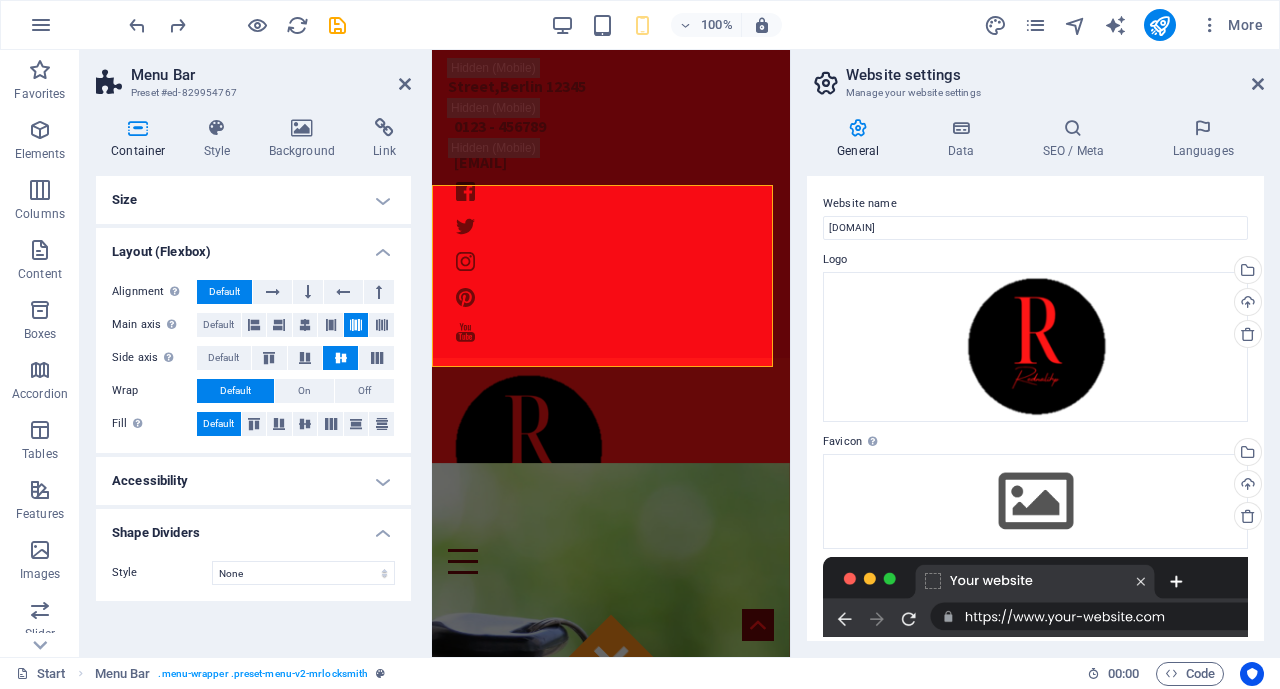 click on "Default" at bounding box center [235, 391] 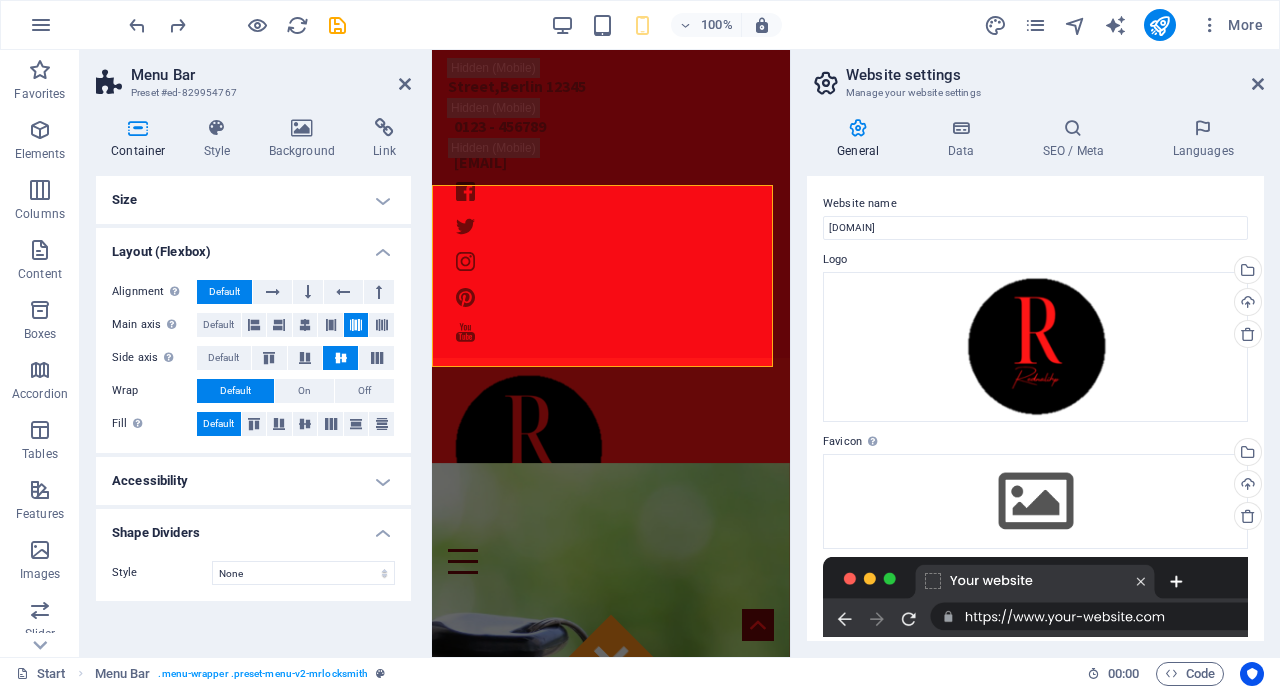click on "Size" at bounding box center [253, 200] 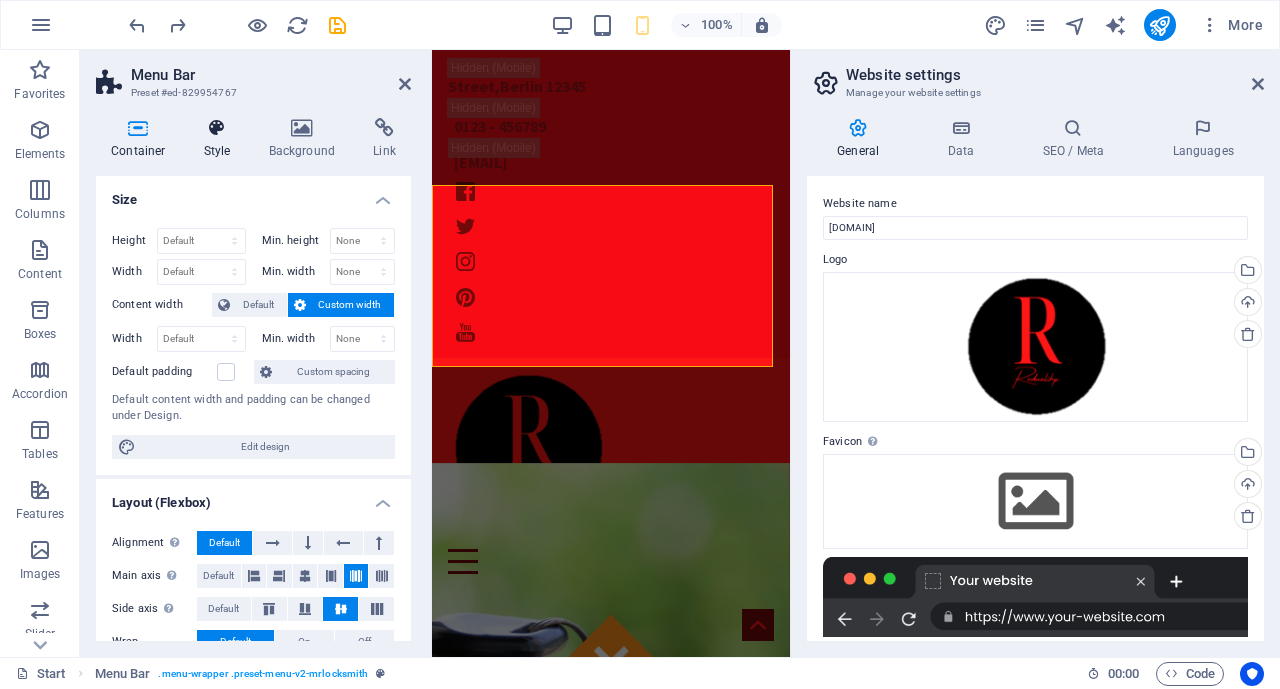 click on "Style" at bounding box center (221, 139) 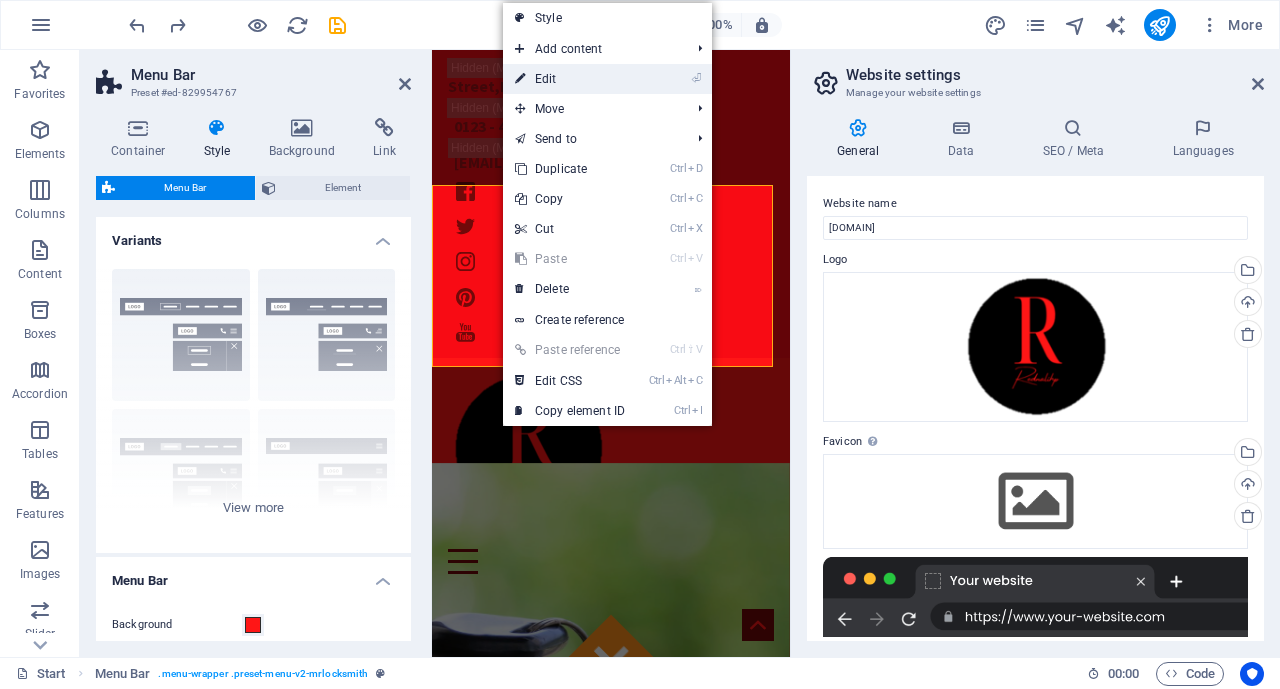 click on "⏎  Edit" at bounding box center [570, 79] 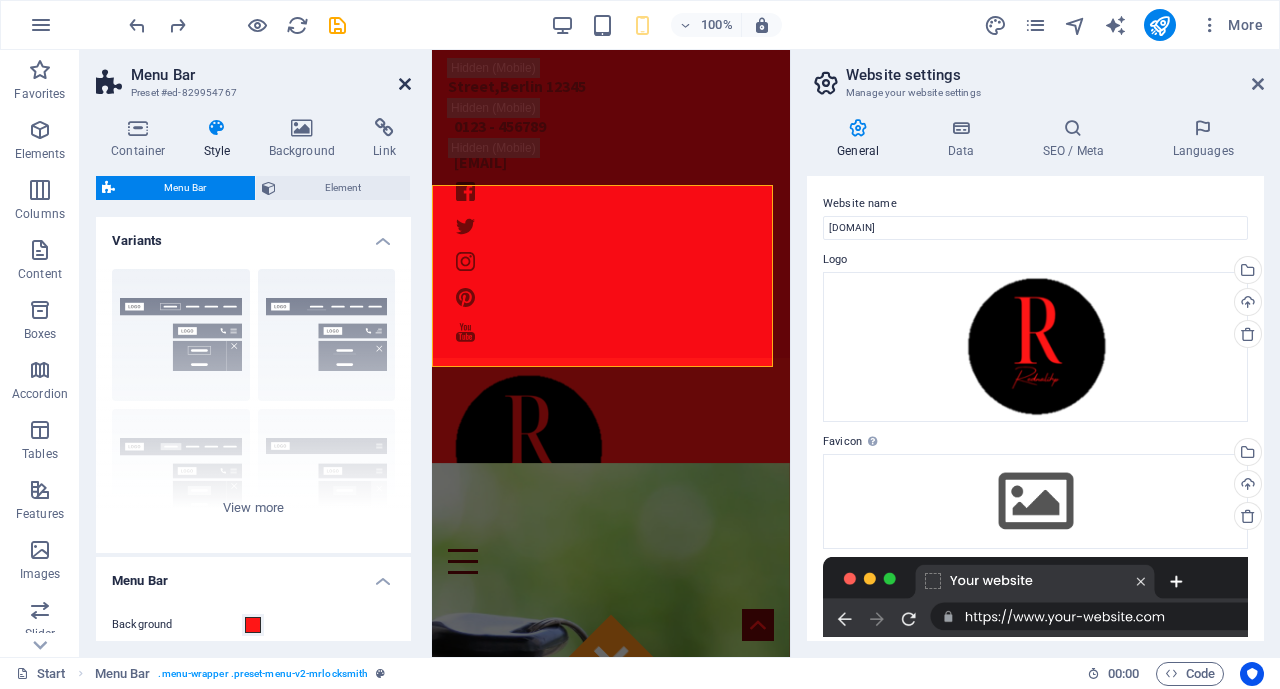 click at bounding box center [405, 84] 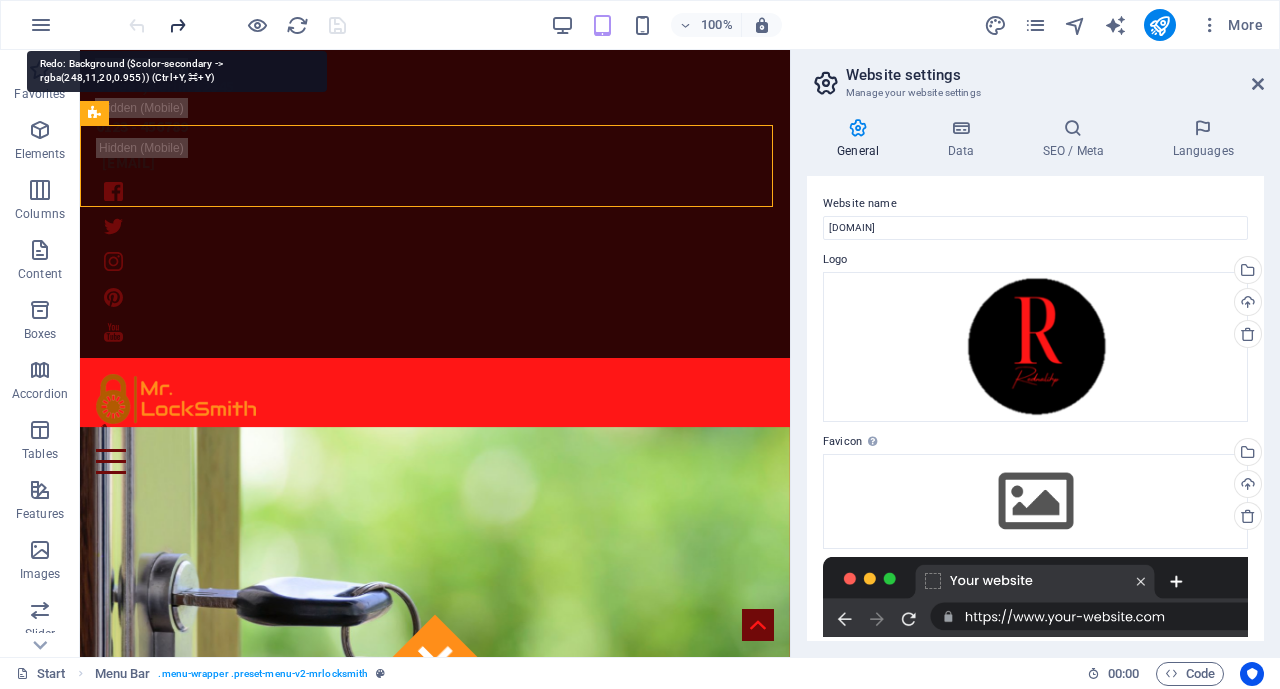 click at bounding box center (177, 25) 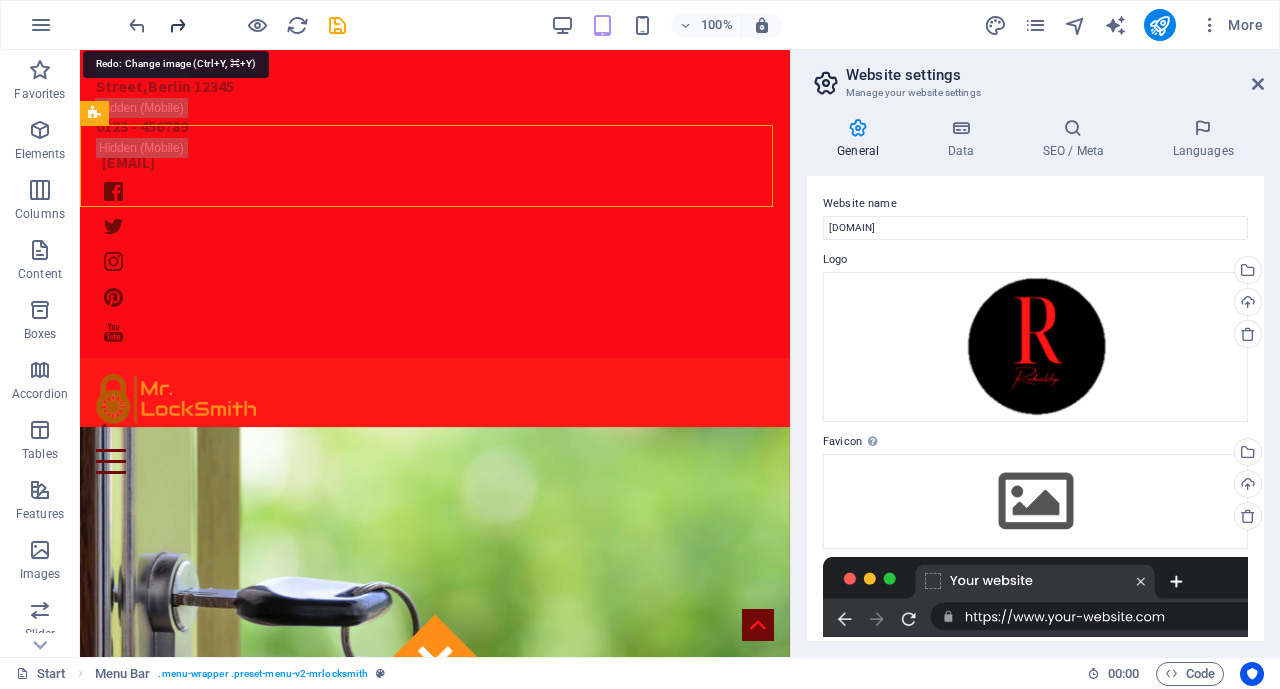 click at bounding box center (177, 25) 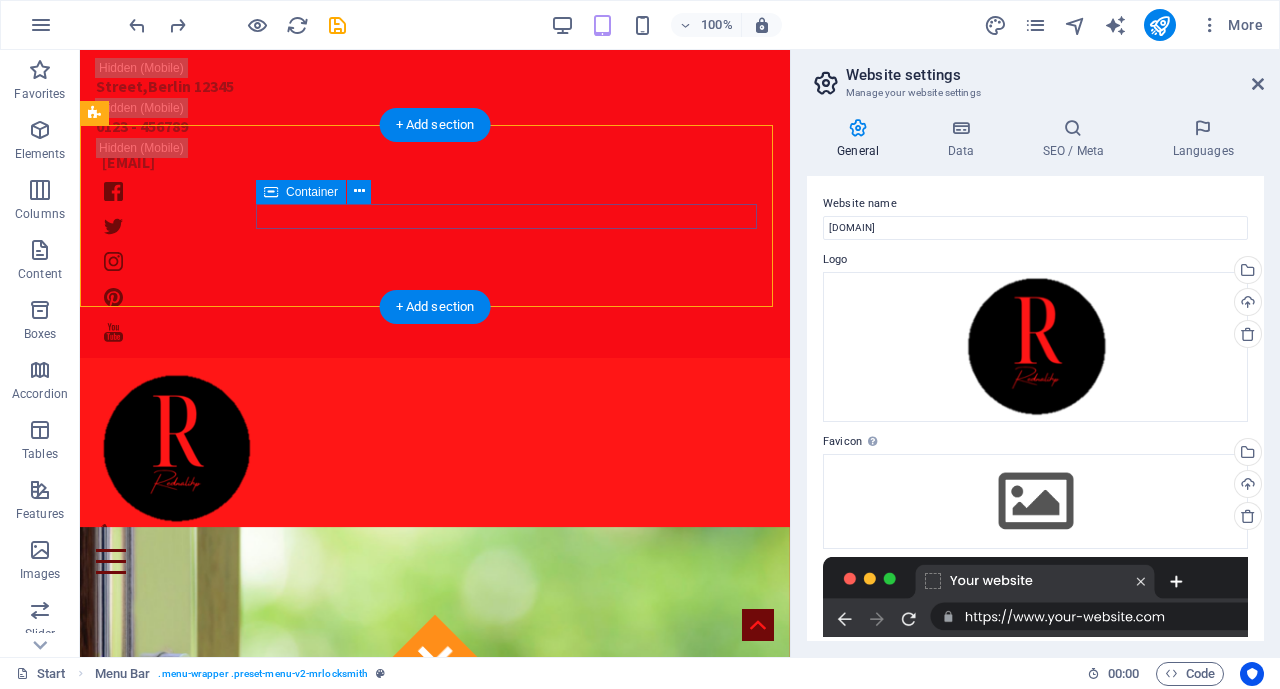 click at bounding box center (435, 549) 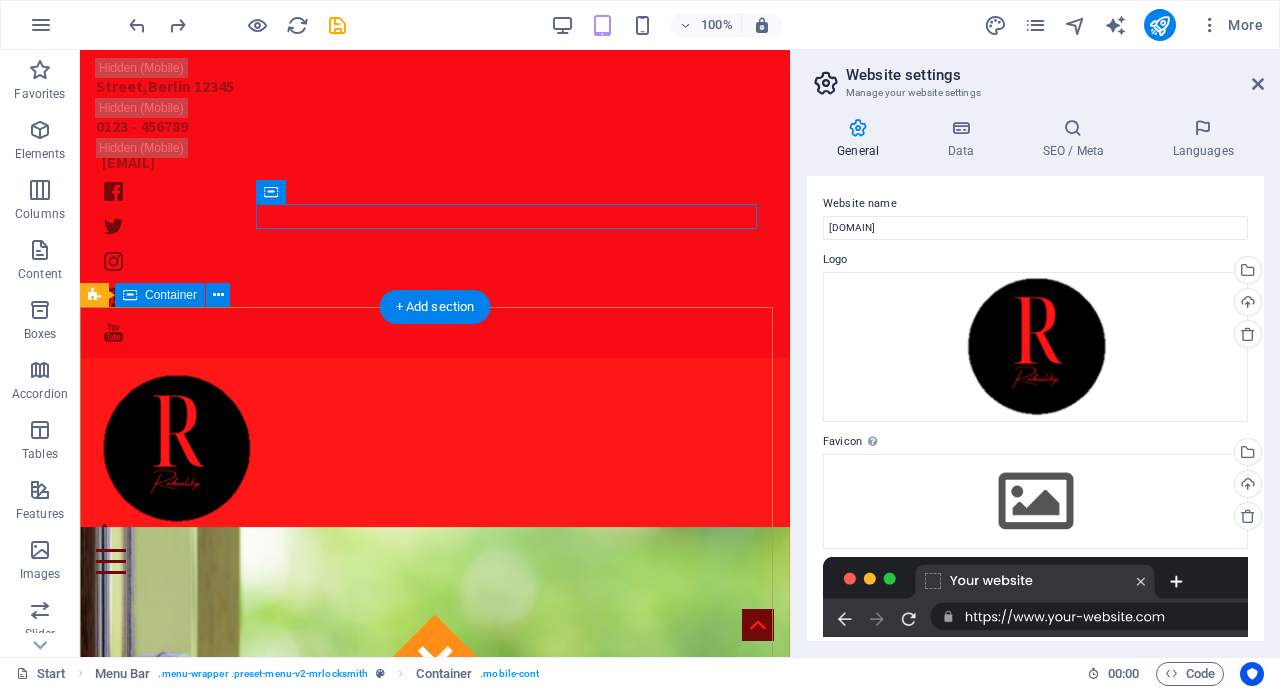 click on "Got locked outside? No Problem! We are  24/7 h  available to you!   Give us a call:" at bounding box center (435, 1388) 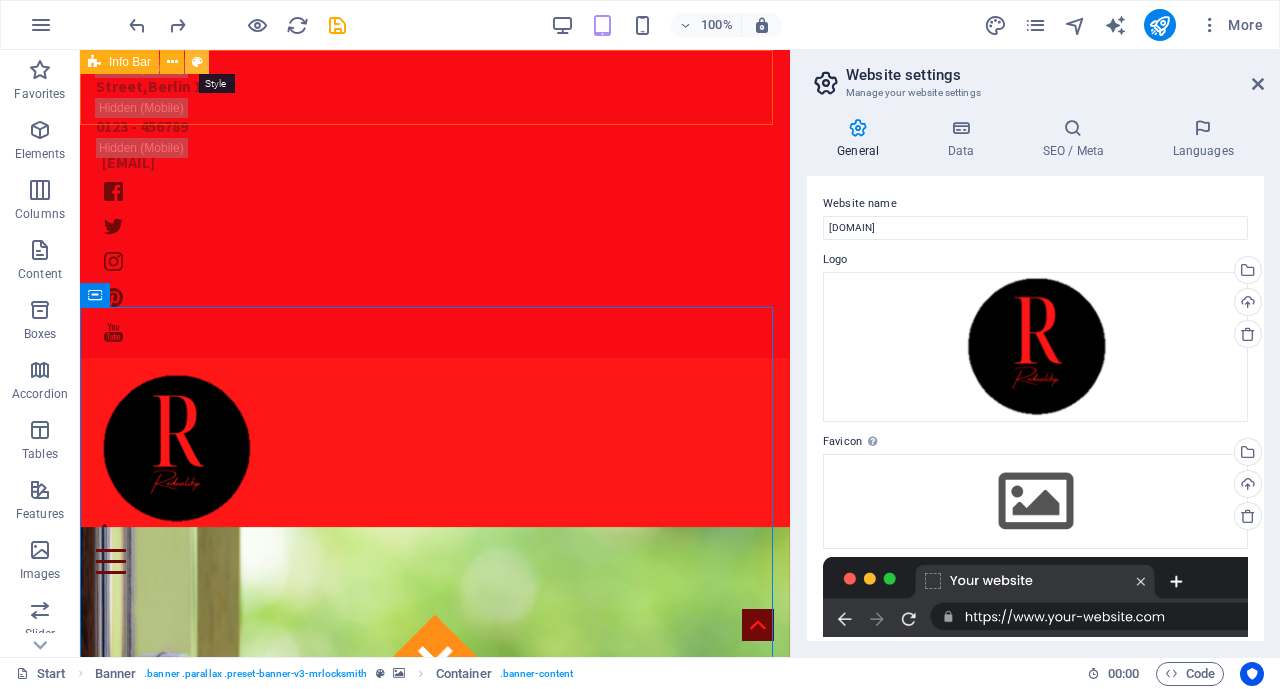 click at bounding box center (197, 62) 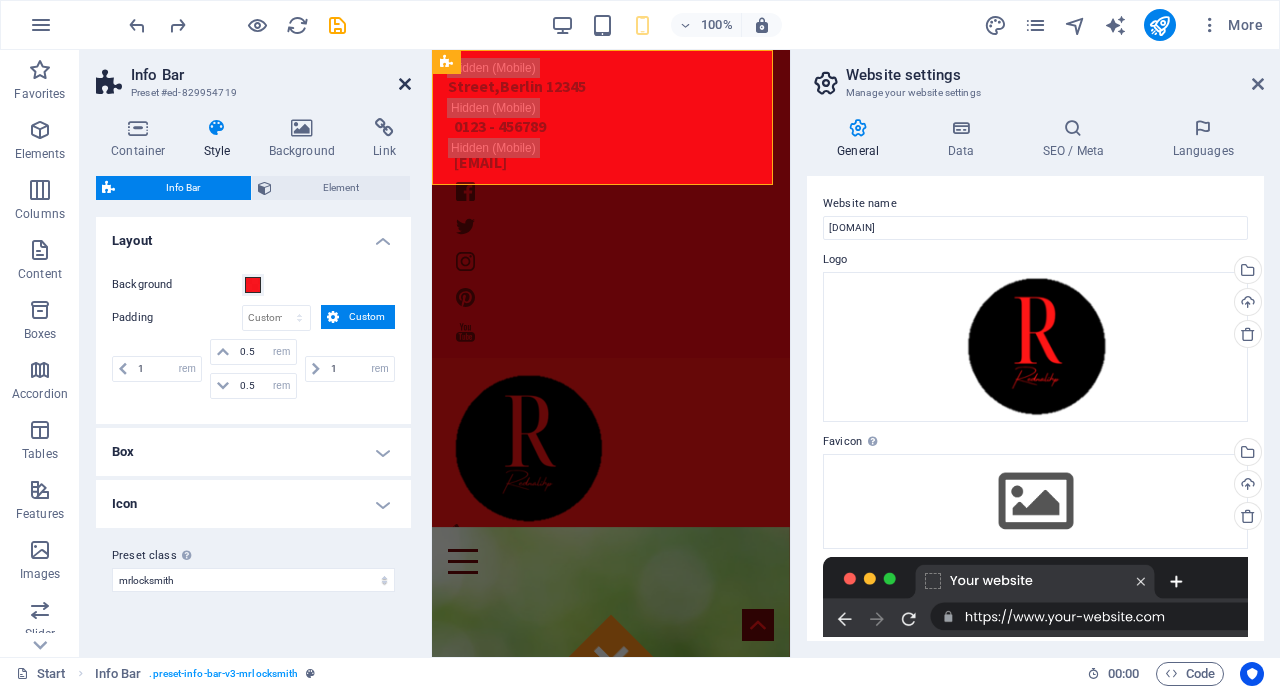 click at bounding box center [405, 84] 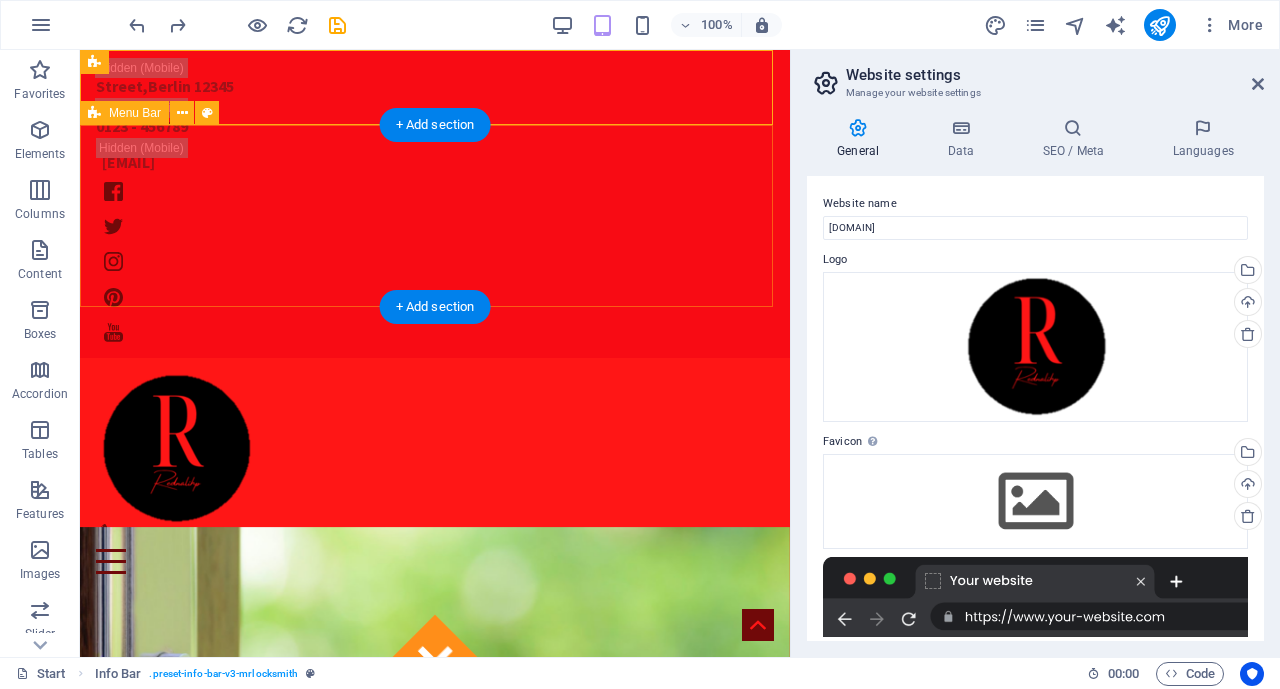 click on "Home About us Services Partners Testimonials Contact" at bounding box center [435, 474] 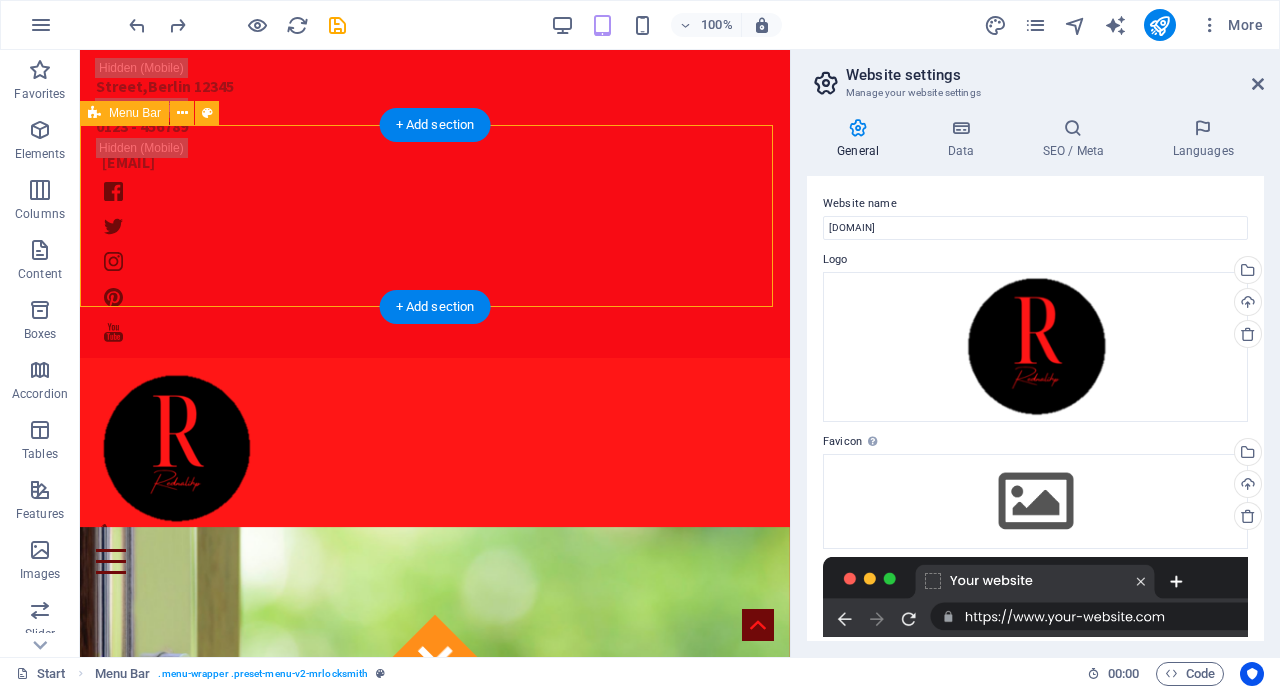click on "Home About us Services Partners Testimonials Contact" at bounding box center [435, 474] 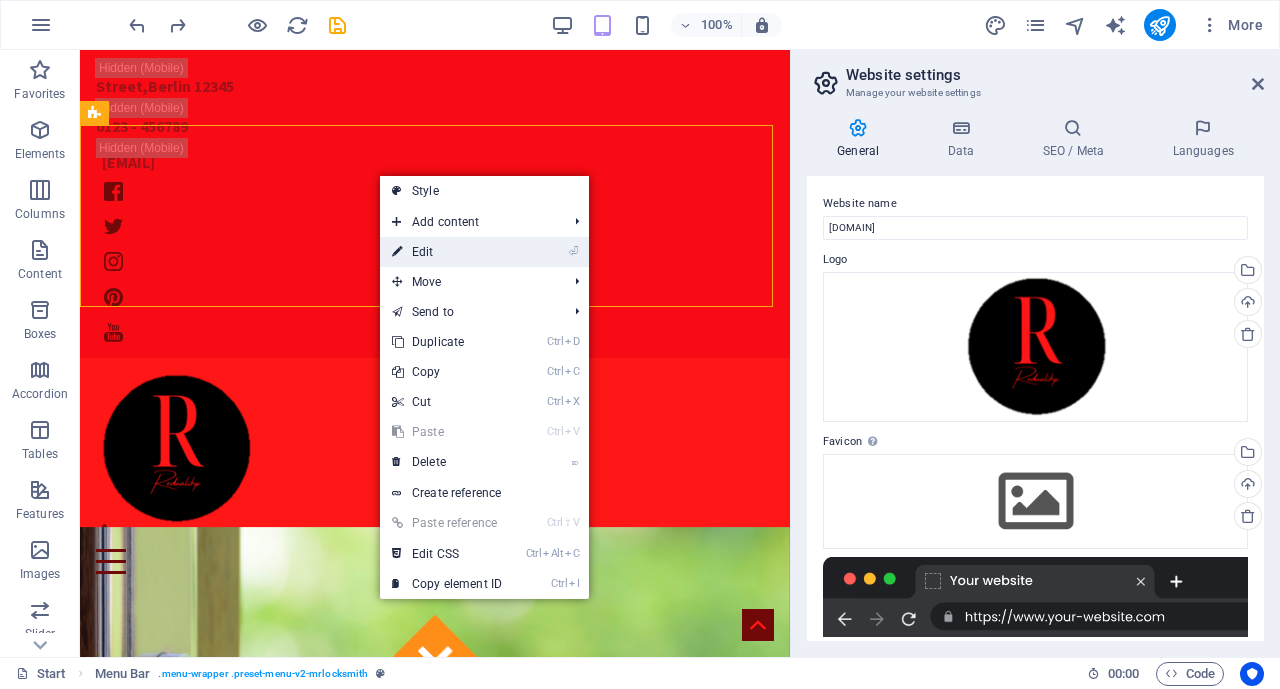 click on "⏎  Edit" at bounding box center (447, 252) 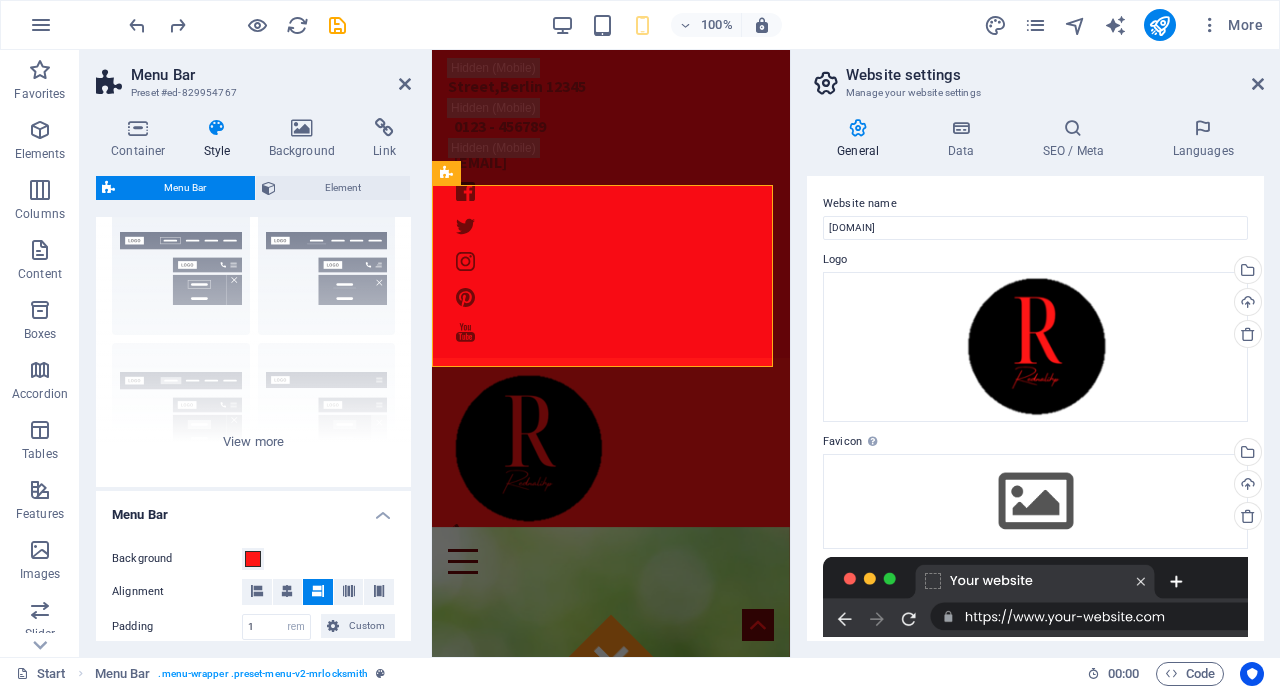 scroll, scrollTop: 192, scrollLeft: 0, axis: vertical 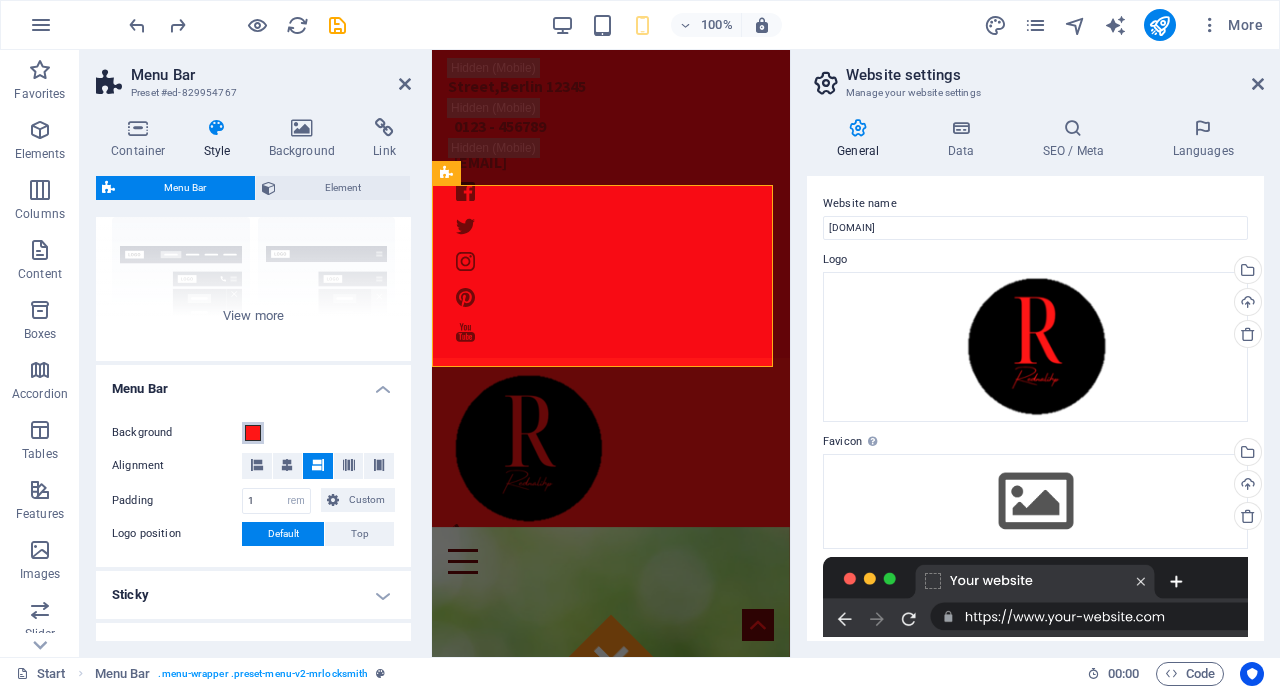 click at bounding box center [253, 433] 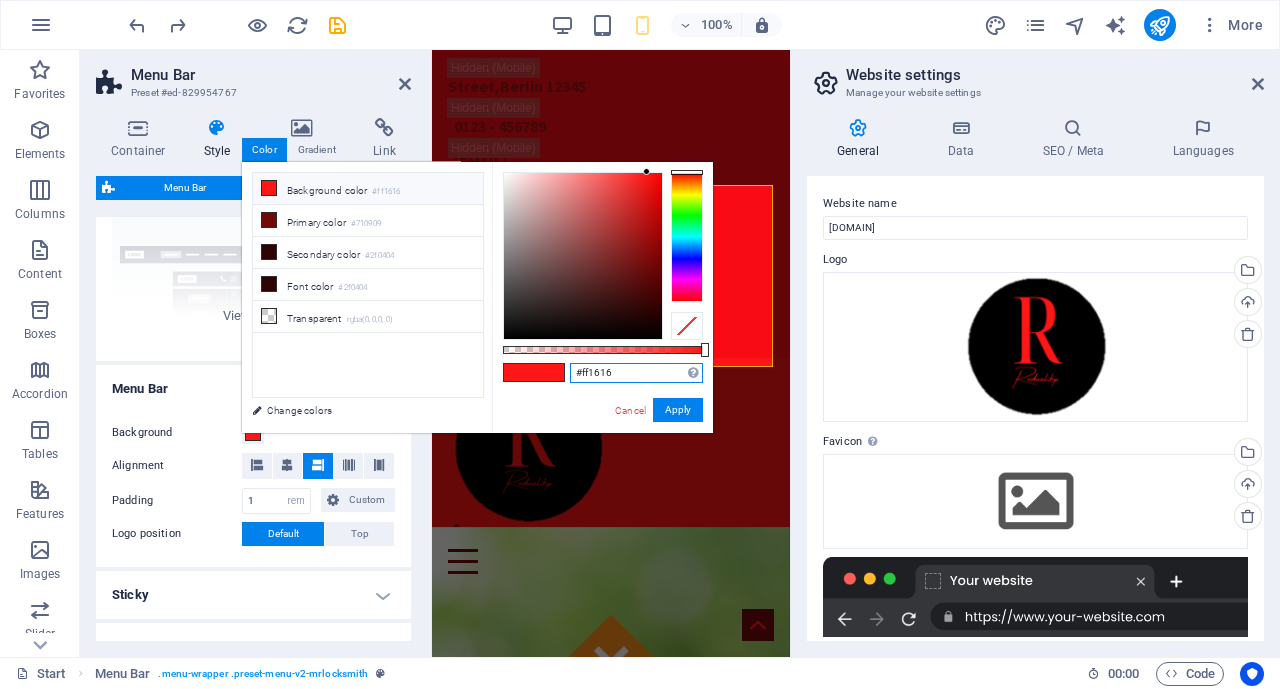 drag, startPoint x: 618, startPoint y: 369, endPoint x: 561, endPoint y: 371, distance: 57.035076 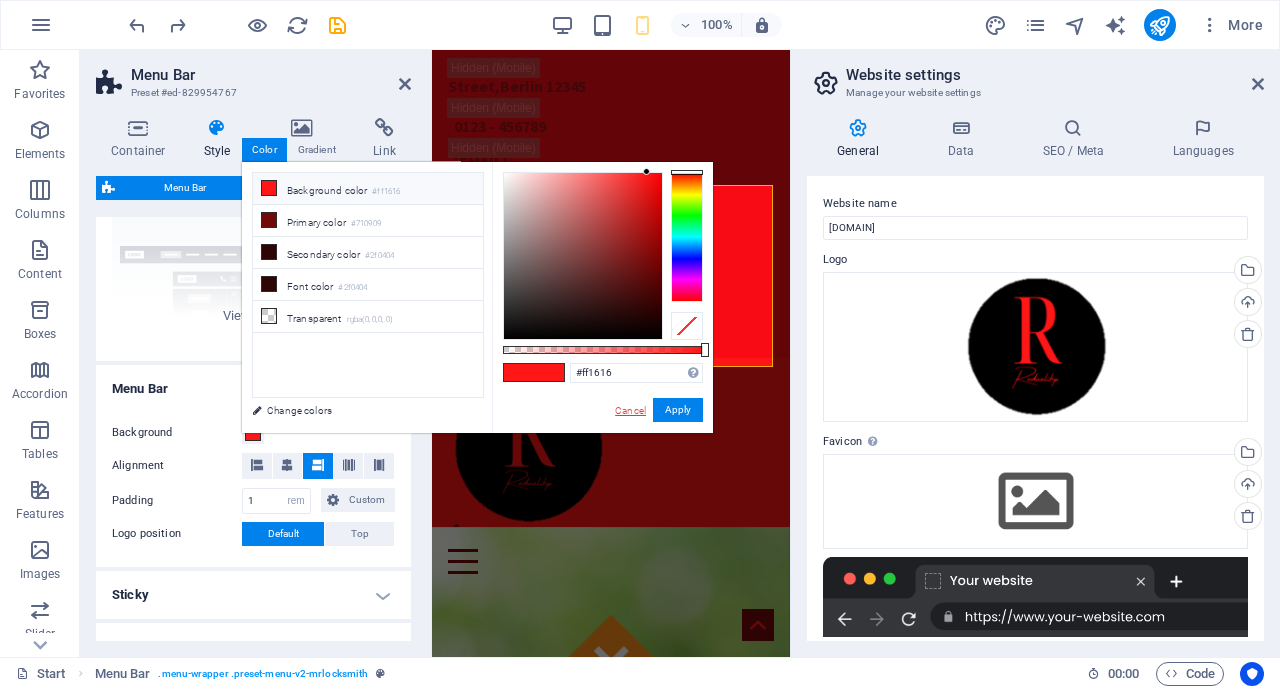 click on "Cancel" at bounding box center (630, 410) 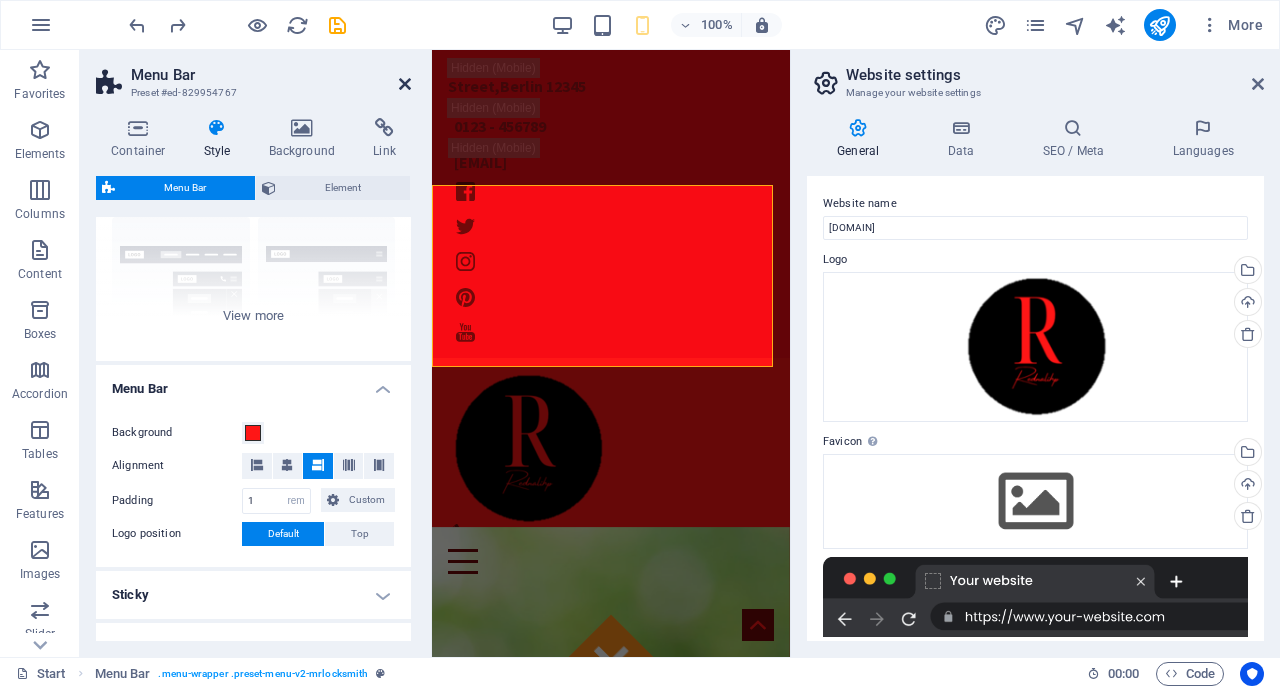 click at bounding box center (405, 84) 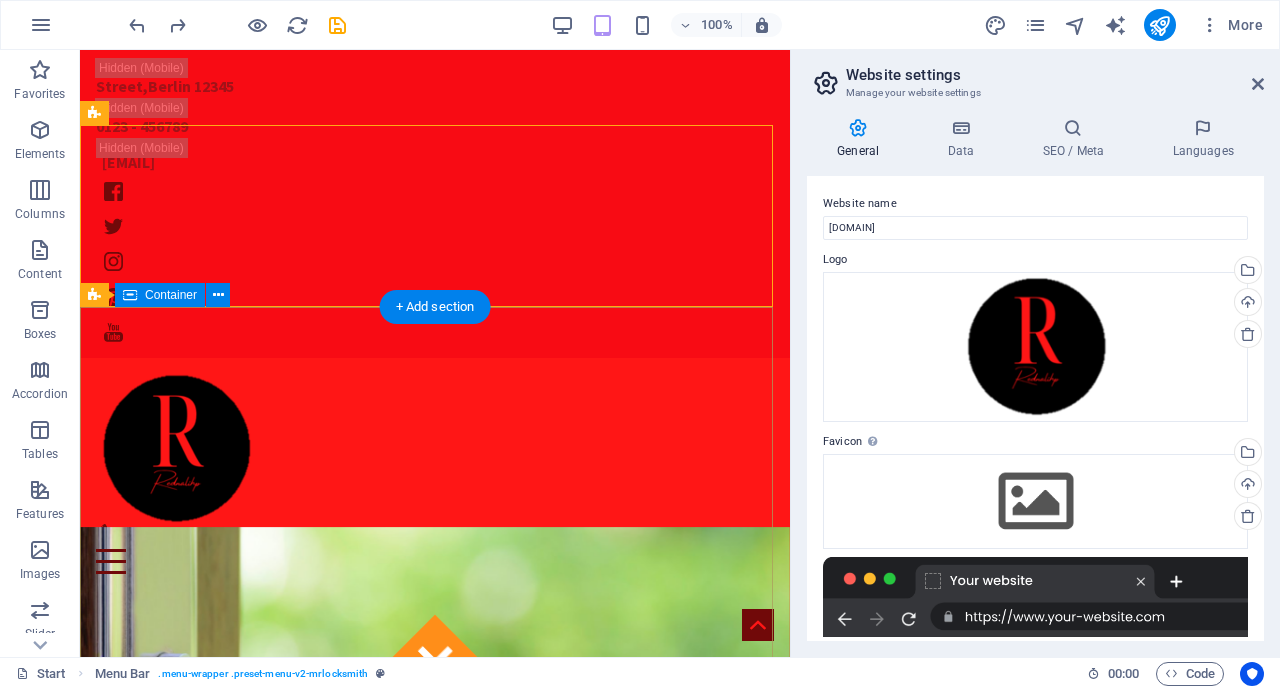 click on "Got locked outside? No Problem! We are  24/7 h  available to you!   Give us a call:" at bounding box center (435, 1388) 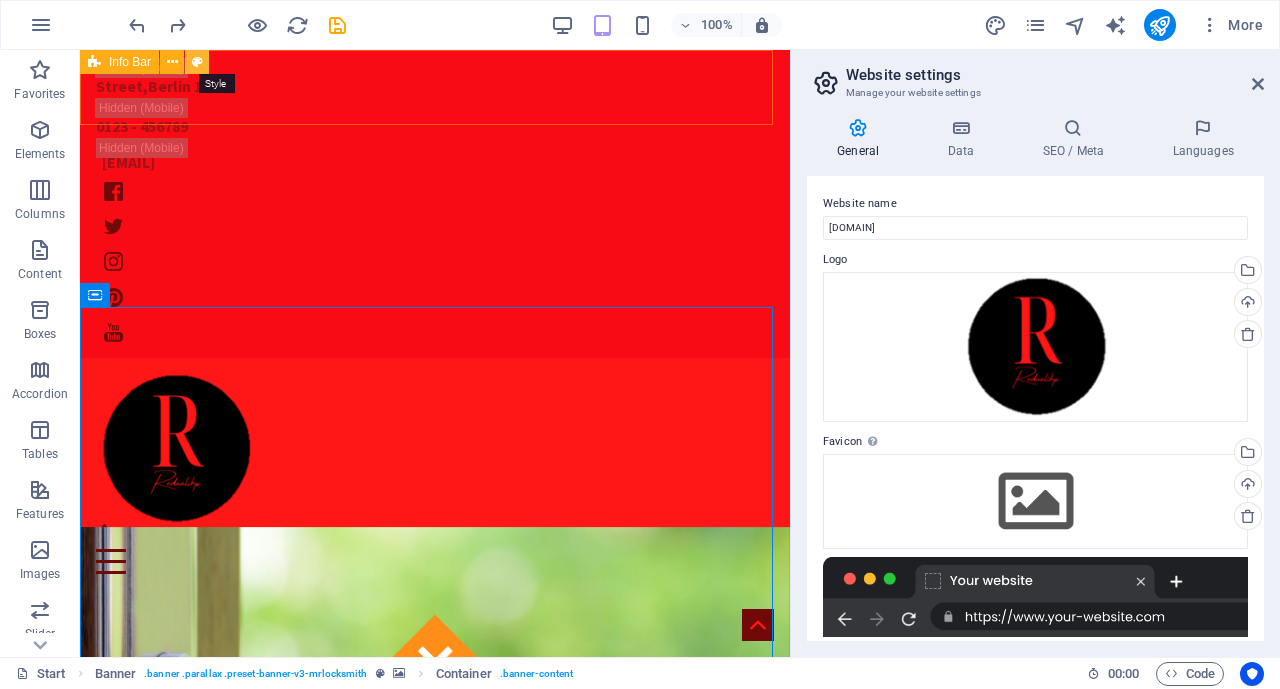 click at bounding box center [197, 62] 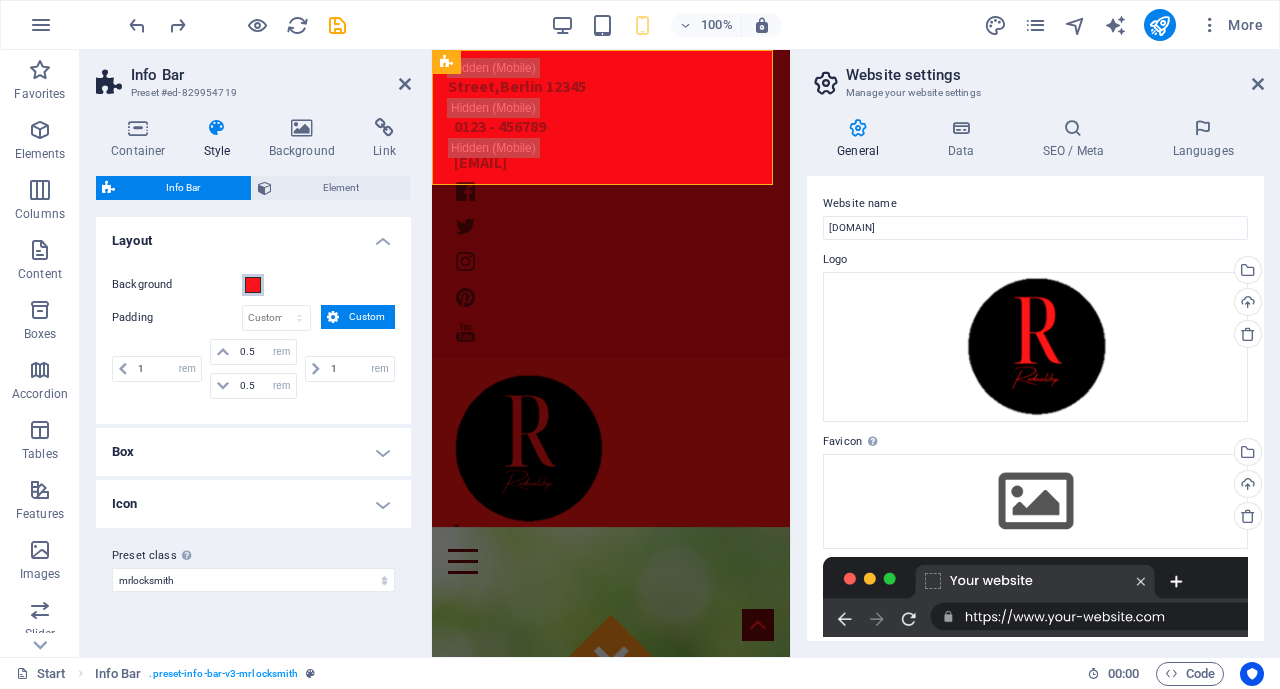 click at bounding box center [253, 285] 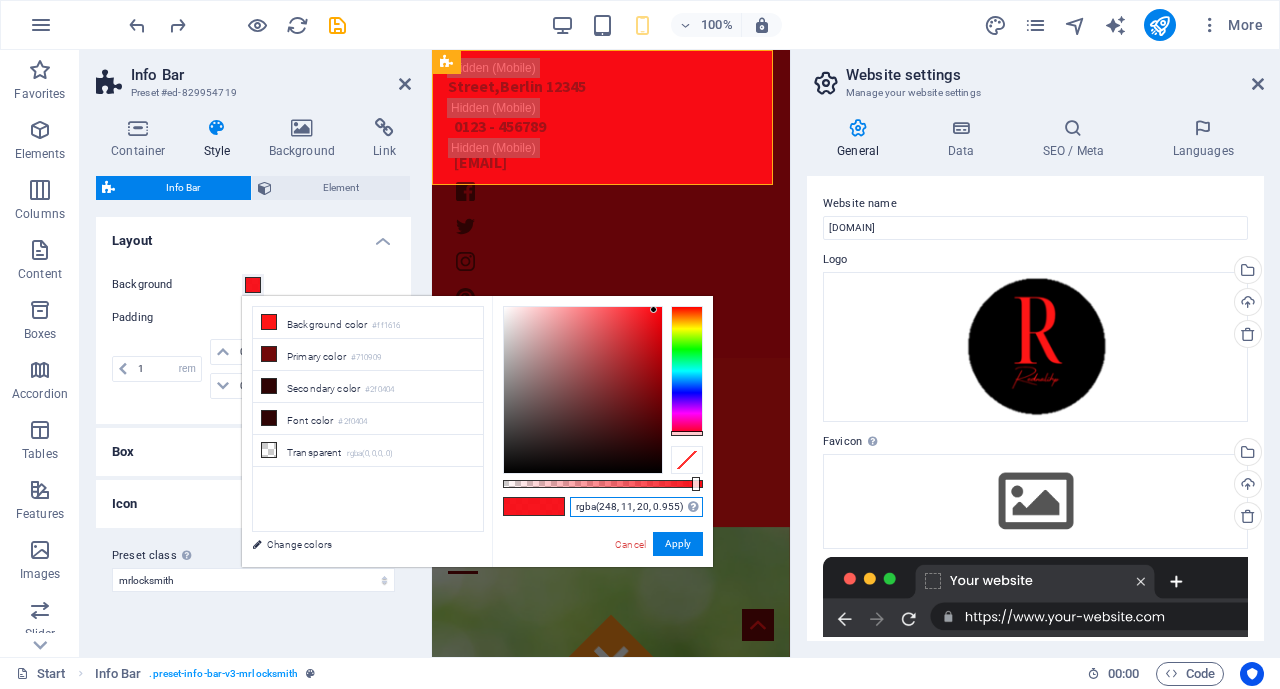 drag, startPoint x: 682, startPoint y: 502, endPoint x: 556, endPoint y: 520, distance: 127.27922 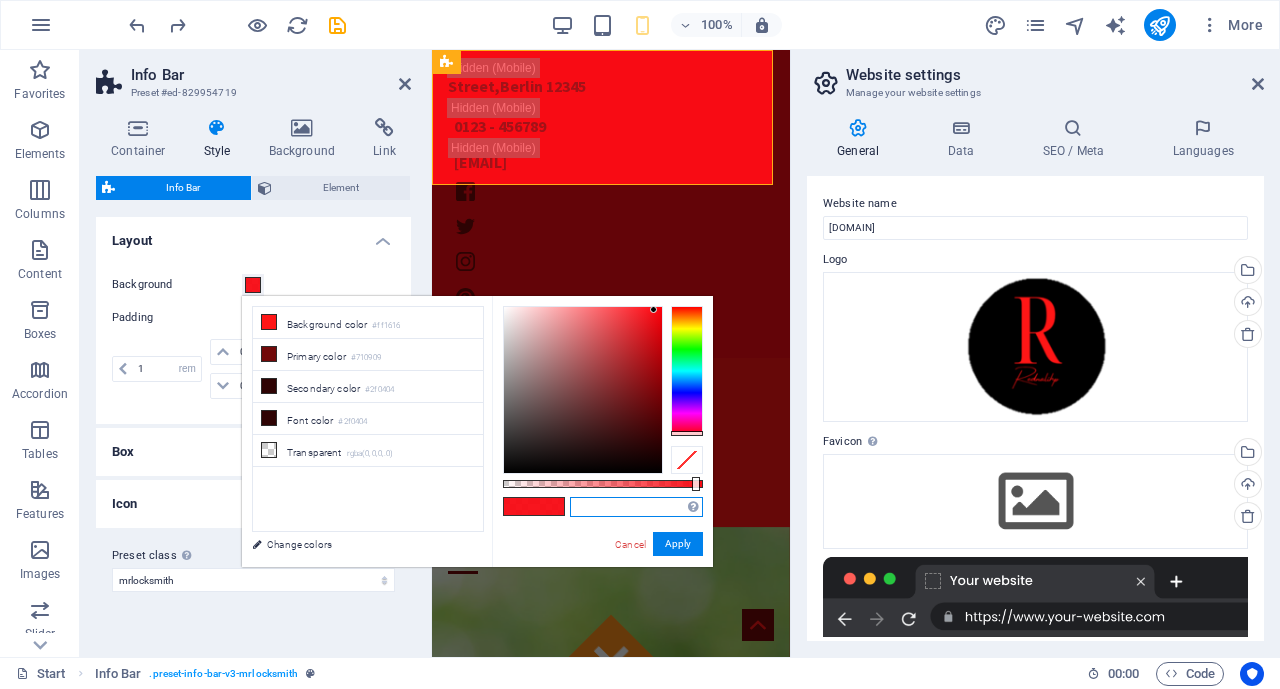 type on "V" 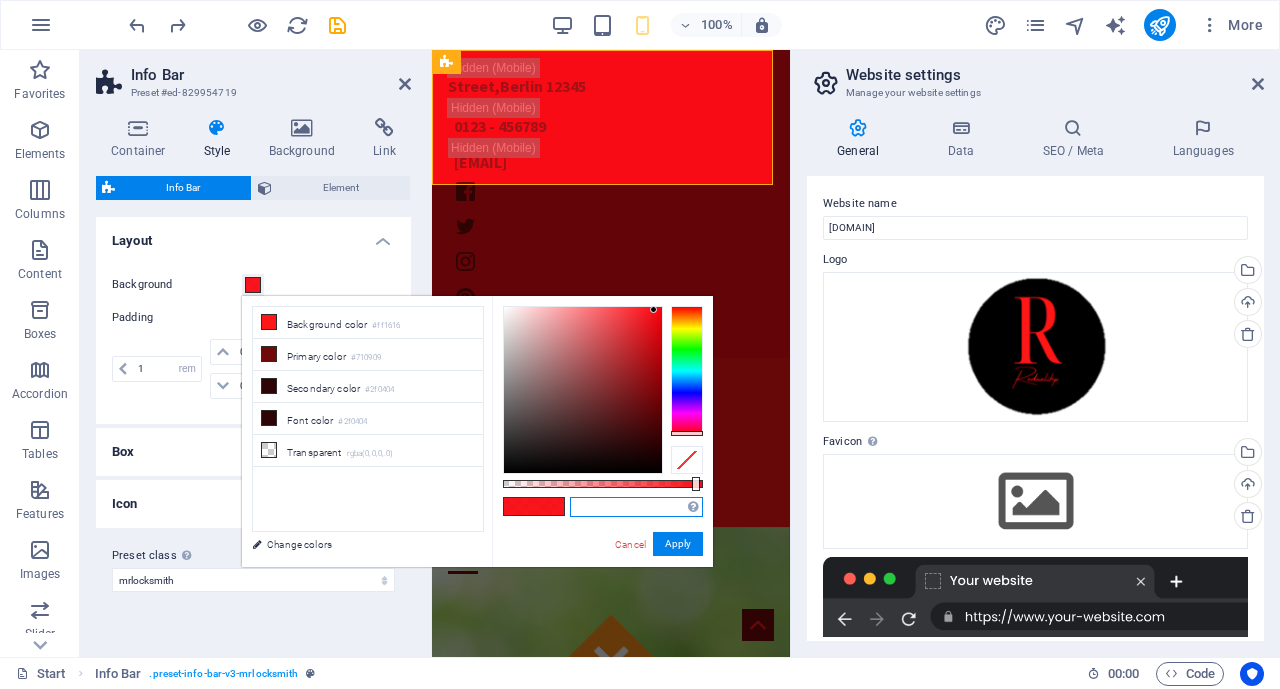 paste on "#ff1616" 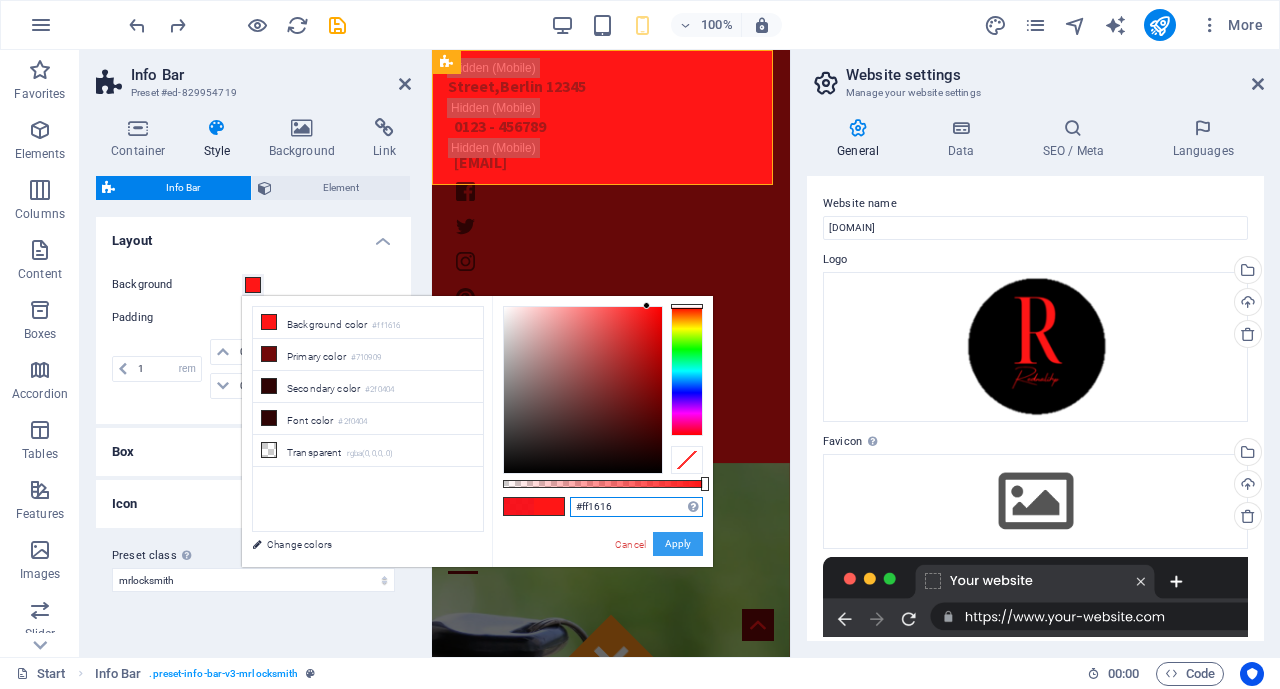 type on "#ff1616" 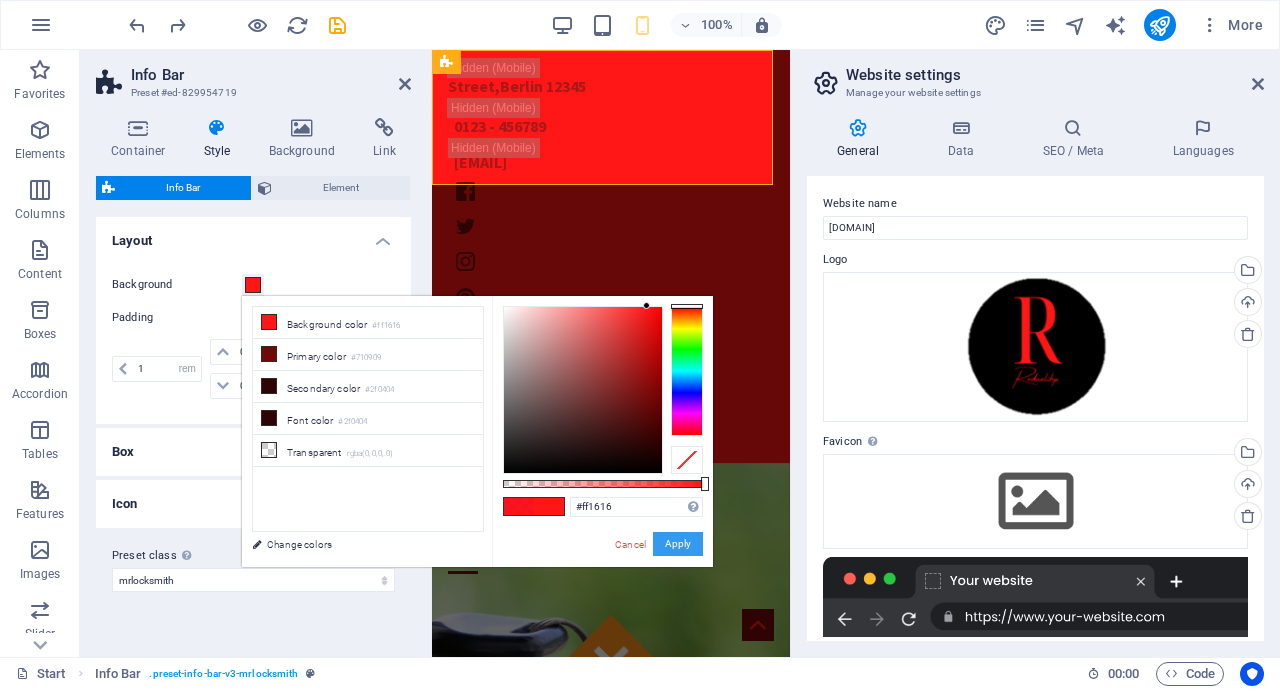 click on "Apply" at bounding box center (678, 544) 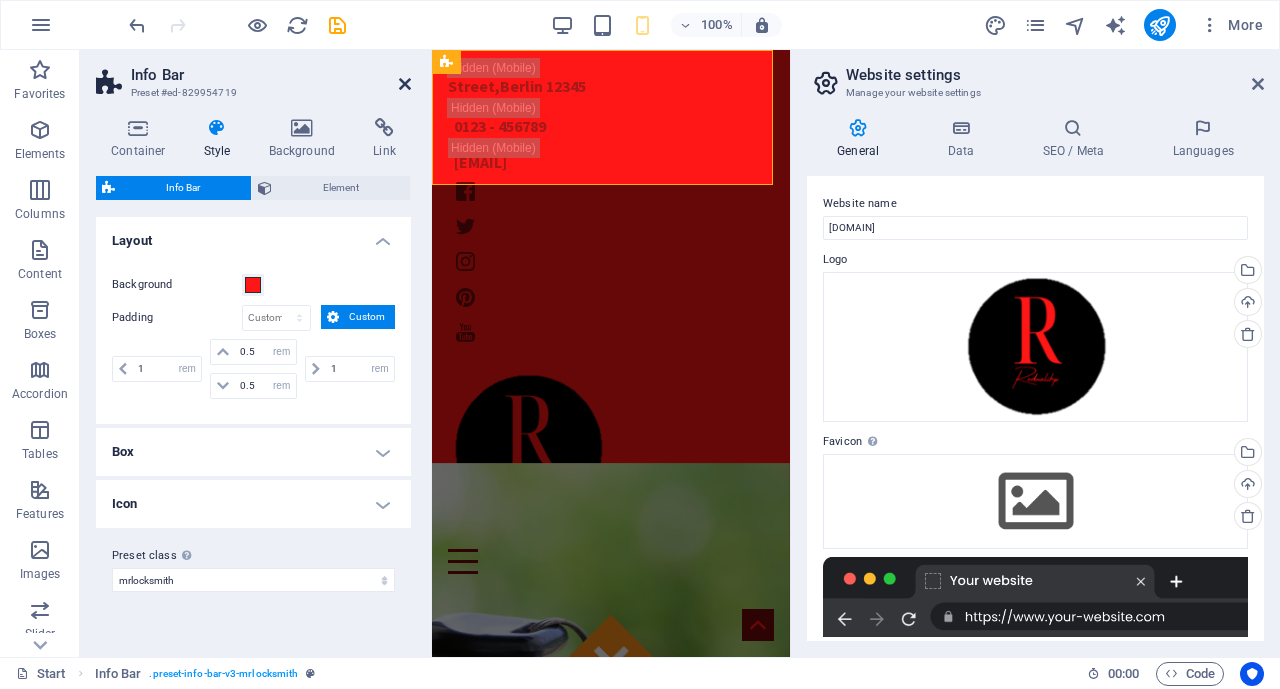 click at bounding box center (405, 84) 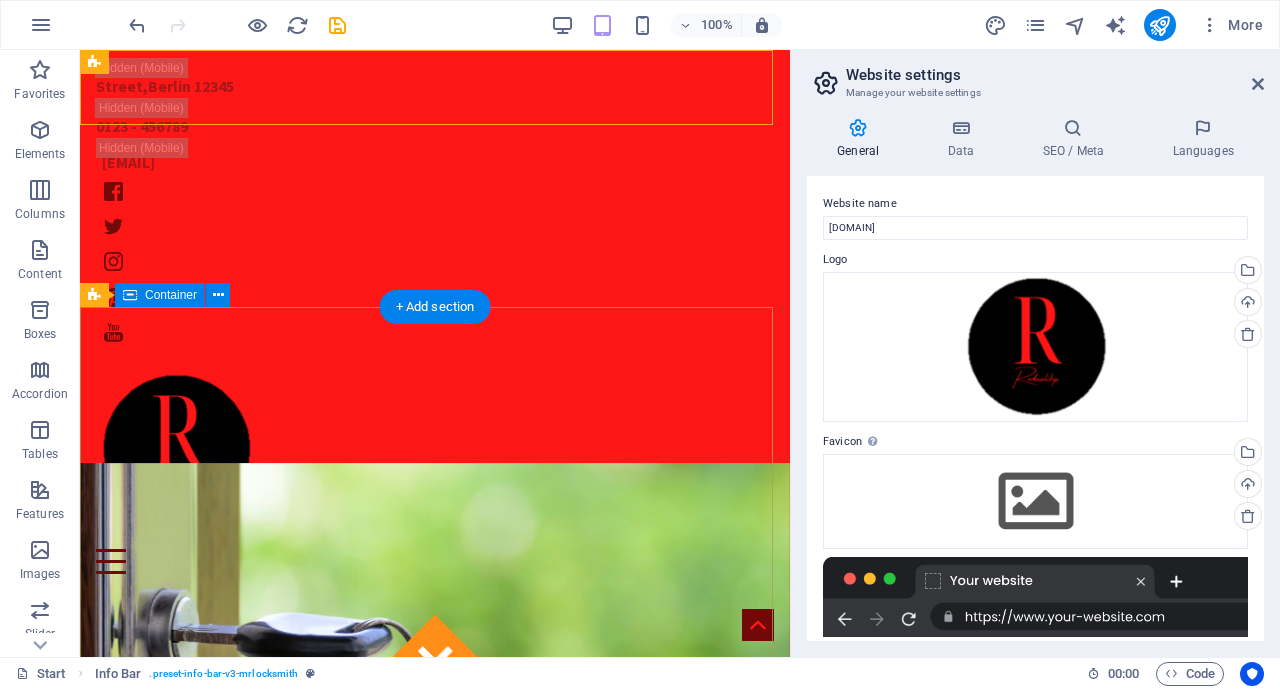 click on "Got locked outside? No Problem! We are  24/7 h  available to you!   Give us a call:" at bounding box center (435, 1388) 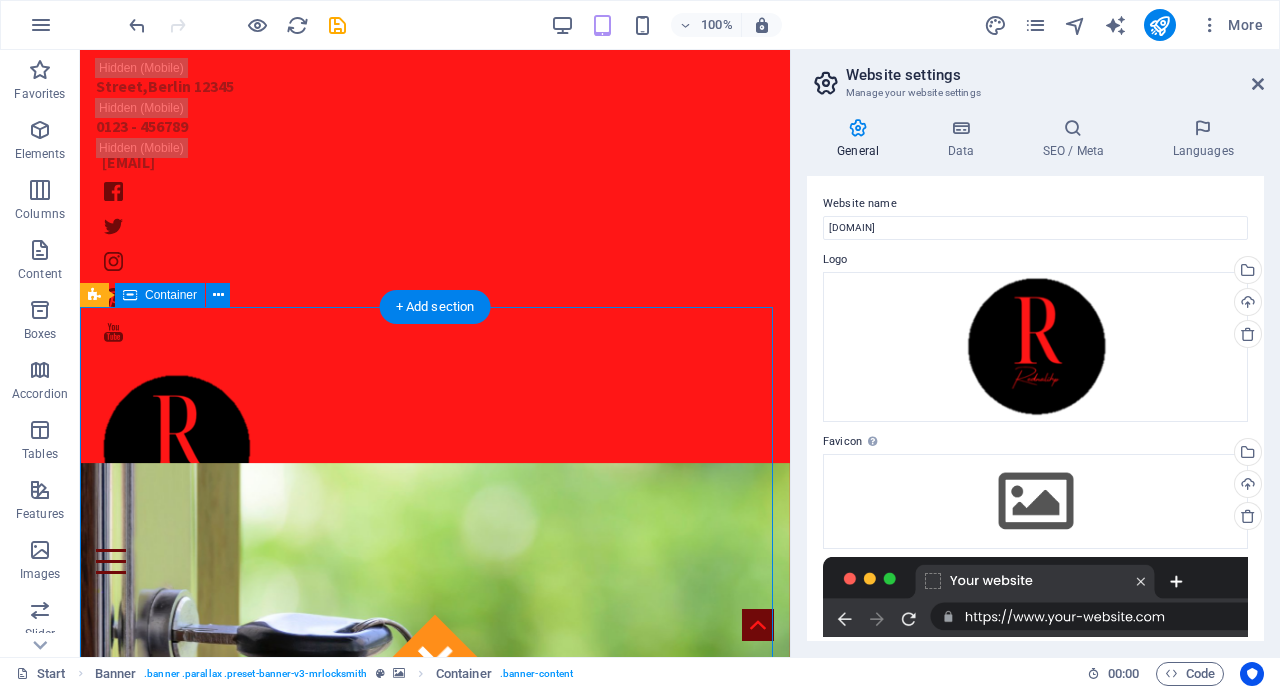 click on "Got locked outside? No Problem! We are  24/7 h  available to you!   Give us a call:" at bounding box center (435, 1388) 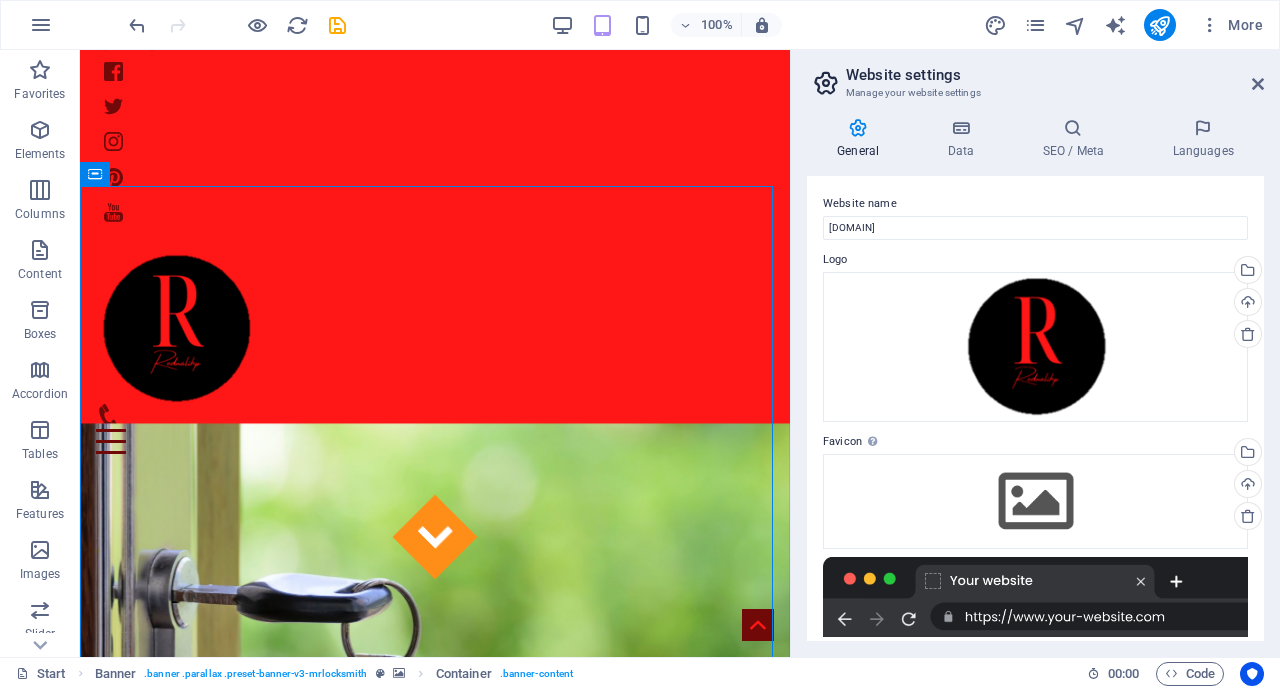 scroll, scrollTop: 160, scrollLeft: 0, axis: vertical 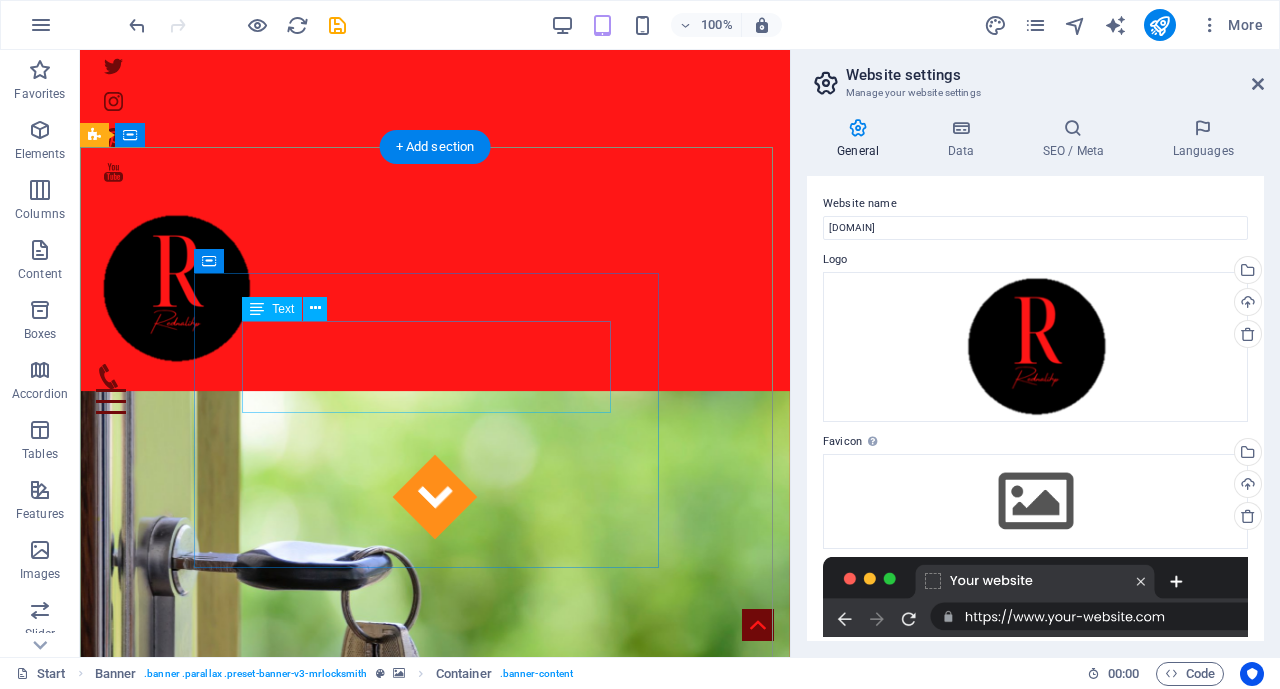 click on "Got locked outside? No Problem!" at bounding box center (435, 1175) 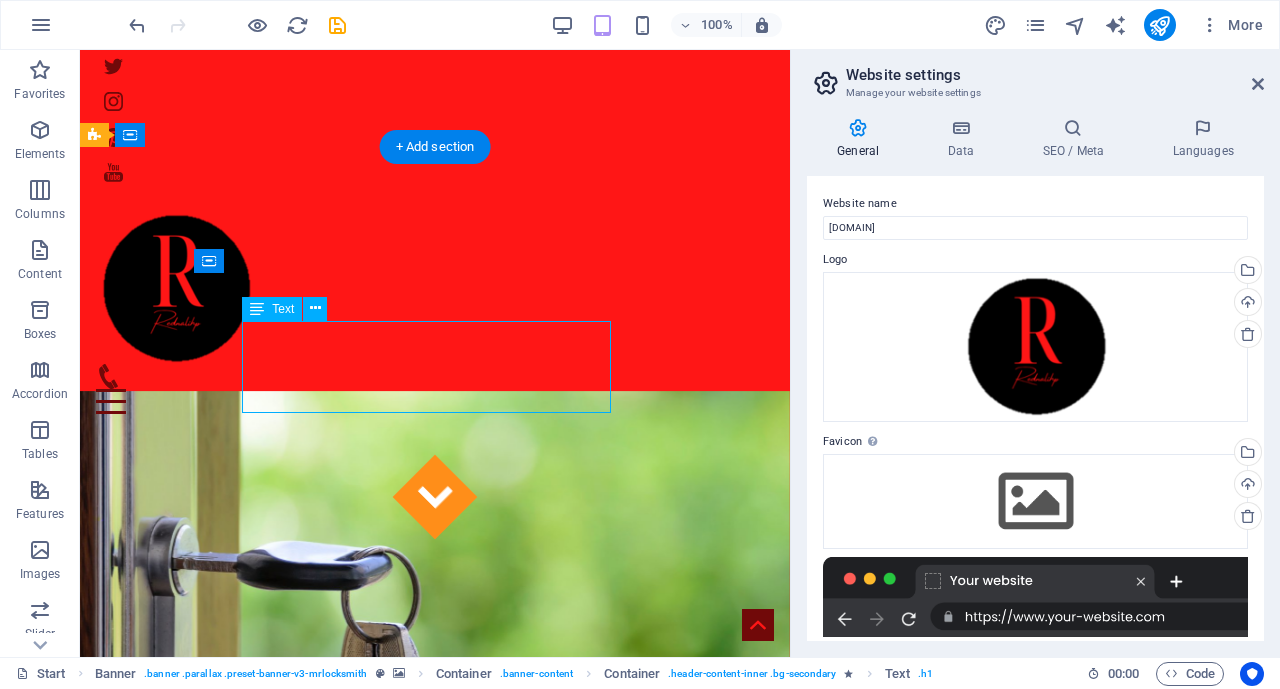 click on "Got locked outside? No Problem!" at bounding box center [435, 1175] 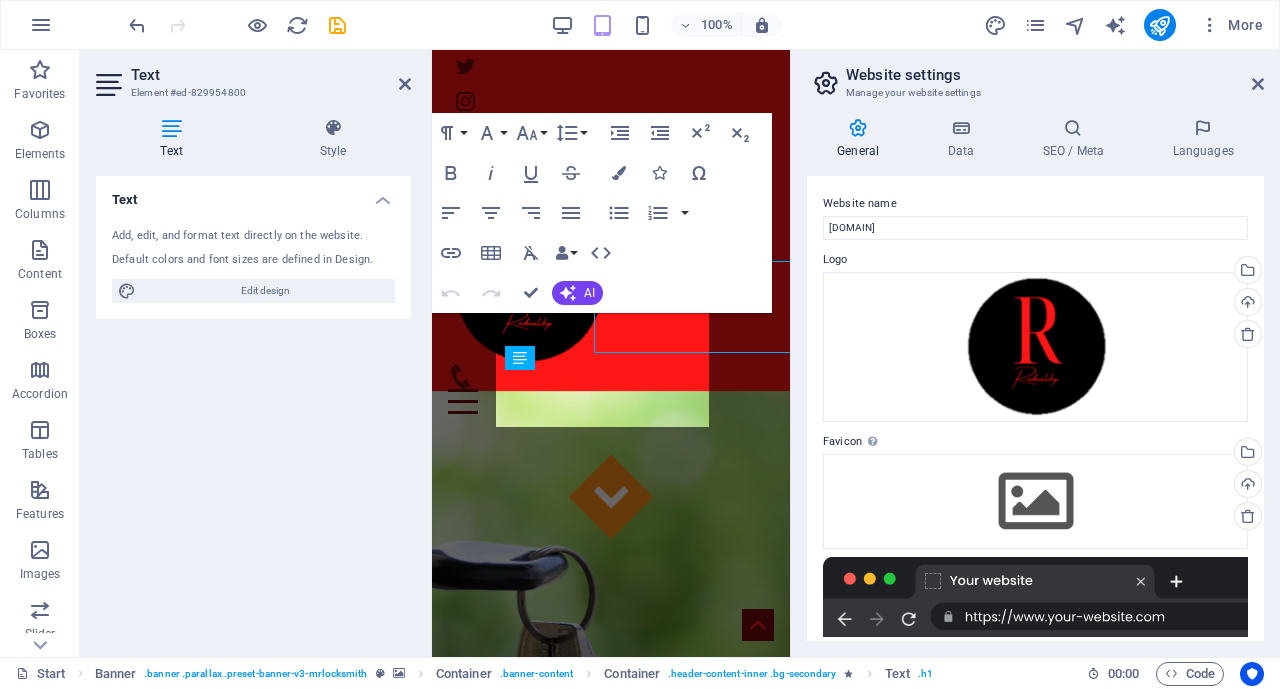 scroll, scrollTop: 220, scrollLeft: 0, axis: vertical 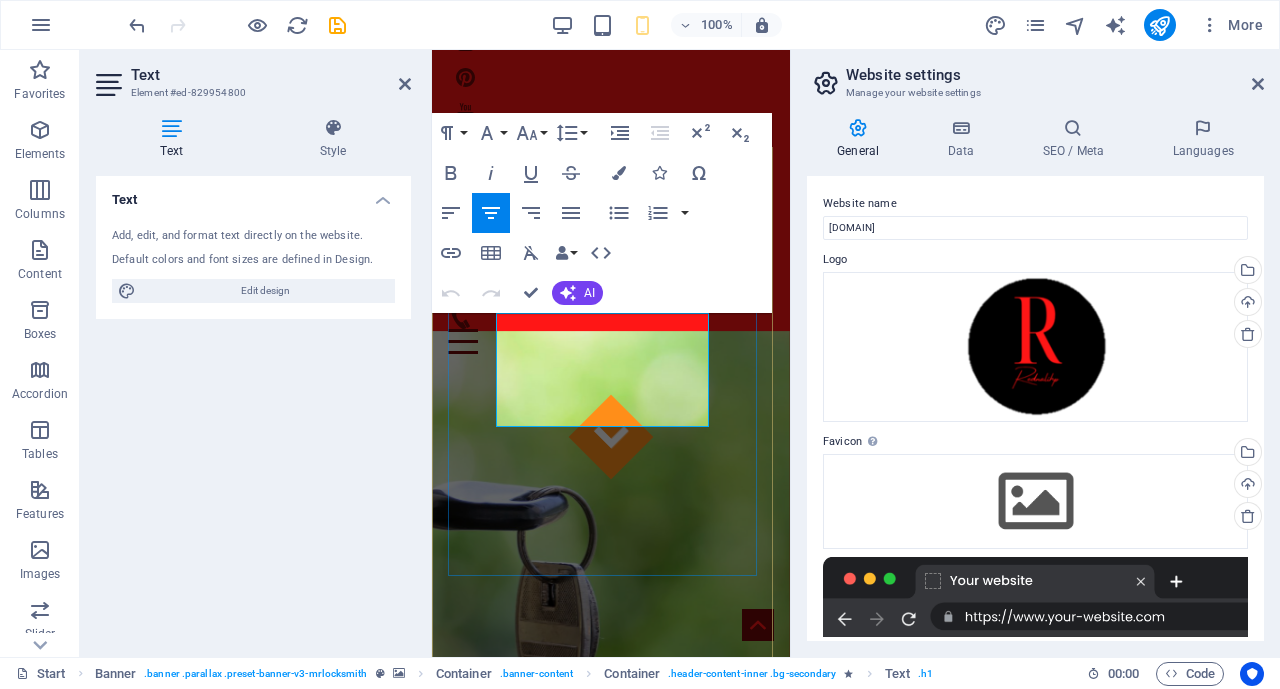 click on "Got locked outside?" at bounding box center [611, 1091] 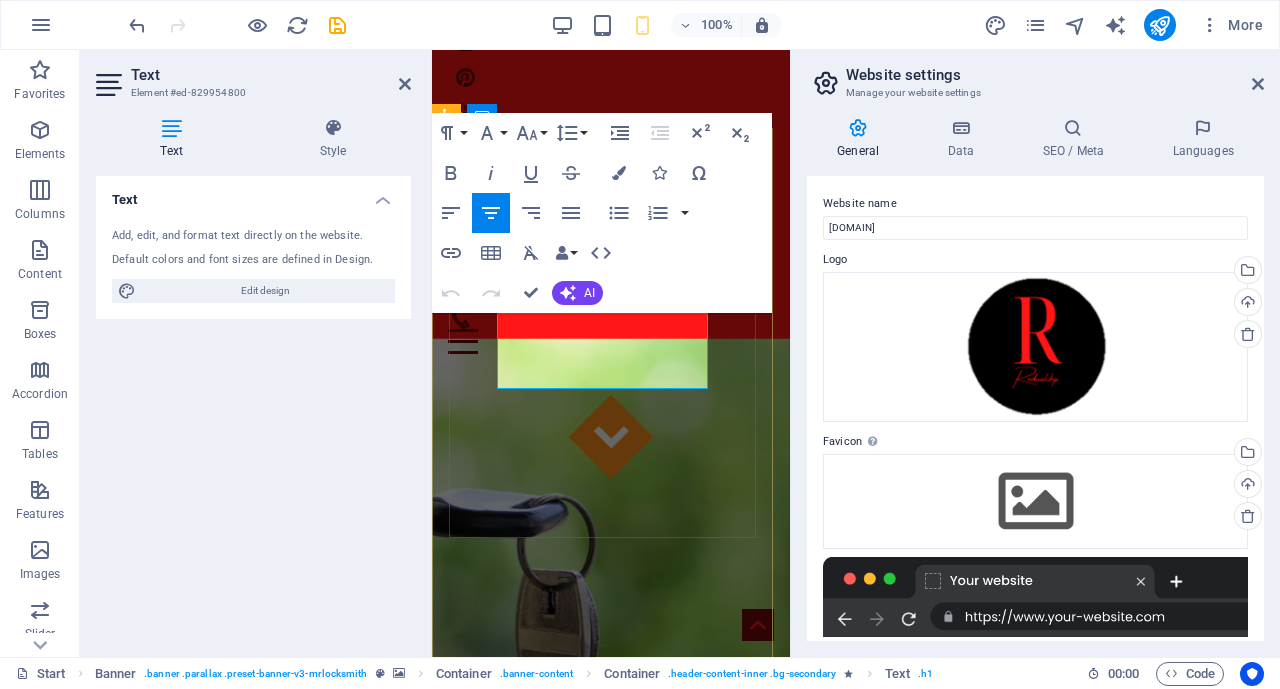 scroll, scrollTop: 239, scrollLeft: 0, axis: vertical 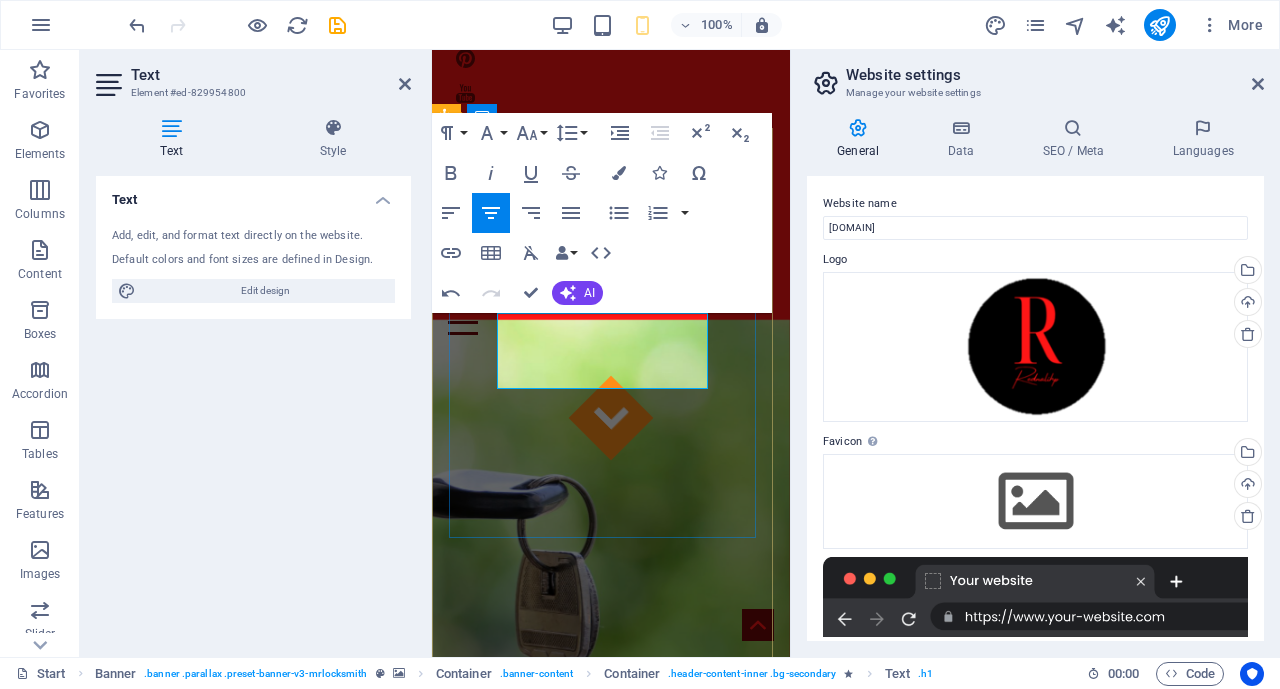type 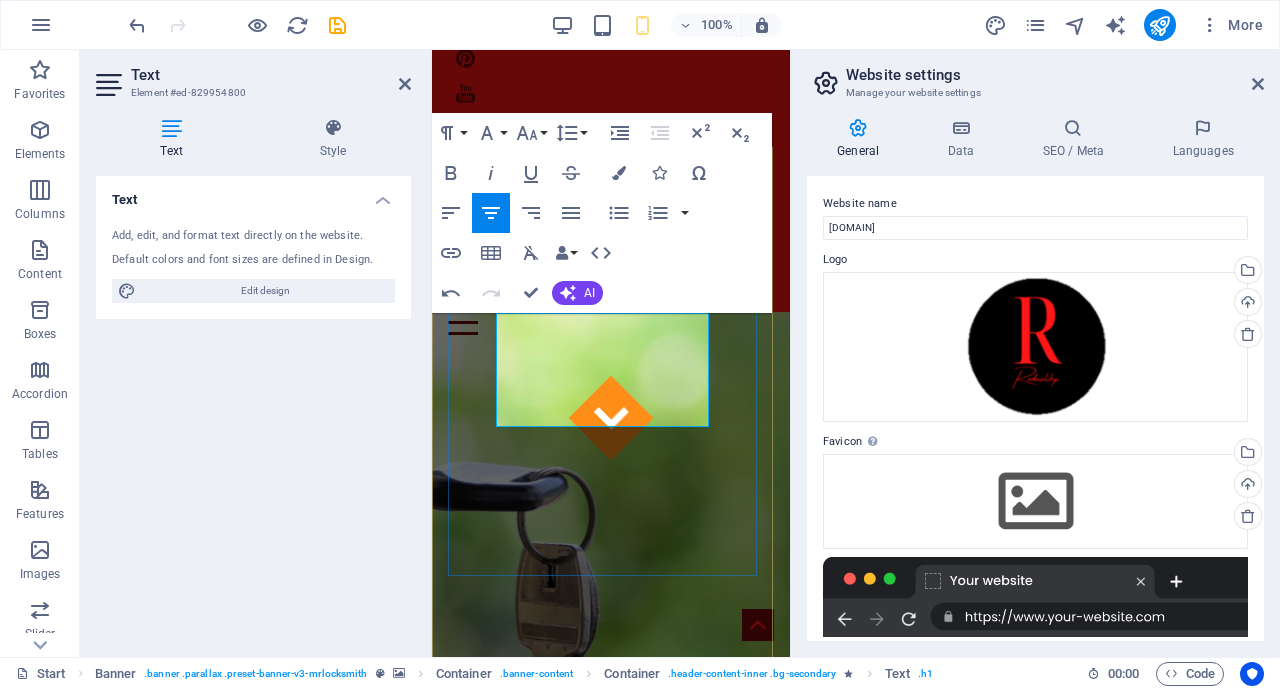 scroll, scrollTop: 220, scrollLeft: 0, axis: vertical 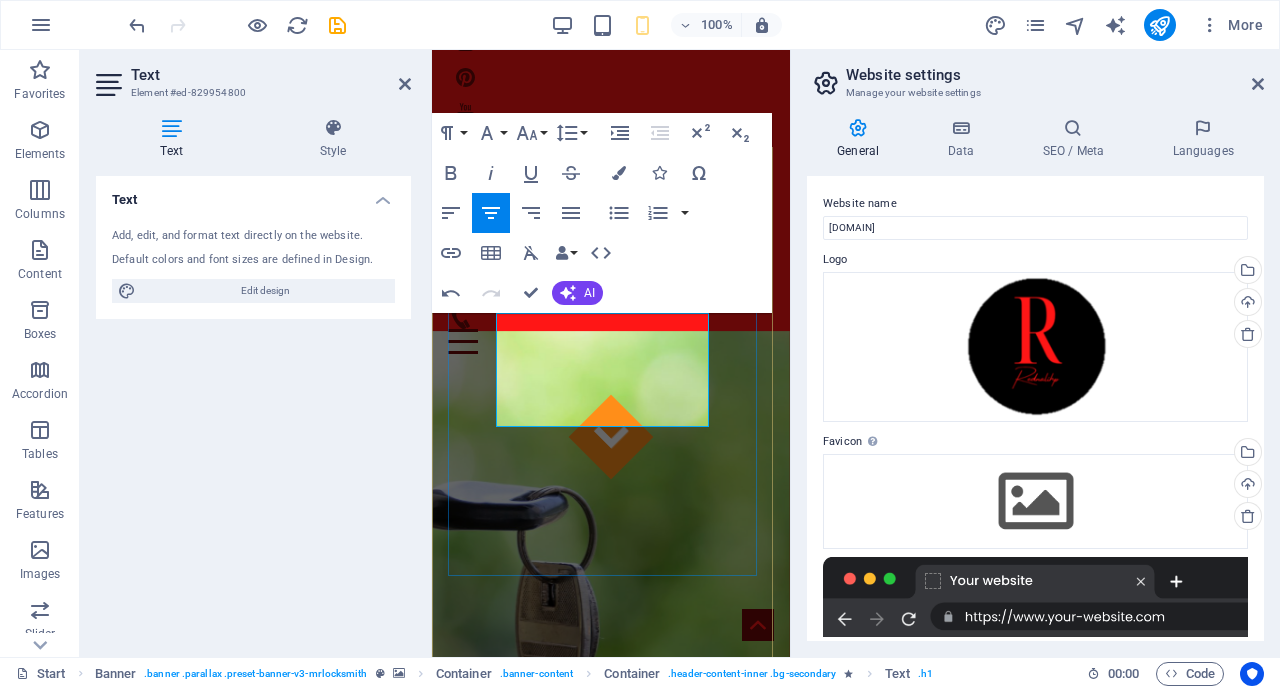 drag, startPoint x: 503, startPoint y: 324, endPoint x: 659, endPoint y: 365, distance: 161.29787 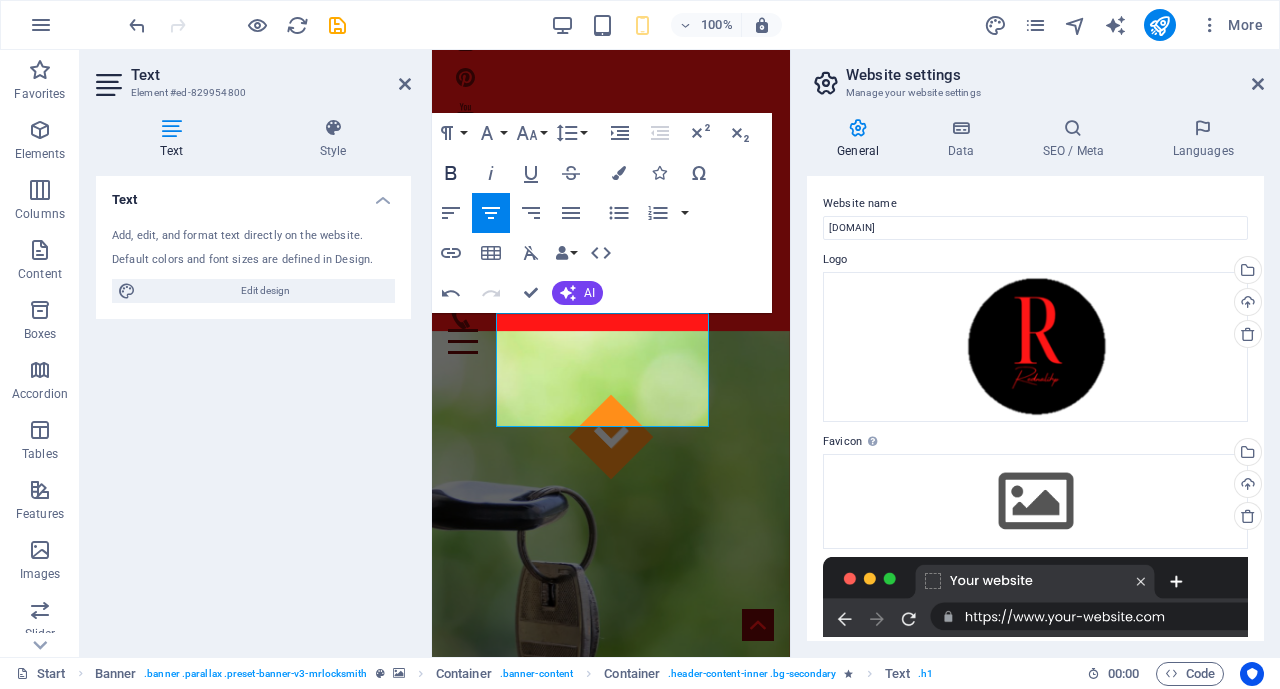 click 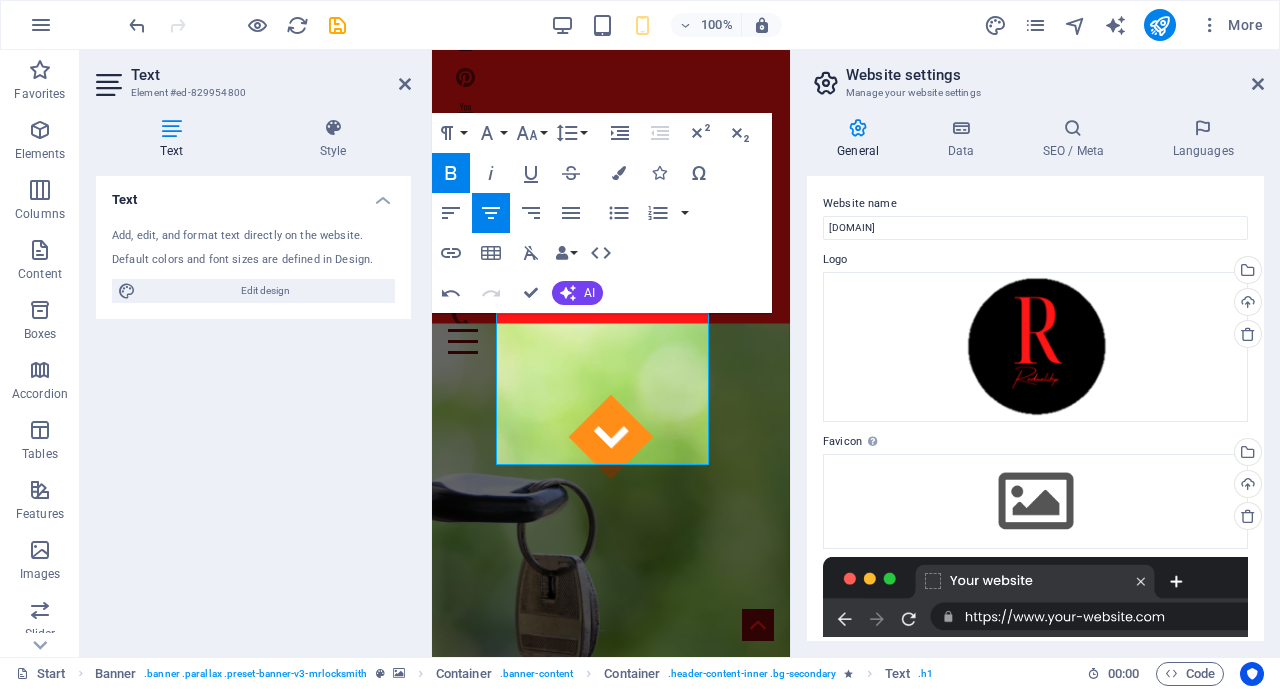 scroll, scrollTop: 201, scrollLeft: 0, axis: vertical 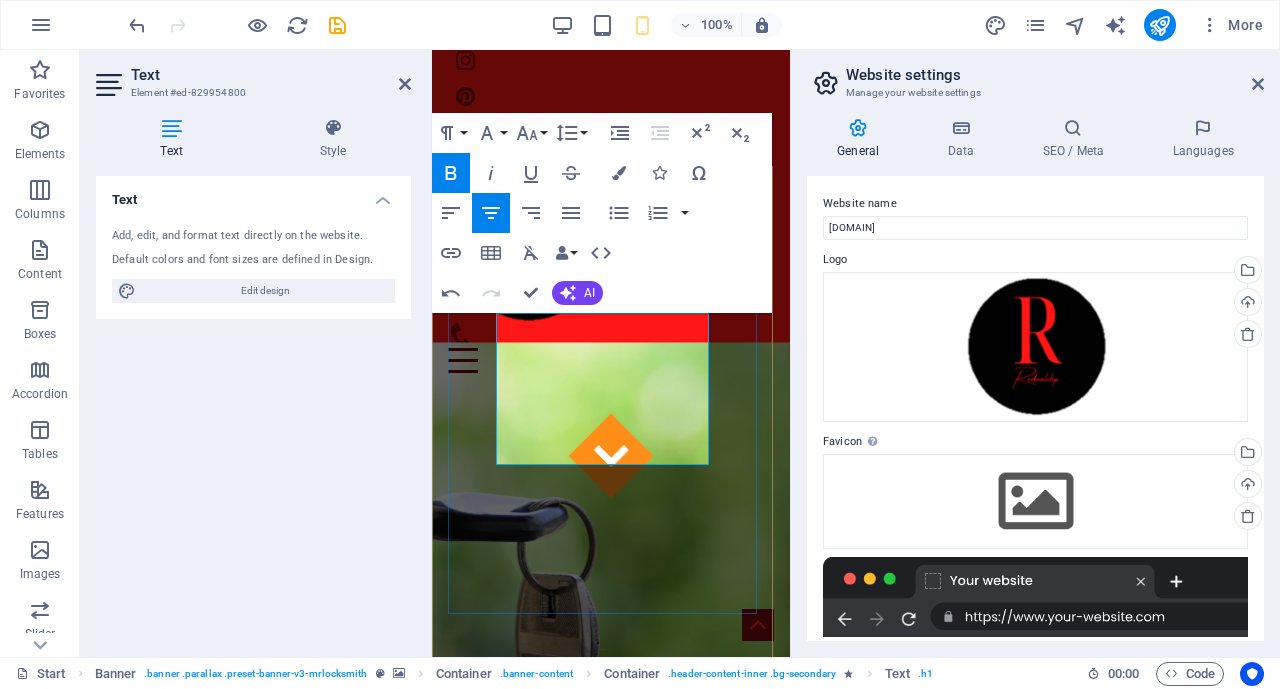 click on "No Problem!" at bounding box center (611, 1166) 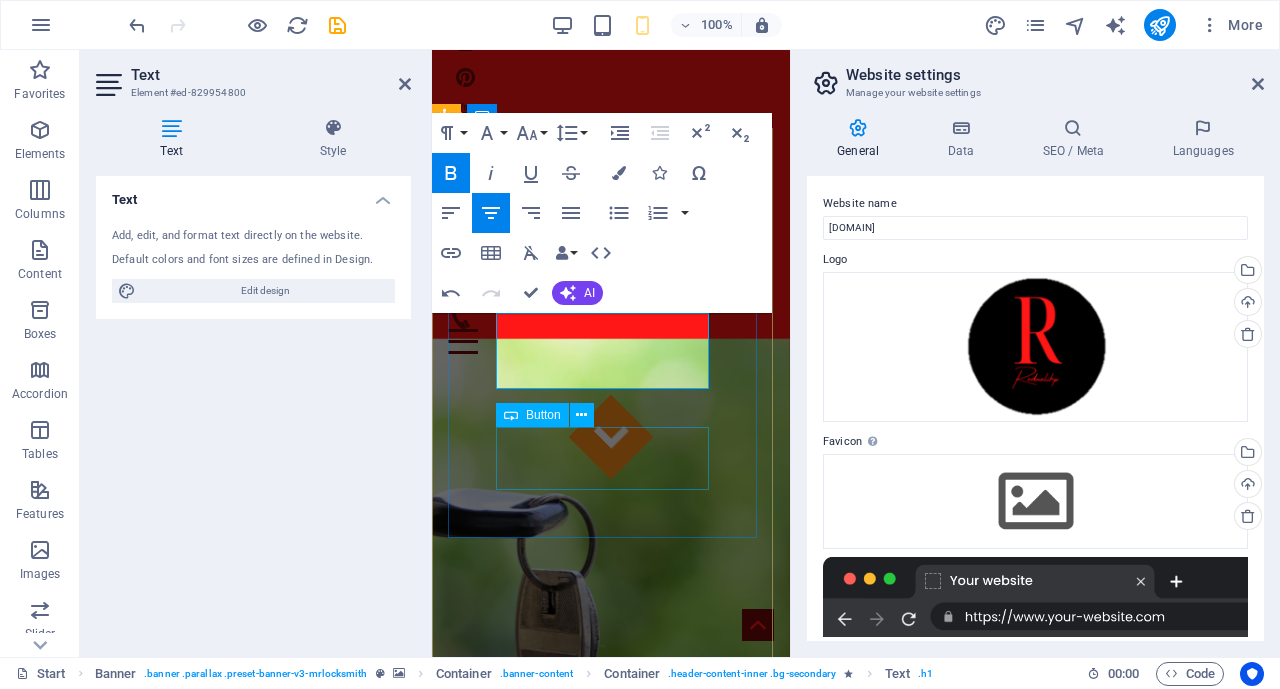 scroll, scrollTop: 239, scrollLeft: 0, axis: vertical 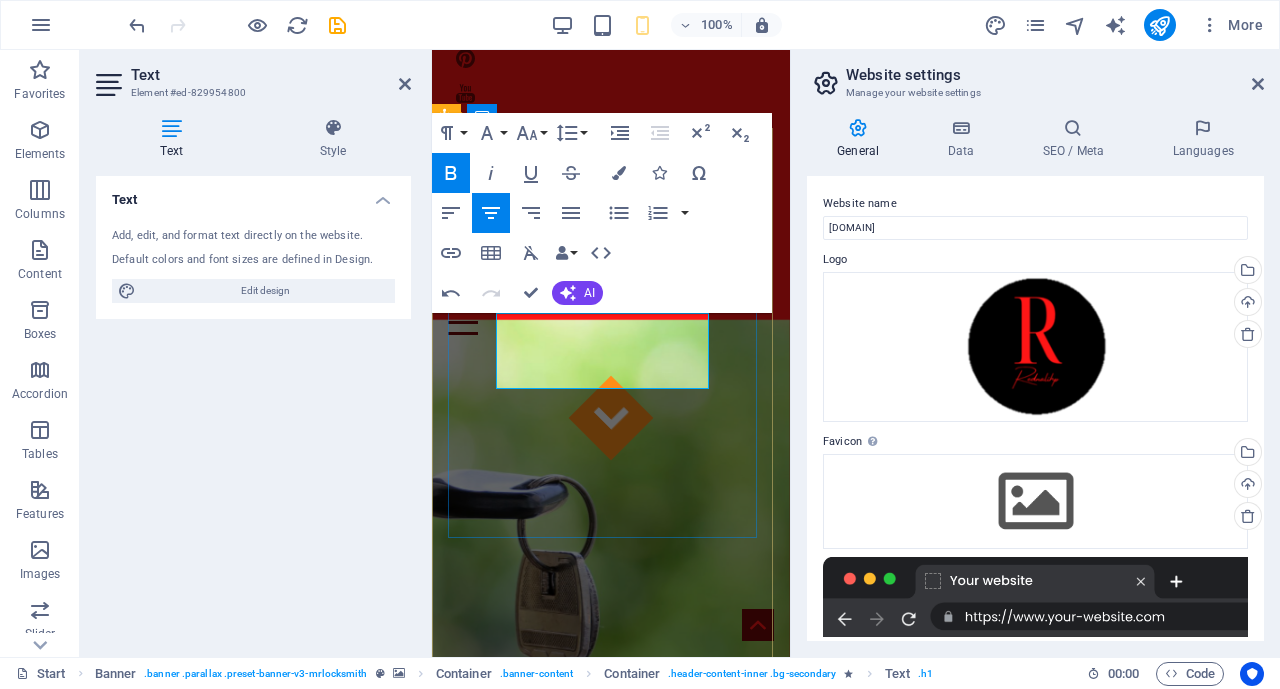 click on "We get thejob done" at bounding box center [611, 1071] 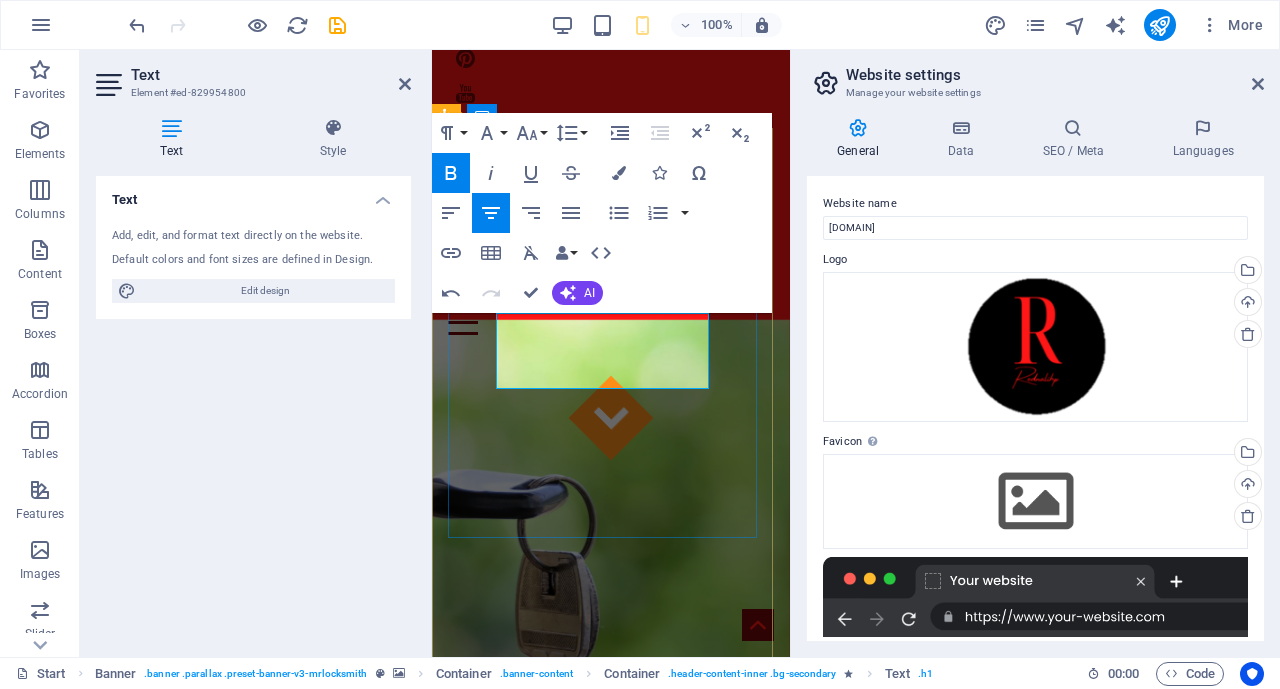click on "We Get thejob done" at bounding box center (611, 1071) 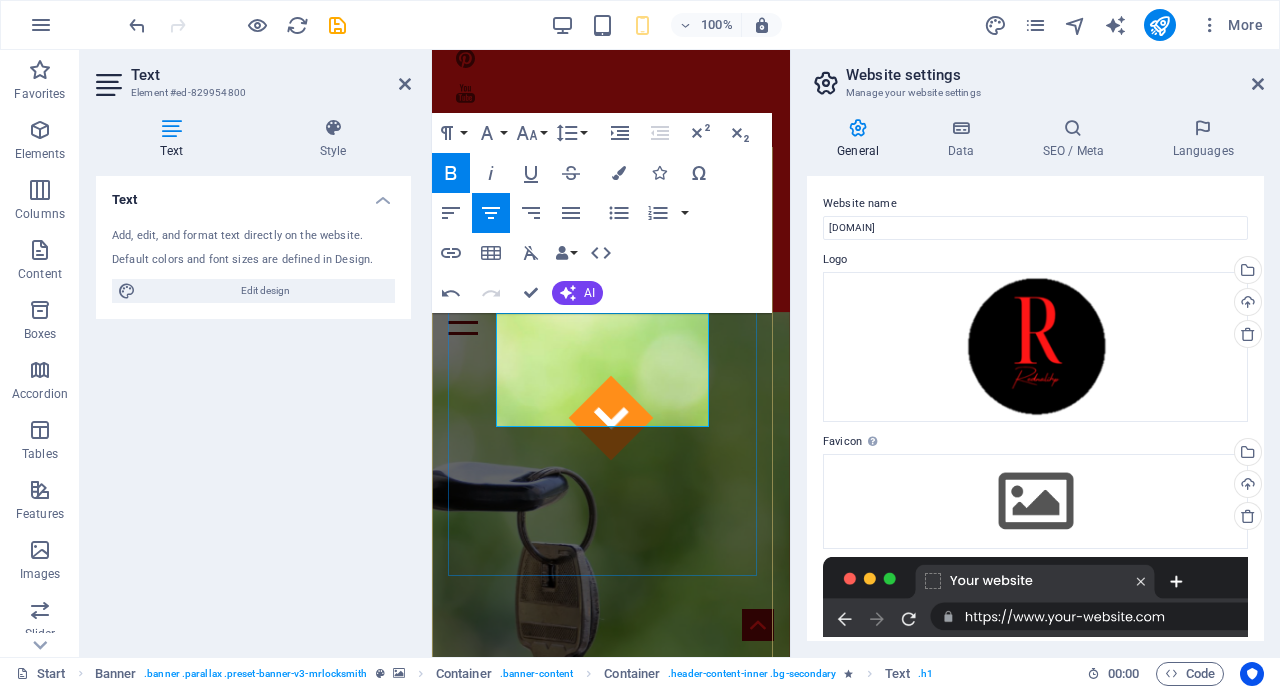 scroll, scrollTop: 220, scrollLeft: 0, axis: vertical 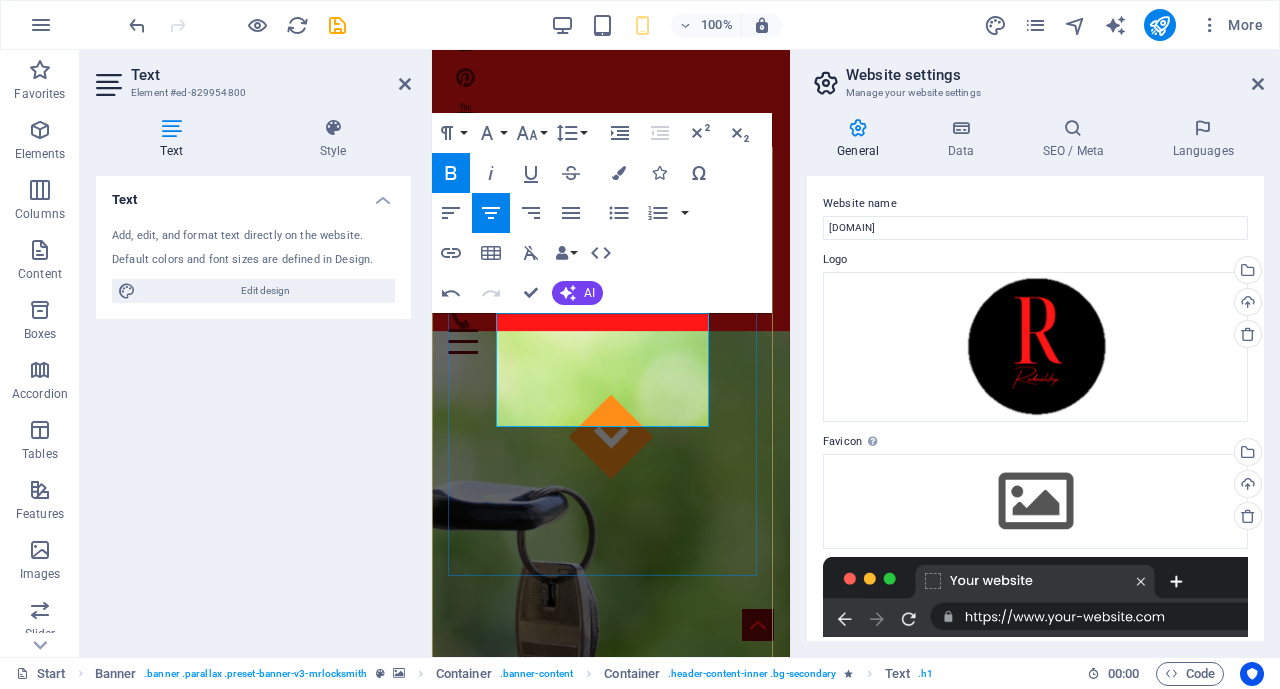 click on "We Get TheJob done" at bounding box center (611, 1090) 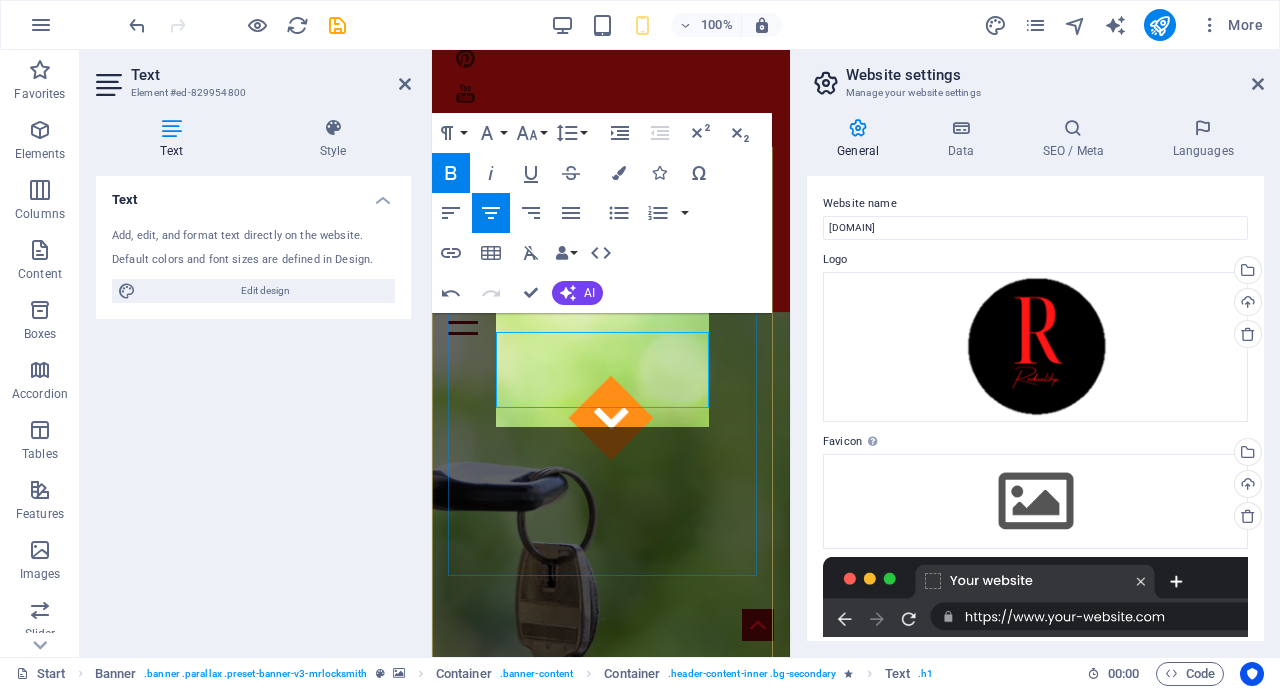 scroll, scrollTop: 220, scrollLeft: 0, axis: vertical 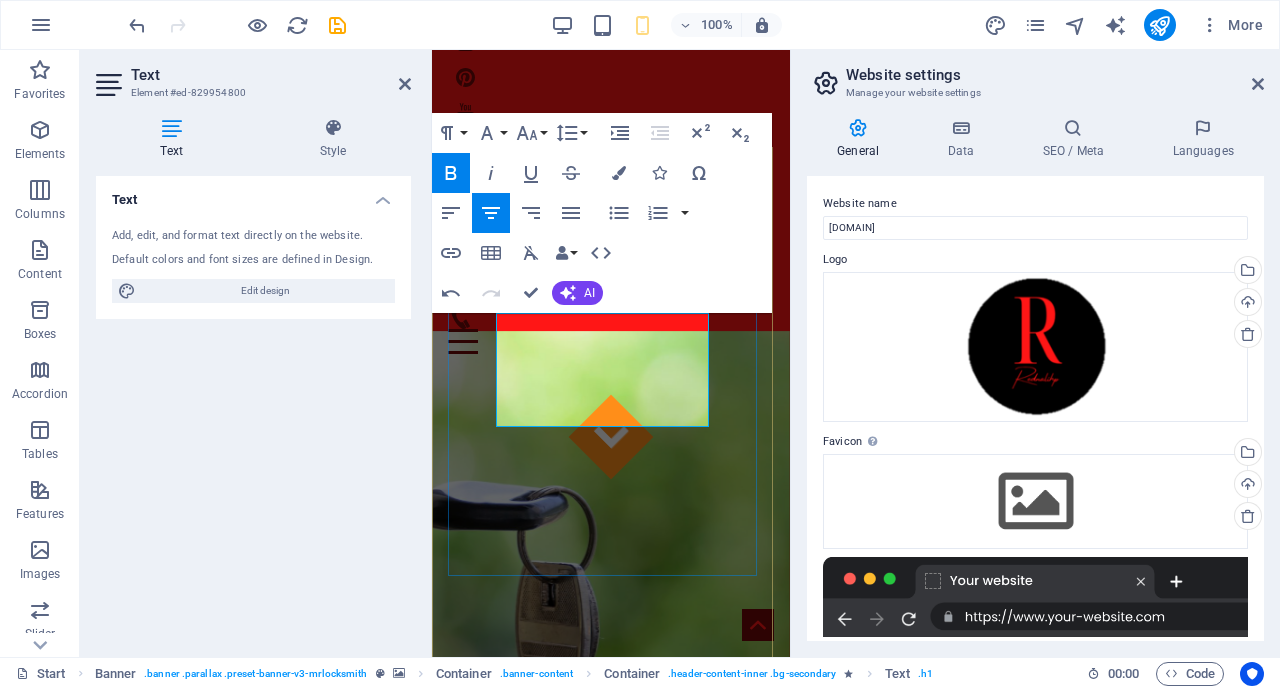 click on "We Get TheJob Done" at bounding box center (611, 1090) 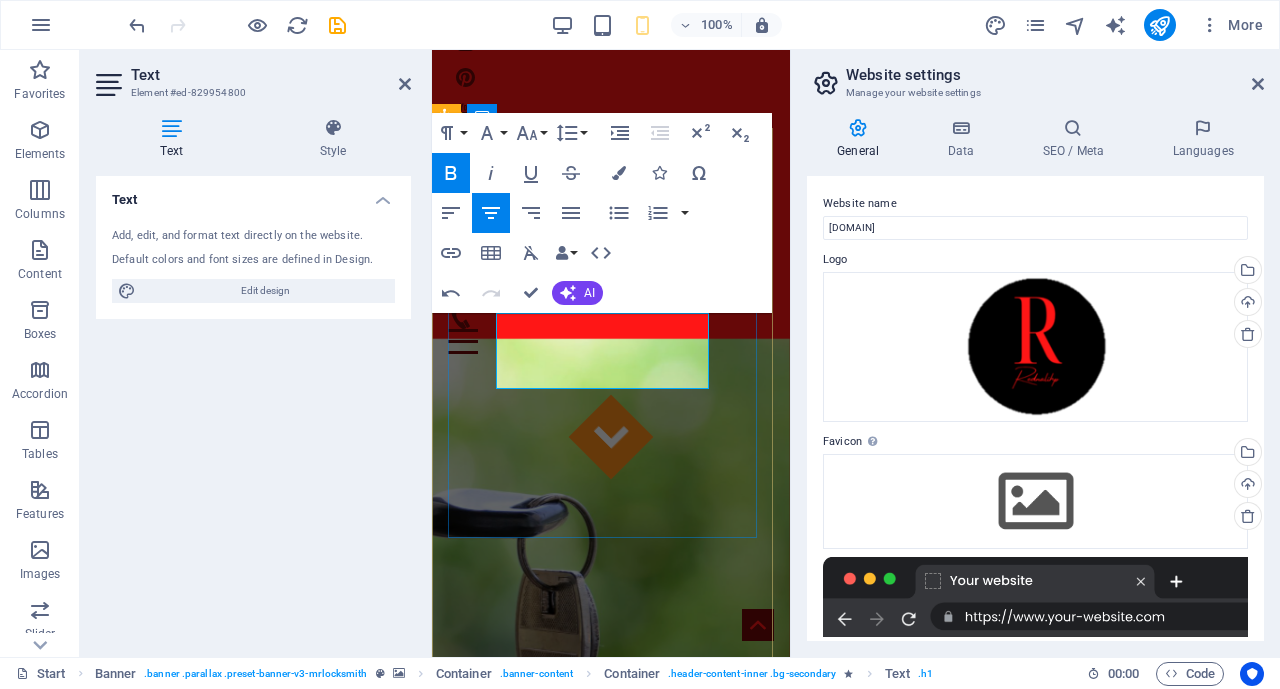 scroll, scrollTop: 239, scrollLeft: 0, axis: vertical 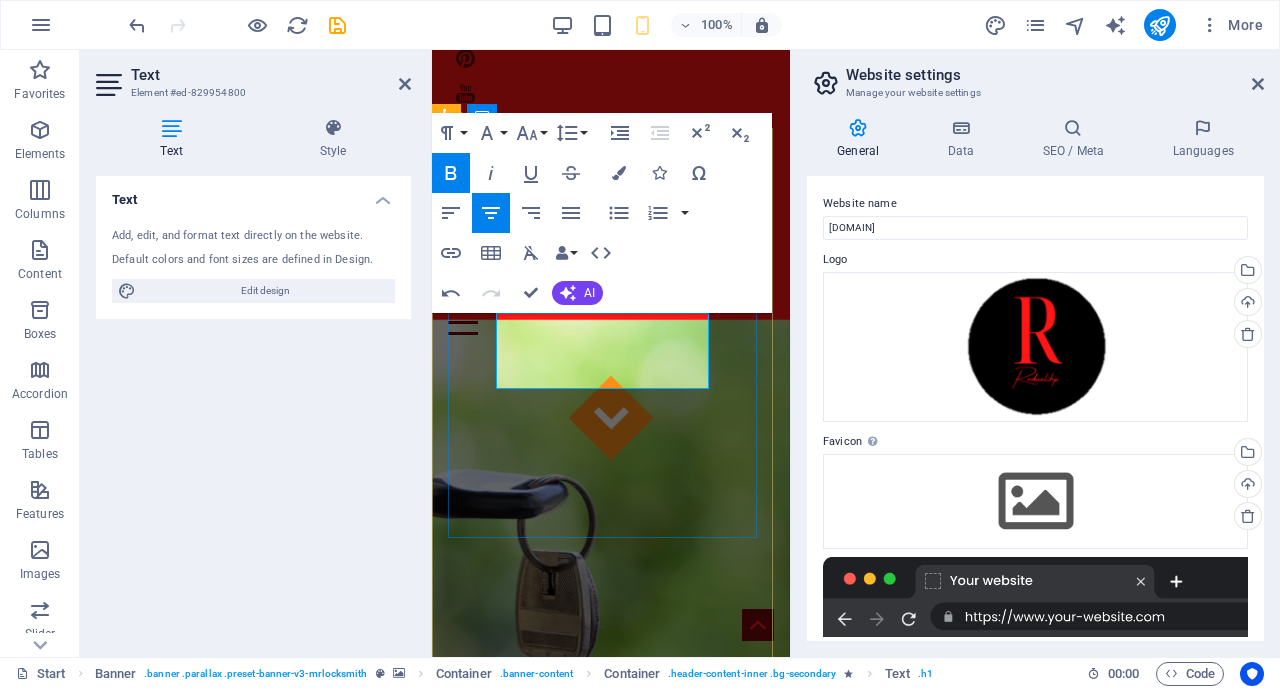 click on "​ We Get The  Job Done" at bounding box center (611, 1072) 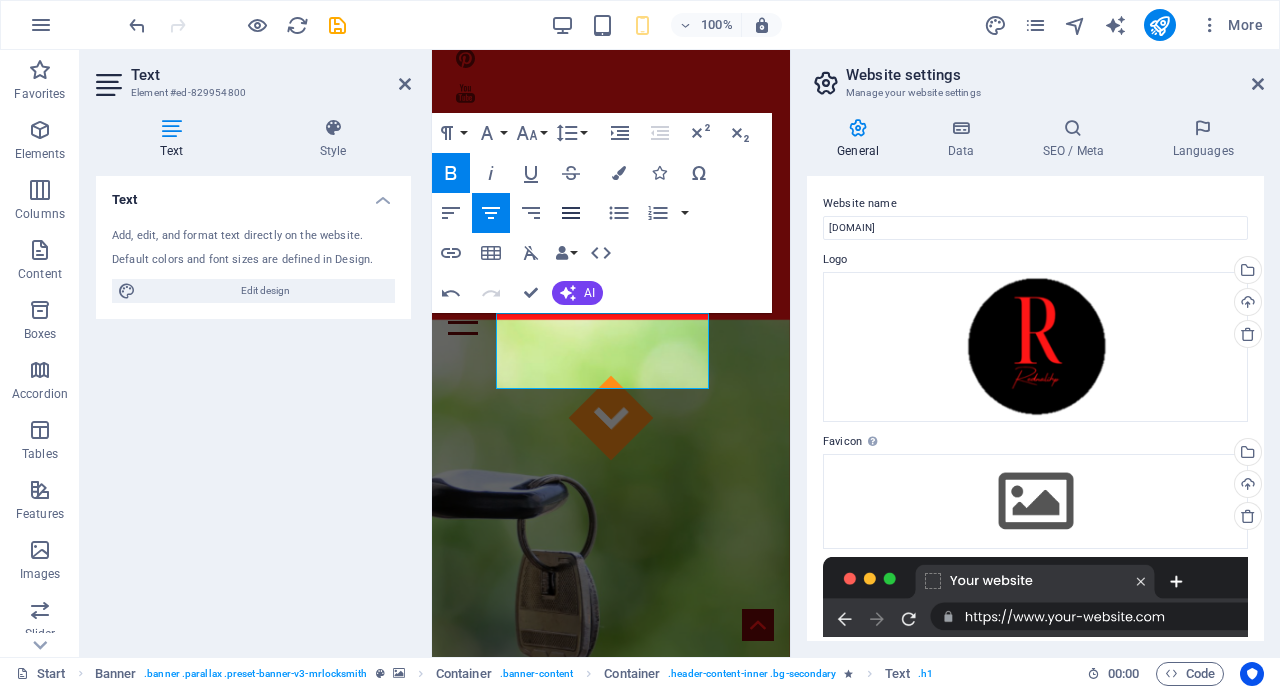 click 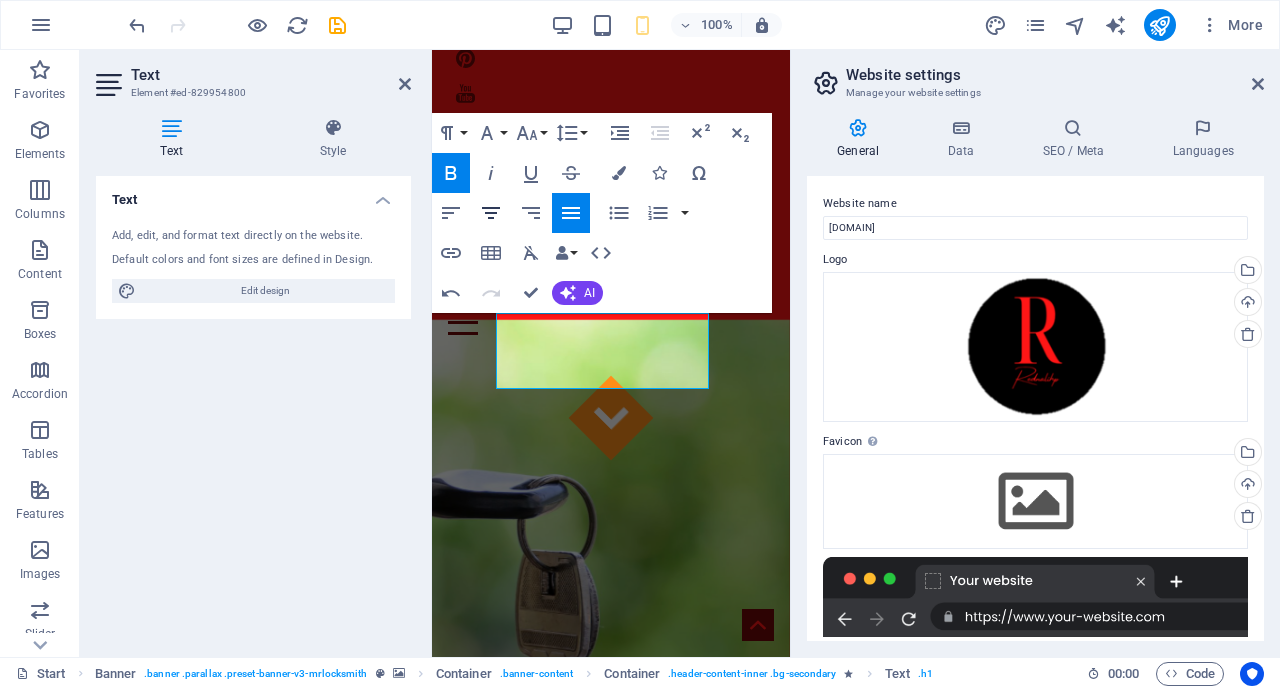 click 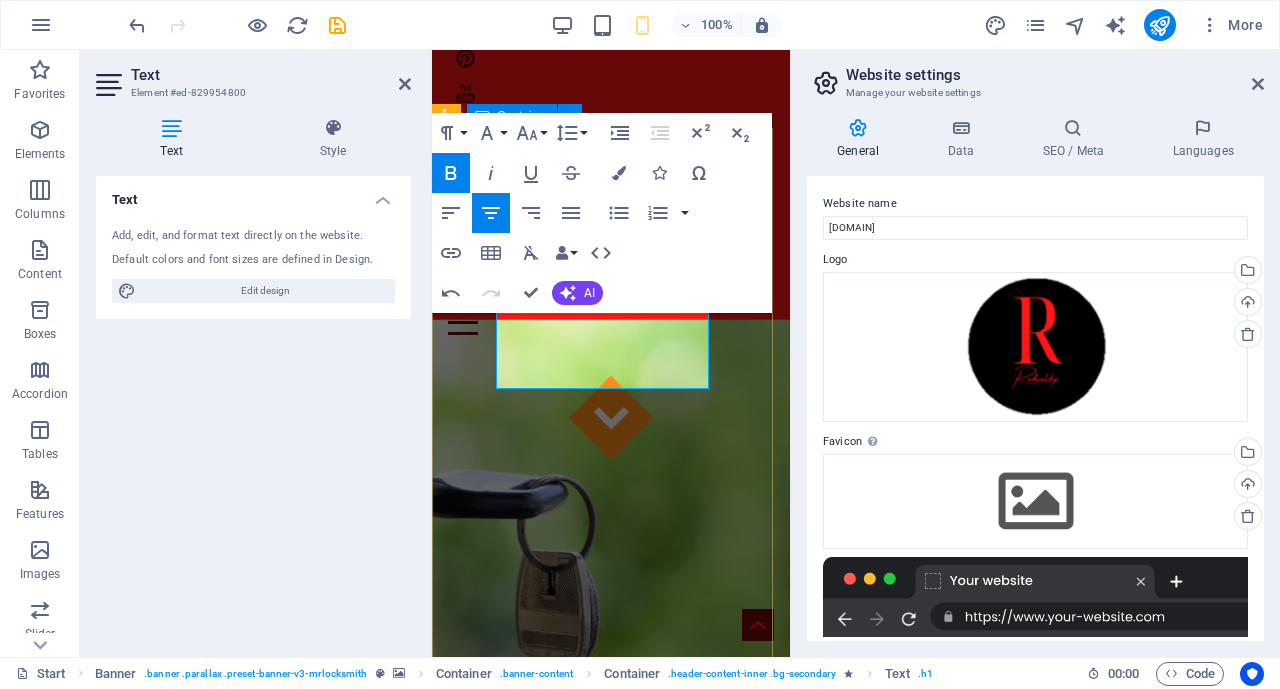 click on "​ We Get The Job Done! We are  24/7 h  available to you!   Give us a call: [PHONE]" at bounding box center [611, 1122] 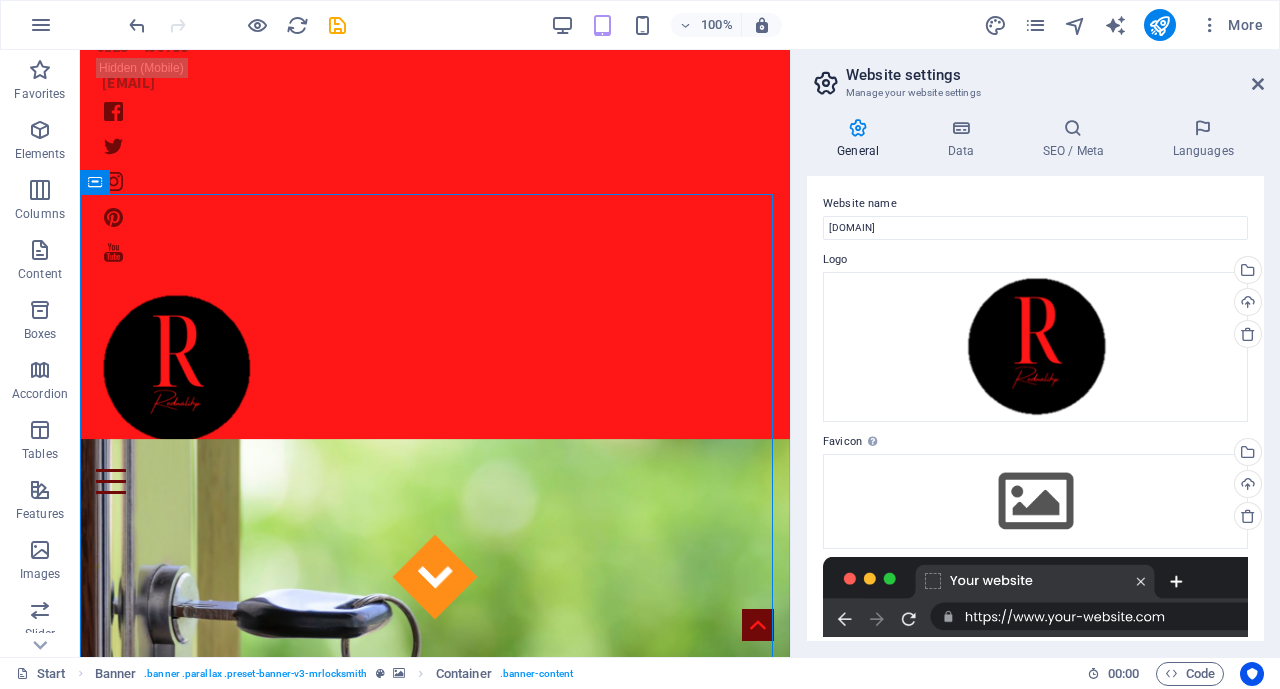scroll, scrollTop: 11, scrollLeft: 0, axis: vertical 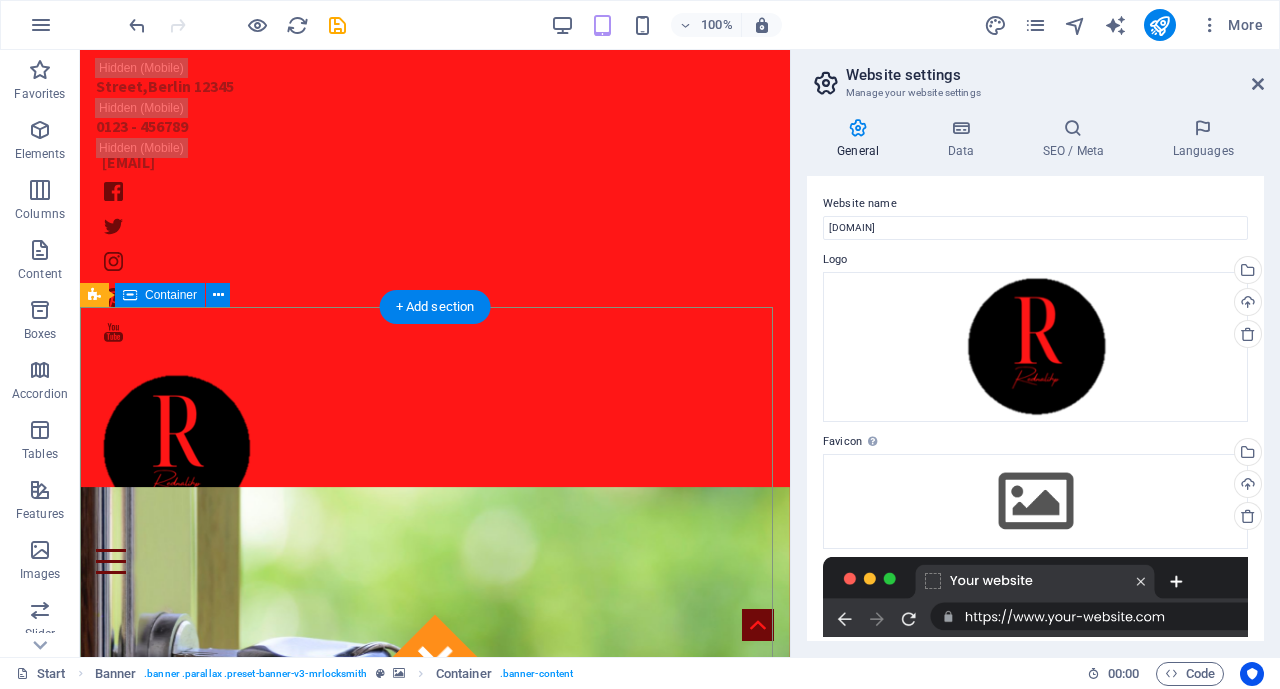 click on "We Get The Job Done! We are  24/7 h  available to you!   Give us a call: [PHONE]" at bounding box center (435, 1365) 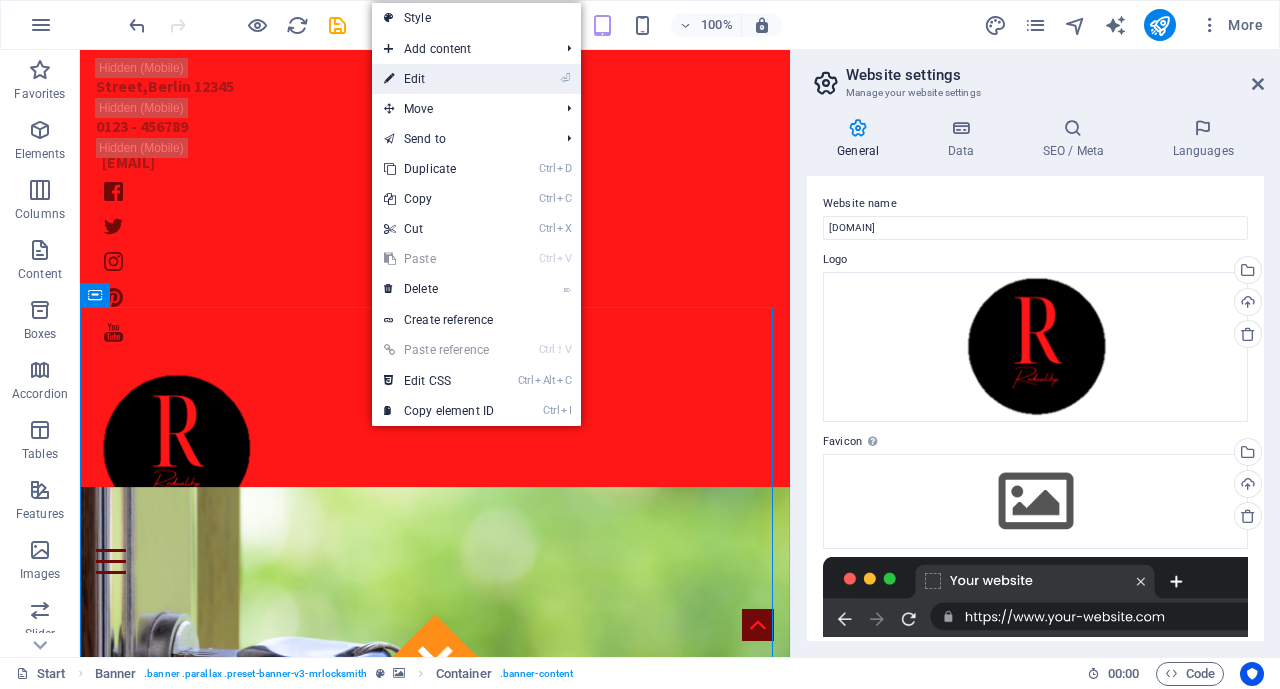 click on "⏎  Edit" at bounding box center (439, 79) 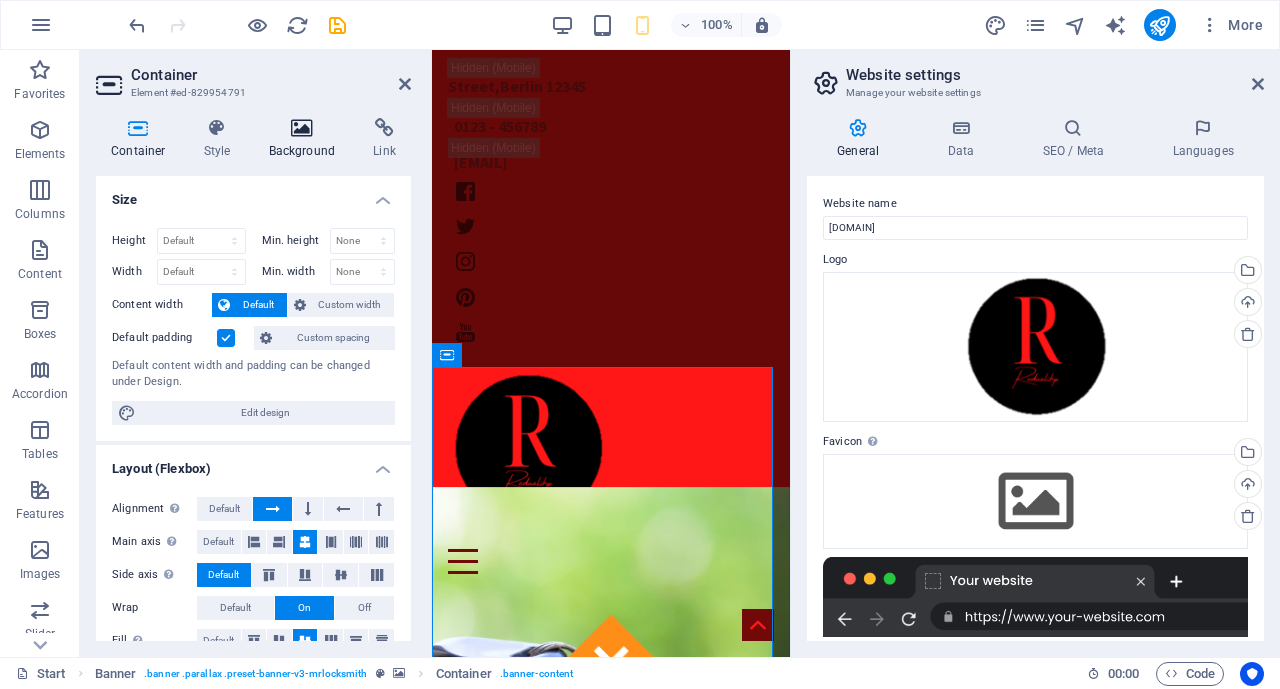 click at bounding box center (302, 128) 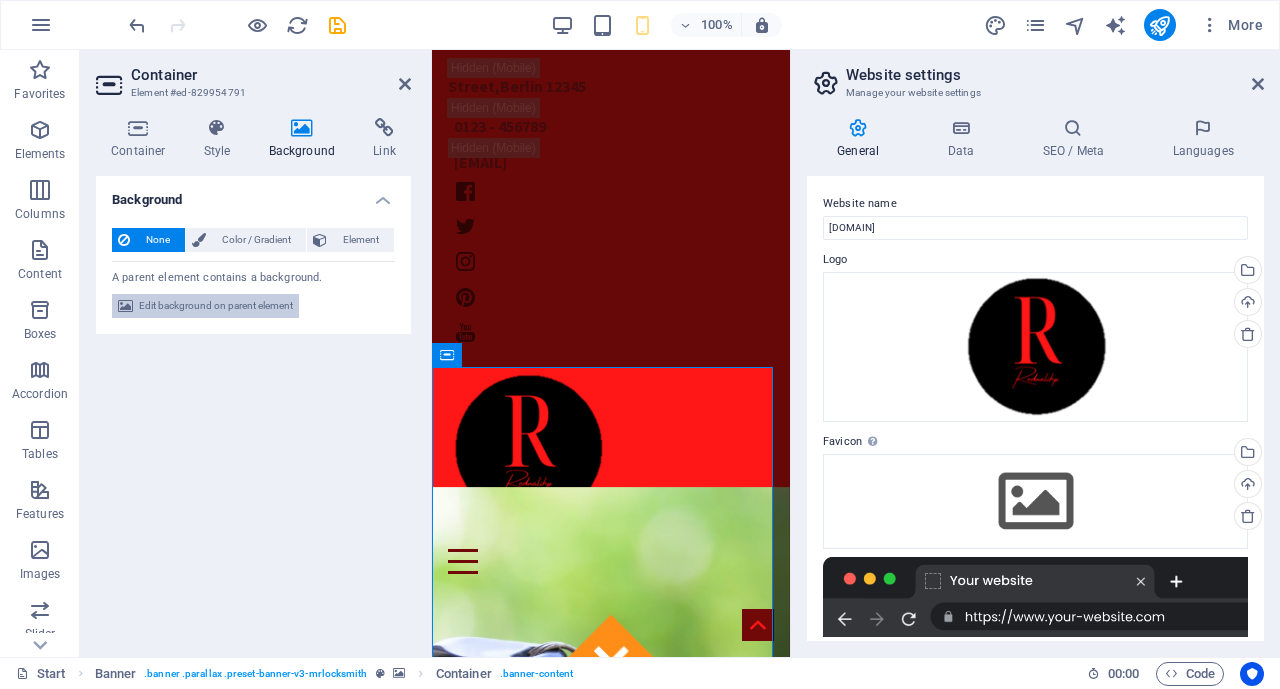 click on "Edit background on parent element" at bounding box center (216, 306) 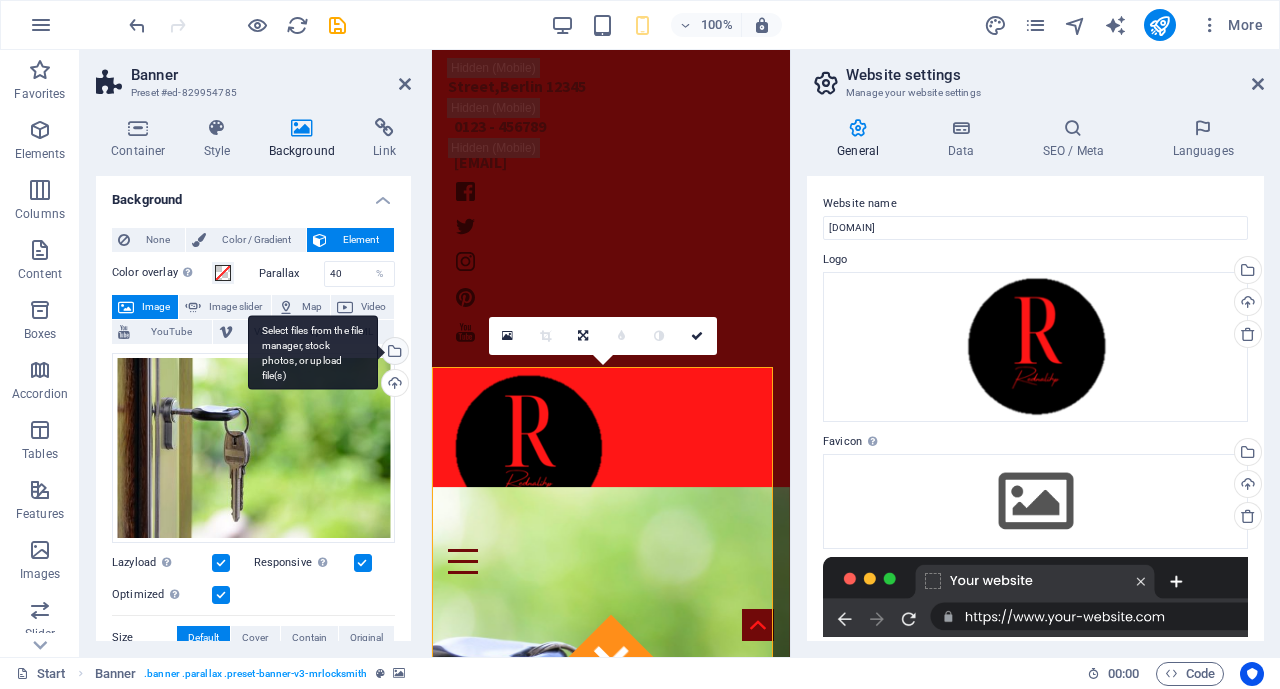 click on "Select files from the file manager, stock photos, or upload file(s)" at bounding box center [393, 353] 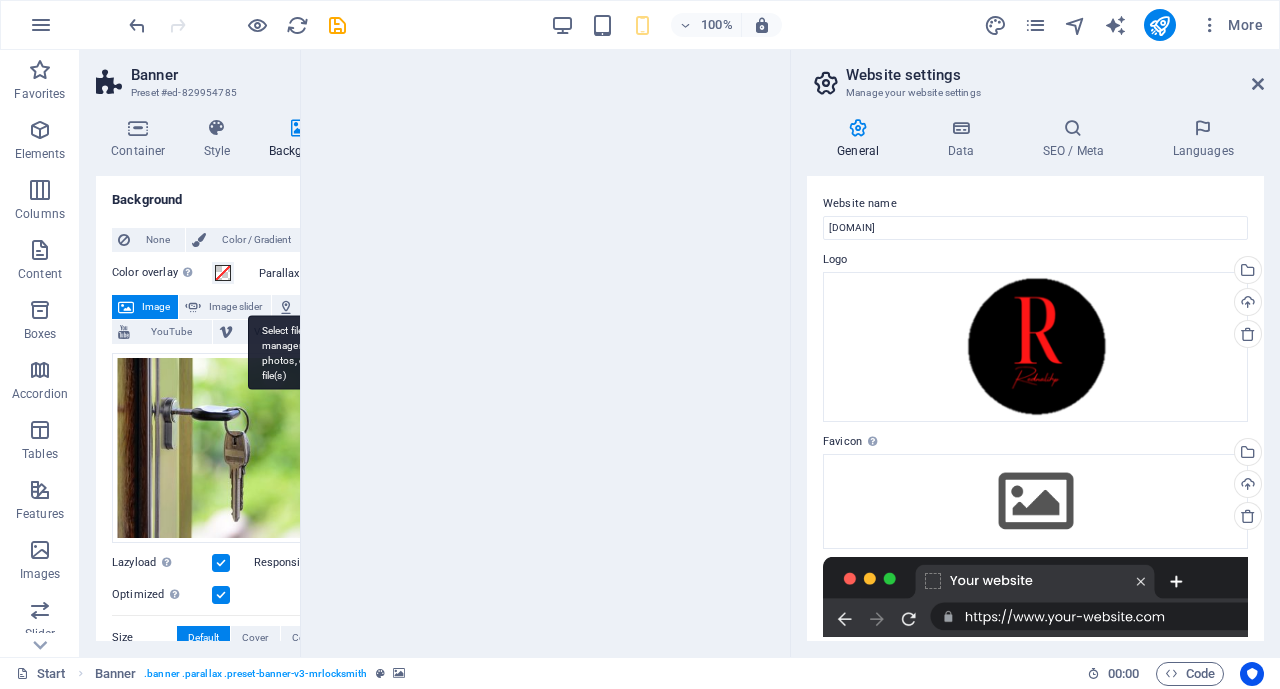 scroll, scrollTop: 720, scrollLeft: 0, axis: vertical 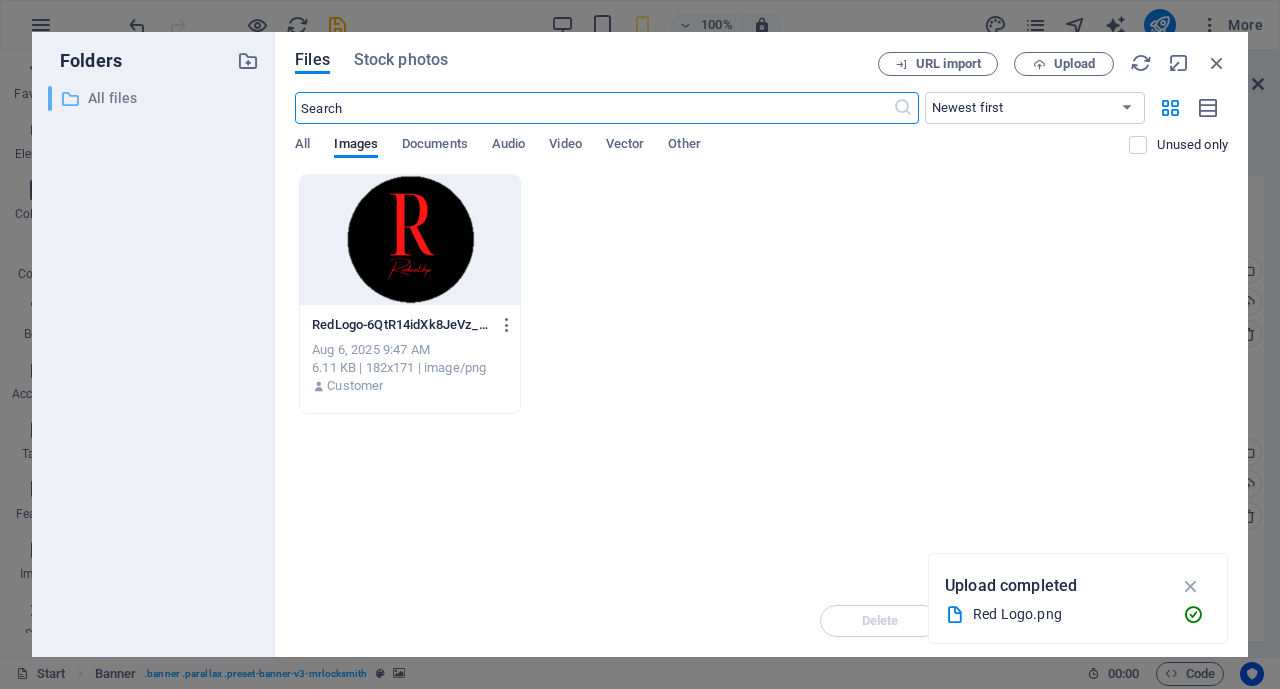 click on "All files" at bounding box center [155, 98] 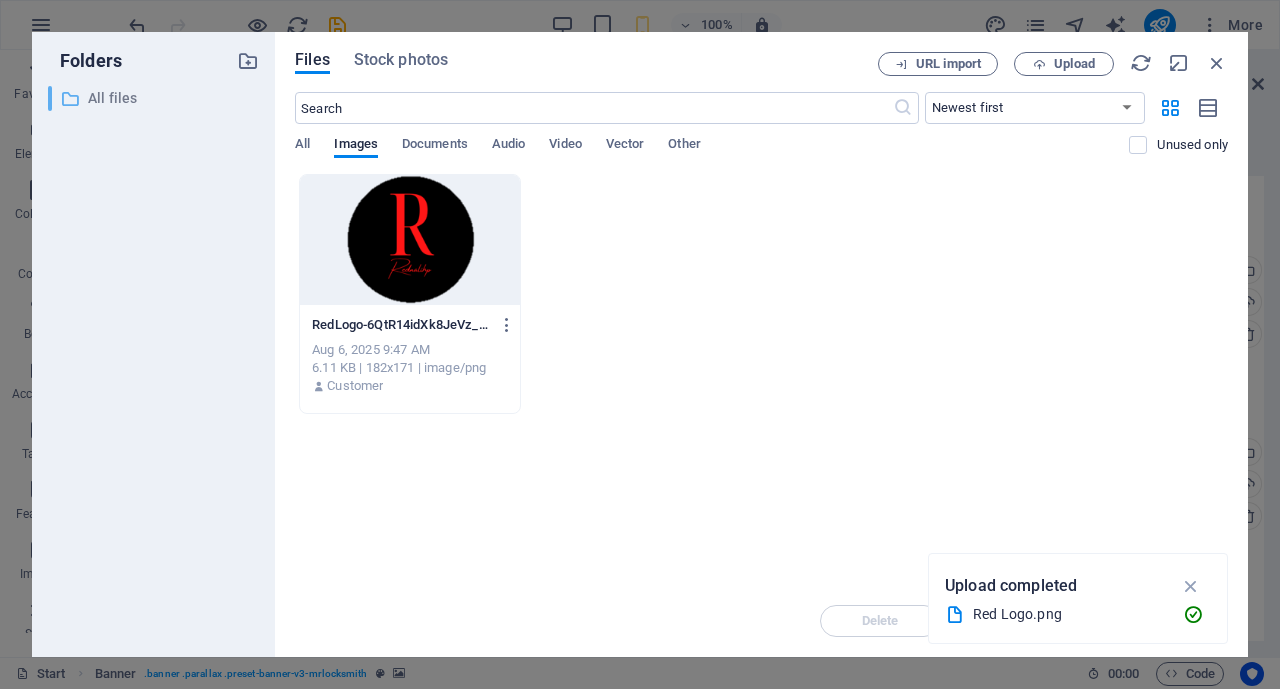 click on "All files" at bounding box center [155, 98] 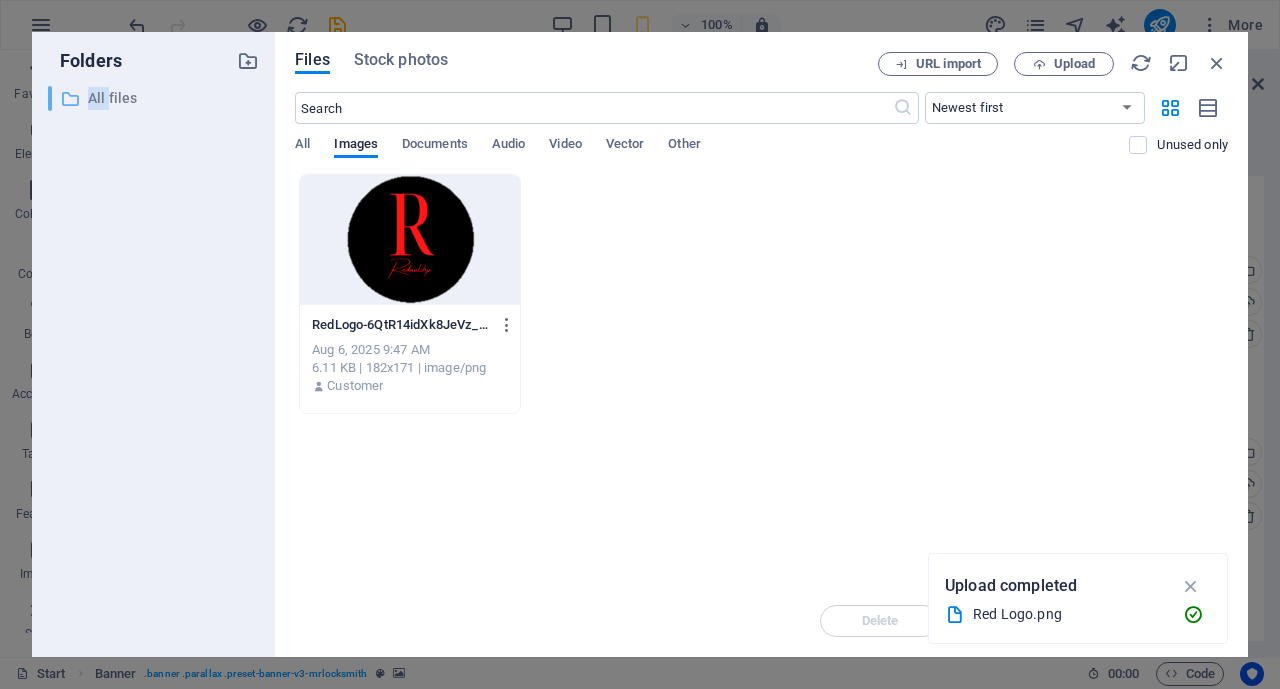 click on "All files" at bounding box center [155, 98] 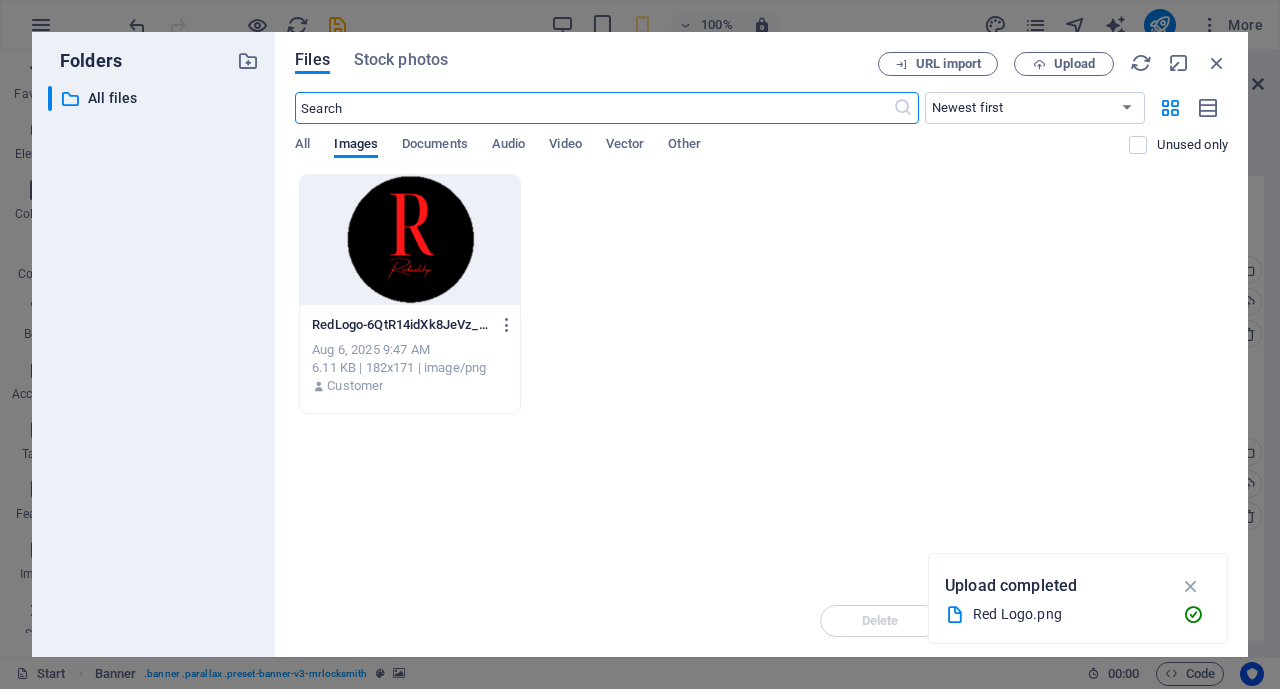 click at bounding box center (593, 108) 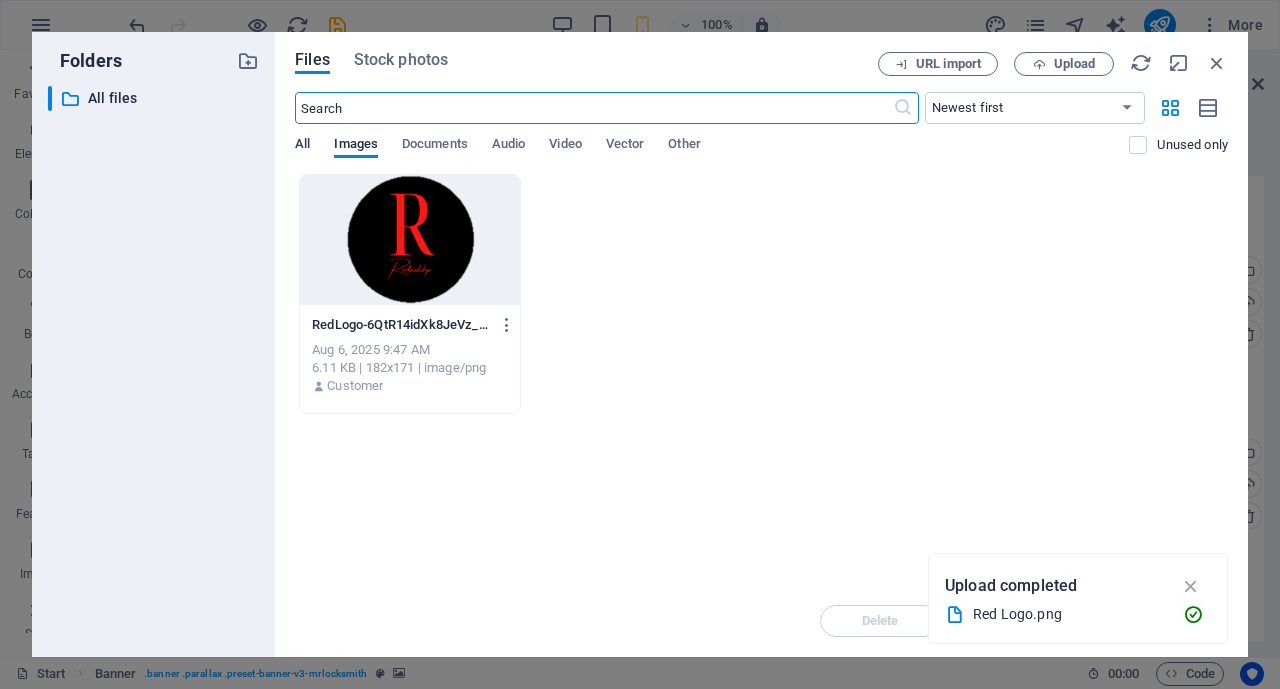 click on "All" at bounding box center [302, 146] 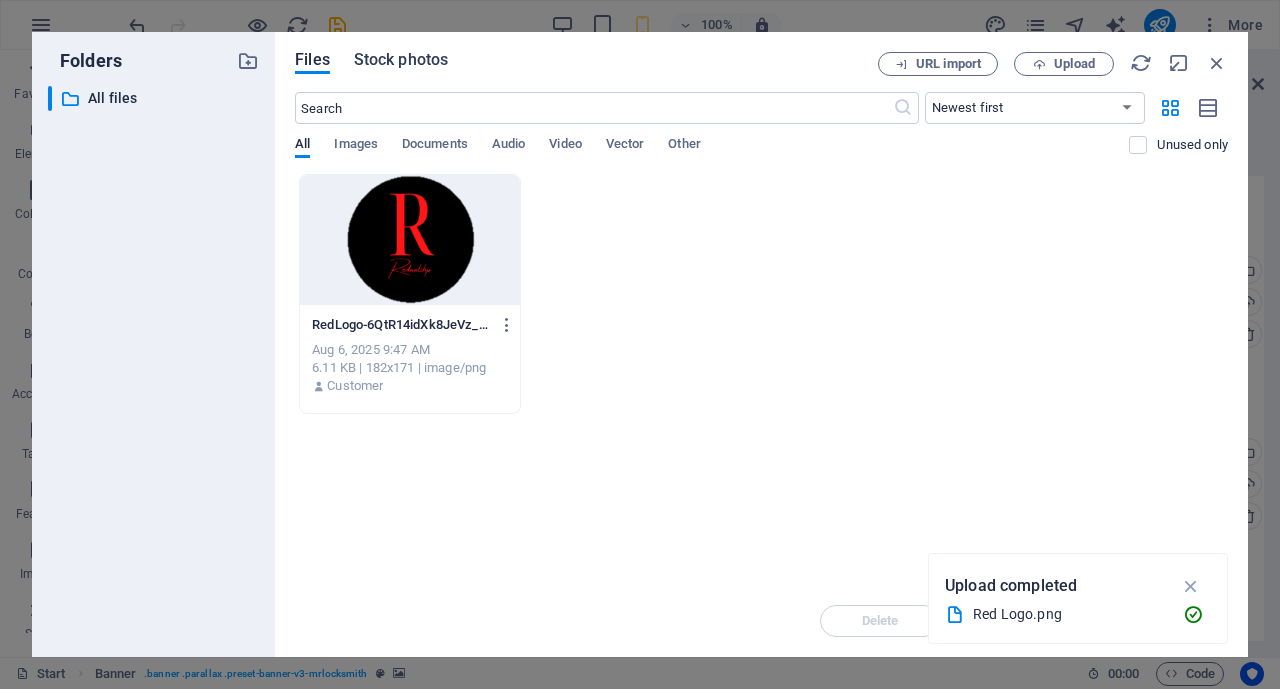 click on "Stock photos" at bounding box center [401, 60] 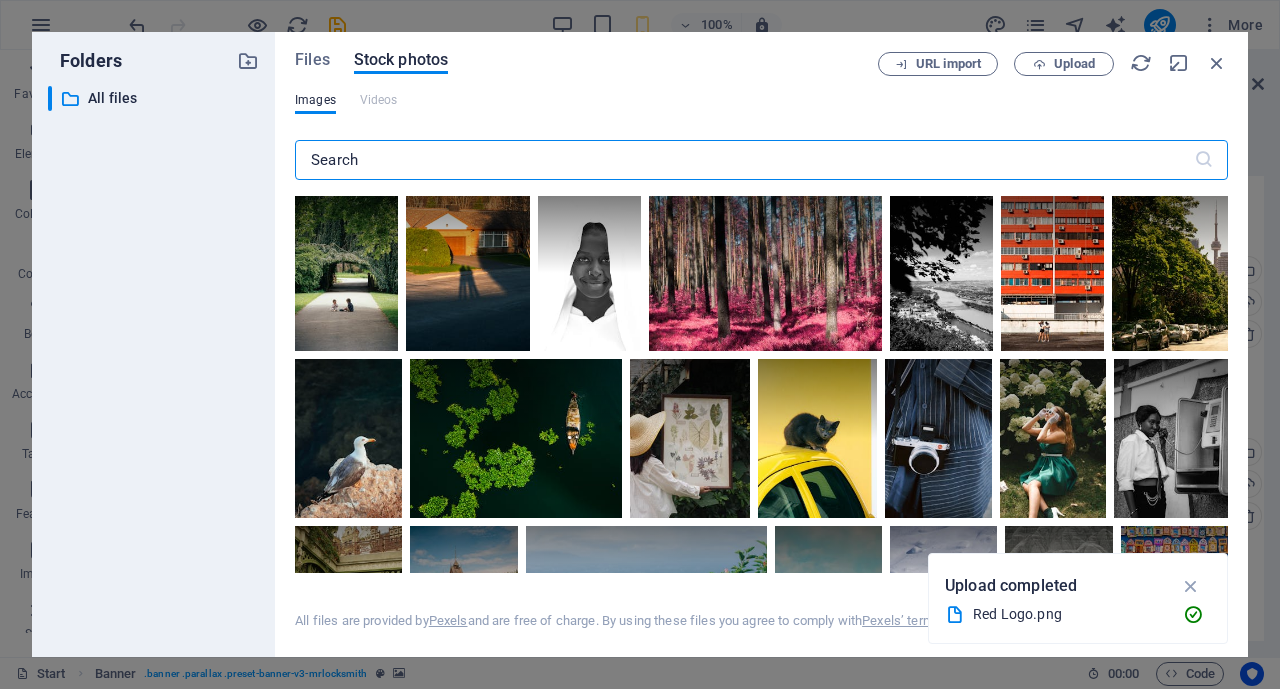 click at bounding box center [744, 160] 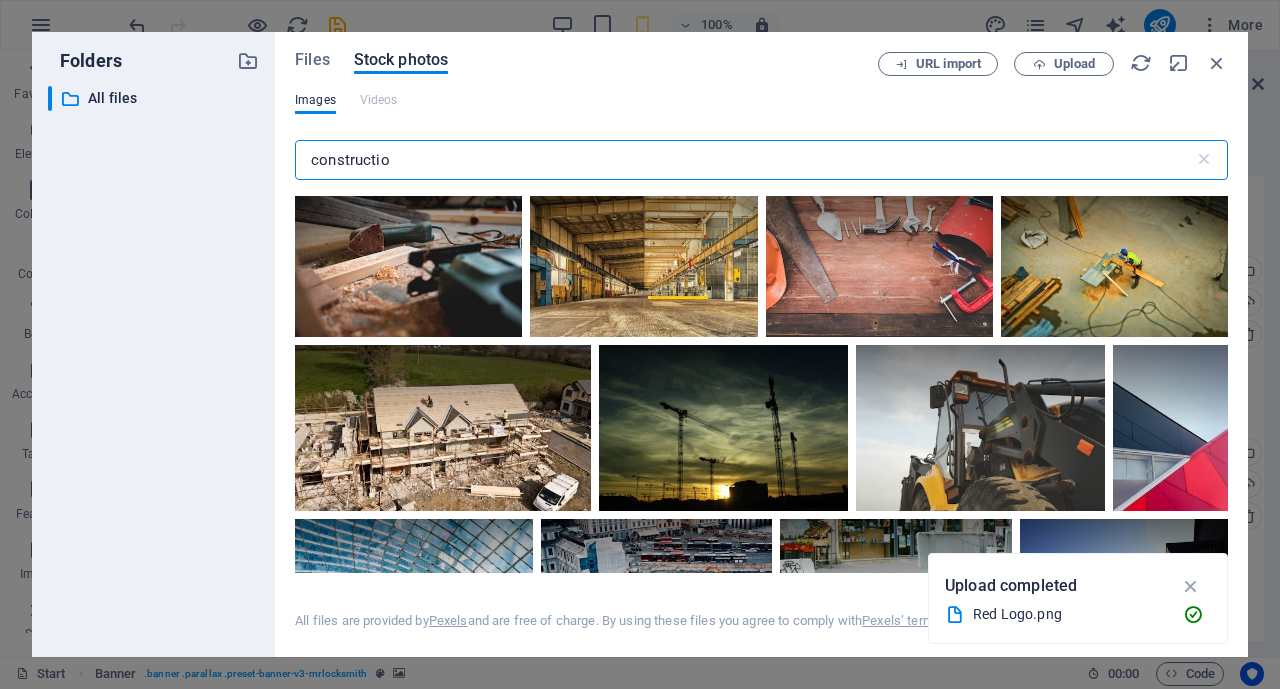 scroll, scrollTop: 0, scrollLeft: 0, axis: both 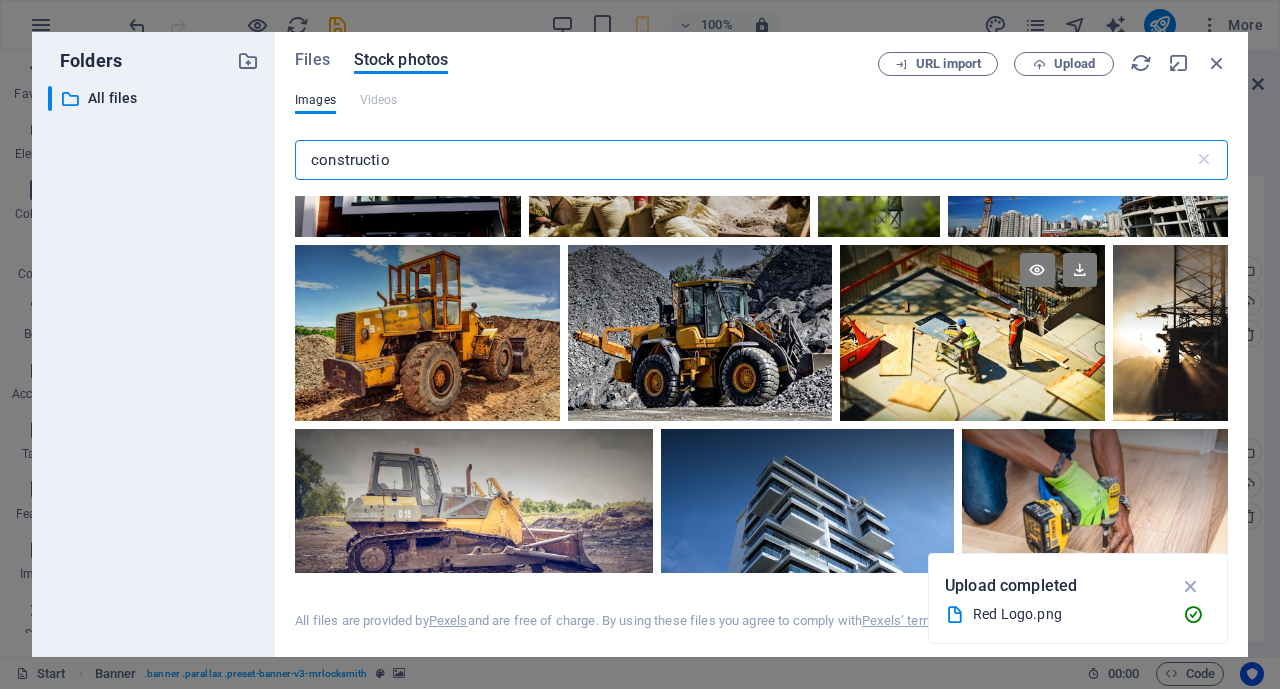 type on "constructio" 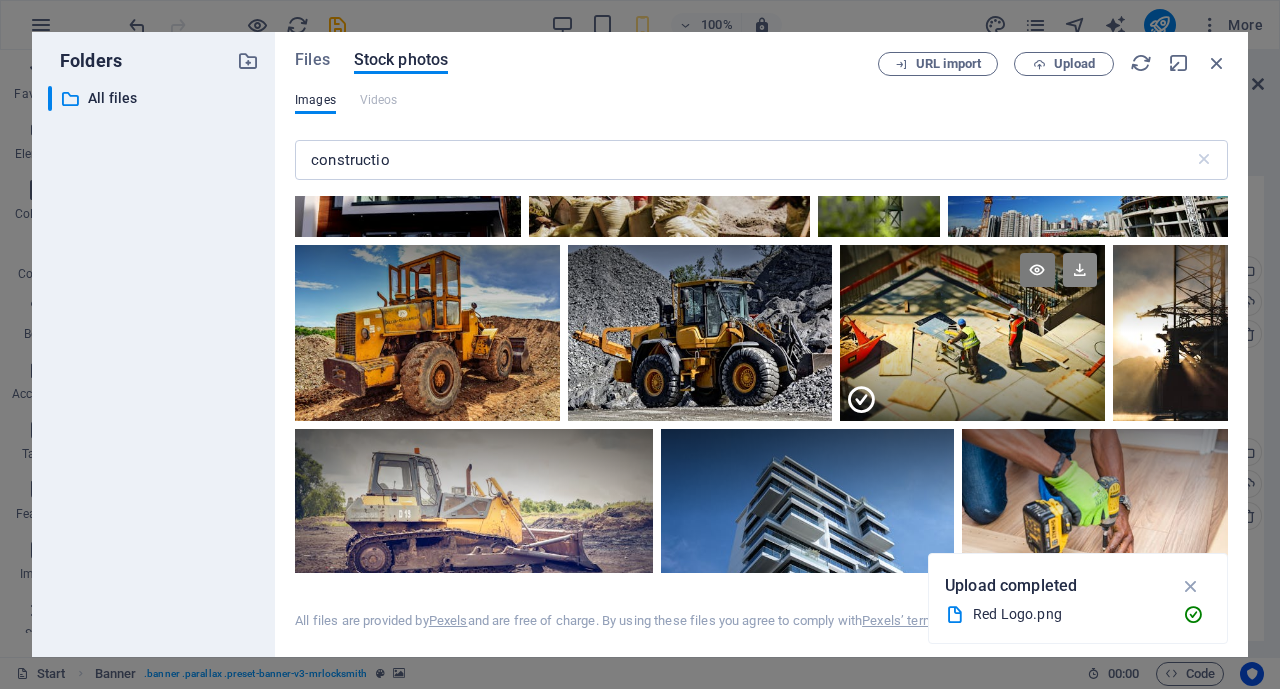 click at bounding box center [1080, 270] 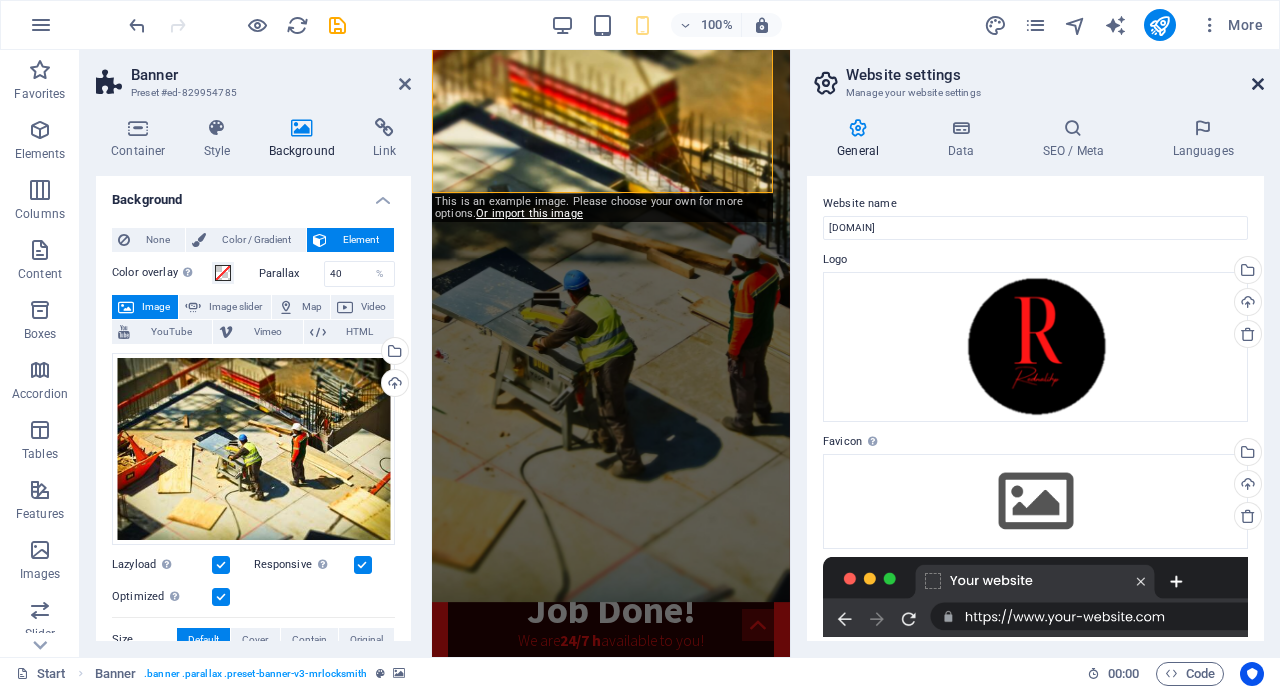 click at bounding box center (1258, 84) 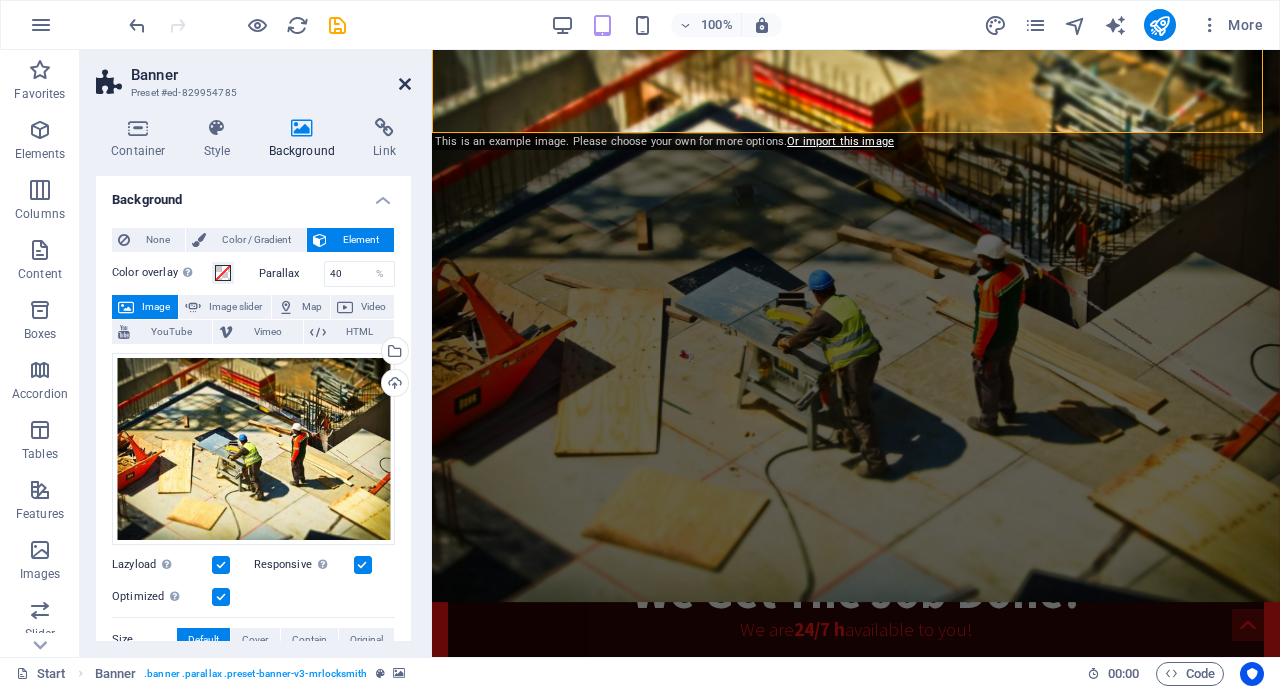 click at bounding box center (405, 84) 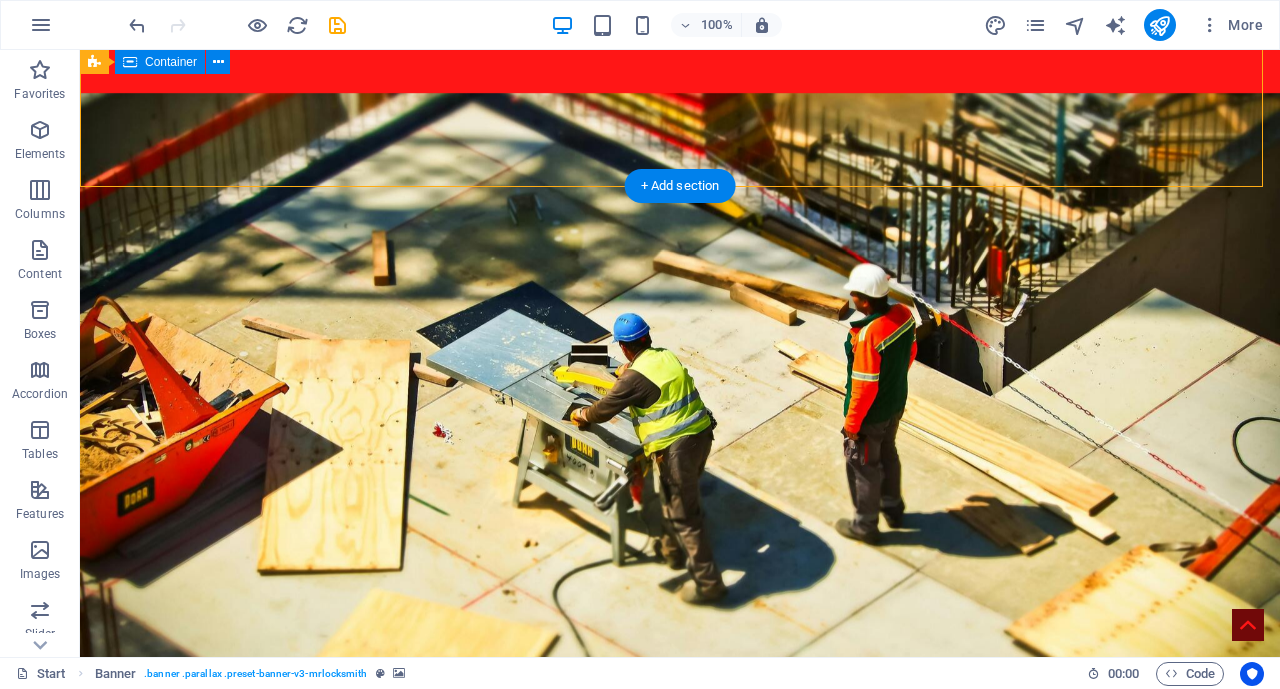 scroll, scrollTop: 696, scrollLeft: 0, axis: vertical 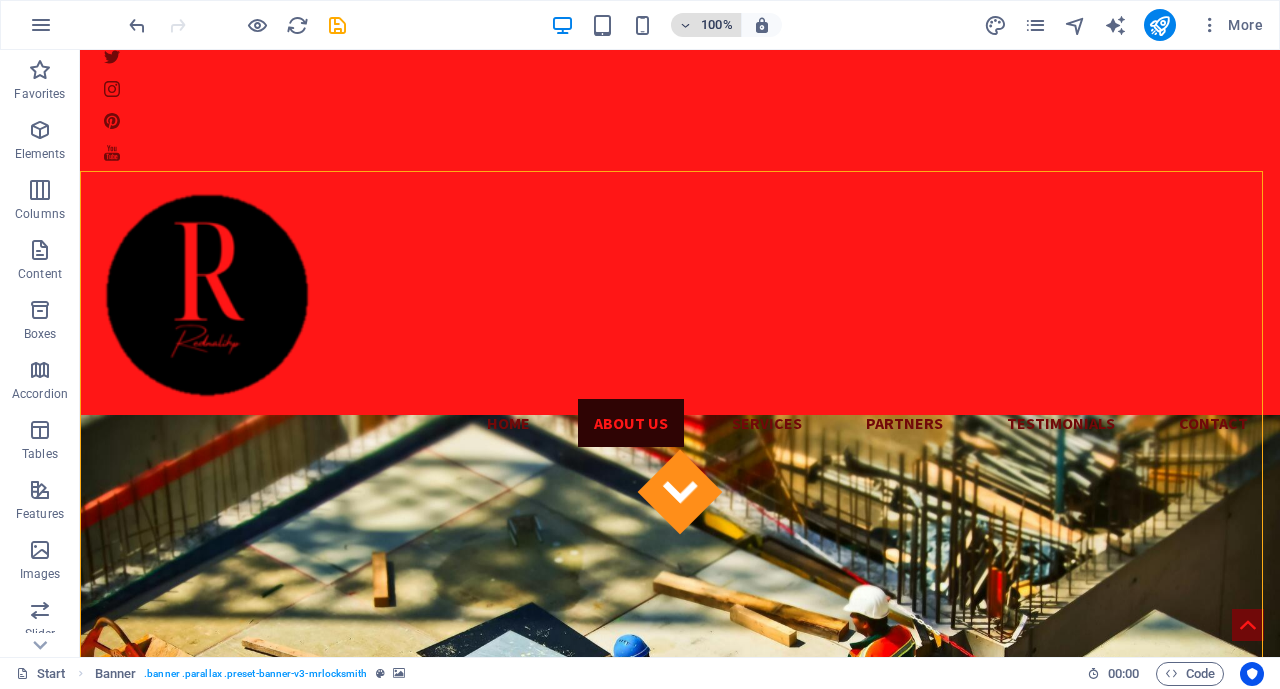 click on "100%" at bounding box center [717, 25] 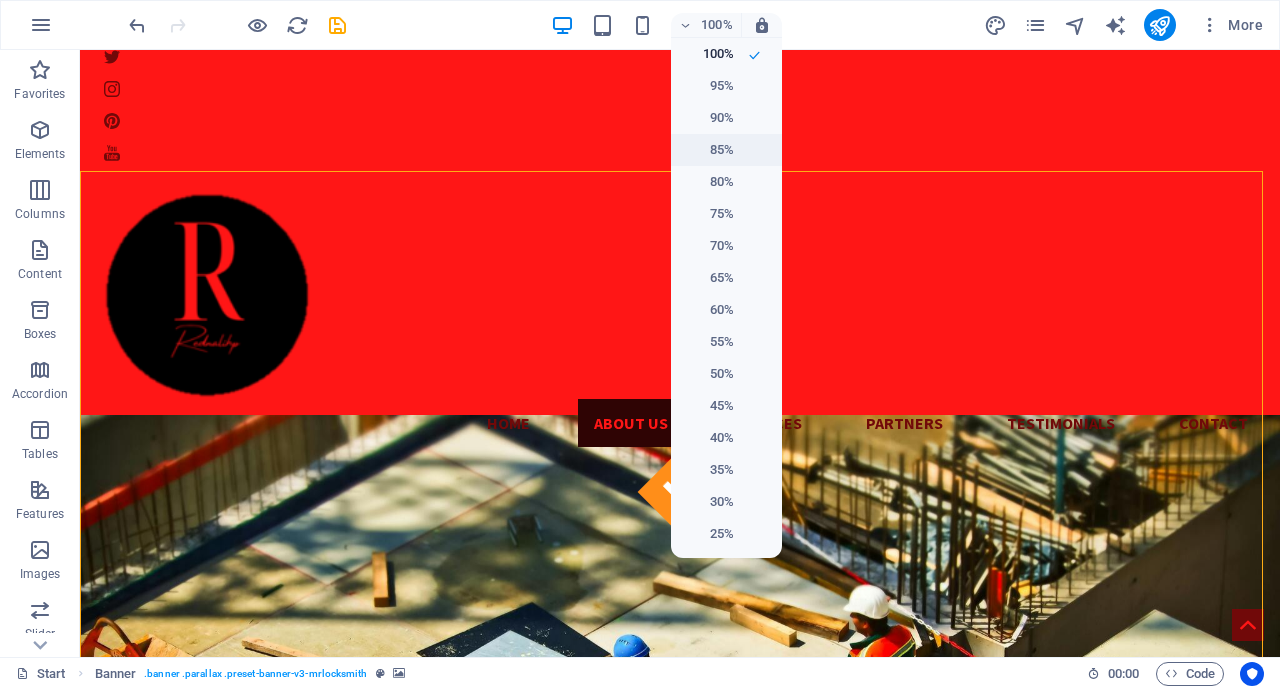 click on "85%" at bounding box center [726, 150] 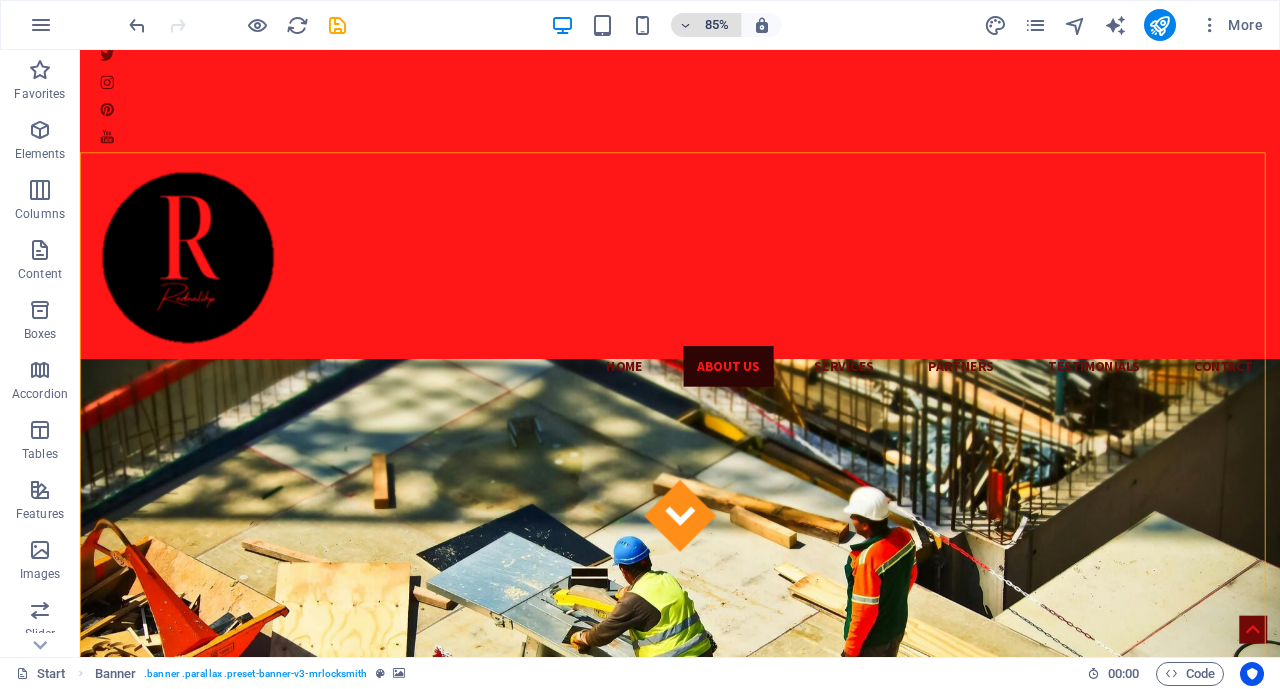click on "85%" at bounding box center [717, 25] 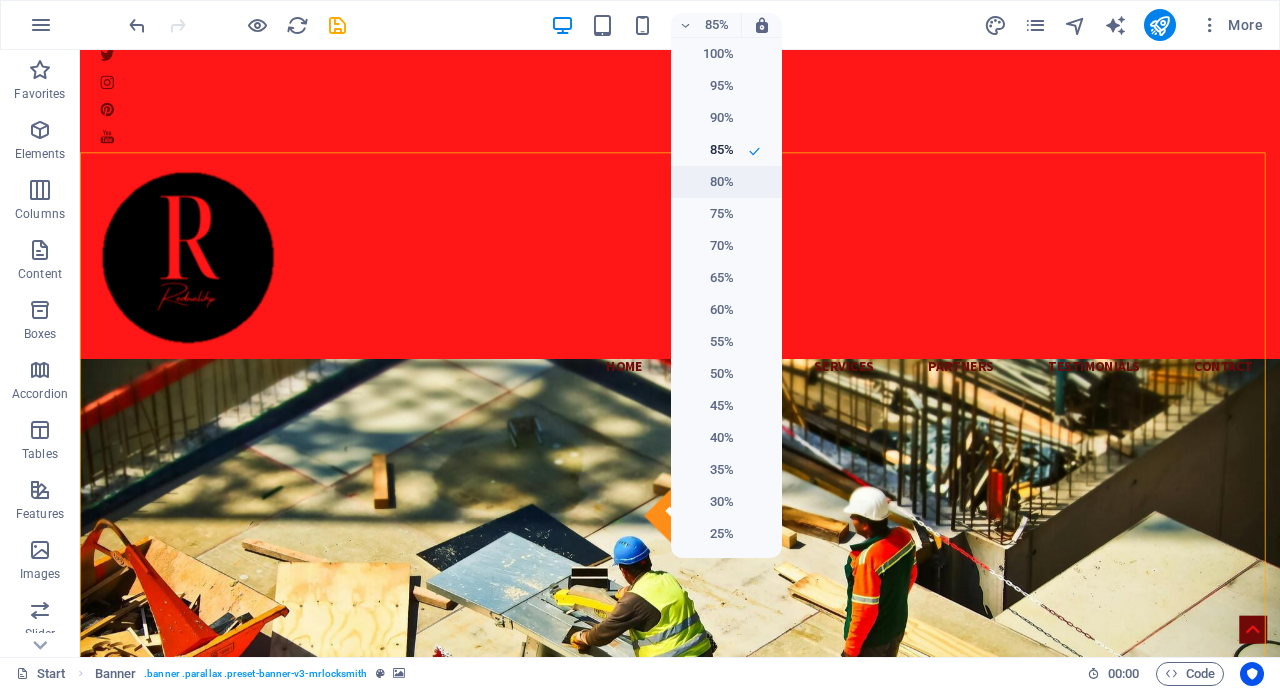click on "80%" at bounding box center [708, 182] 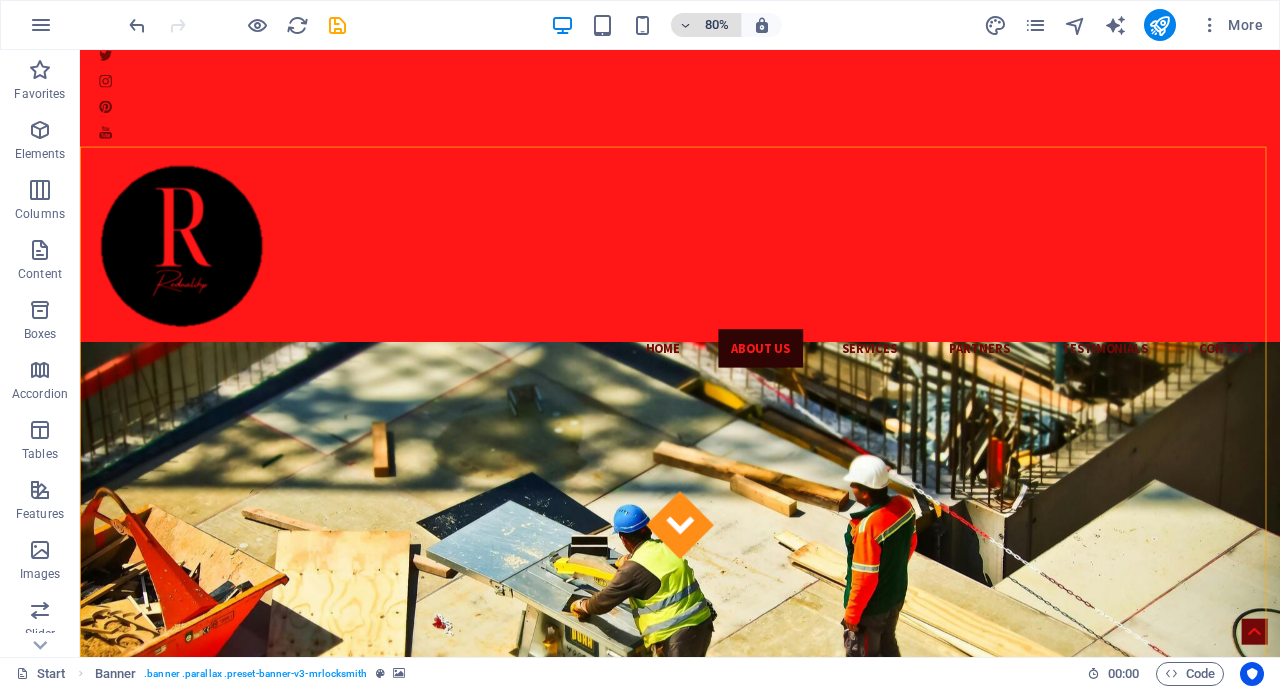 click at bounding box center [686, 25] 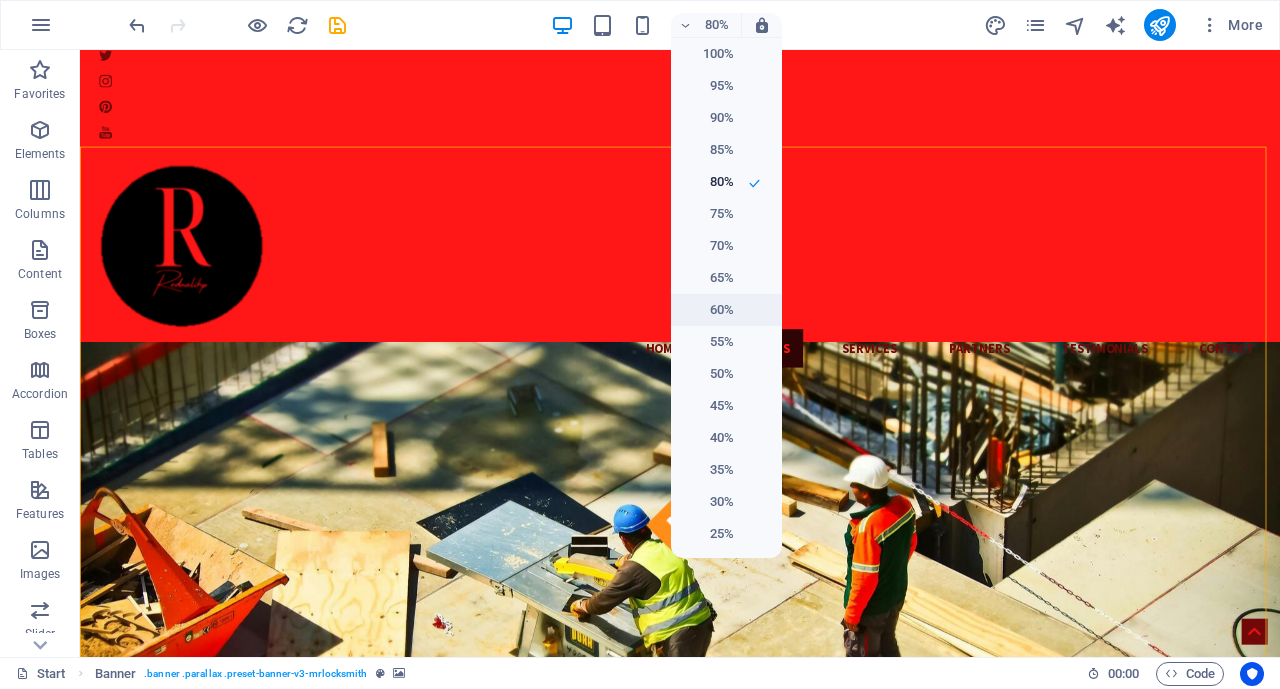 click on "60%" at bounding box center [708, 310] 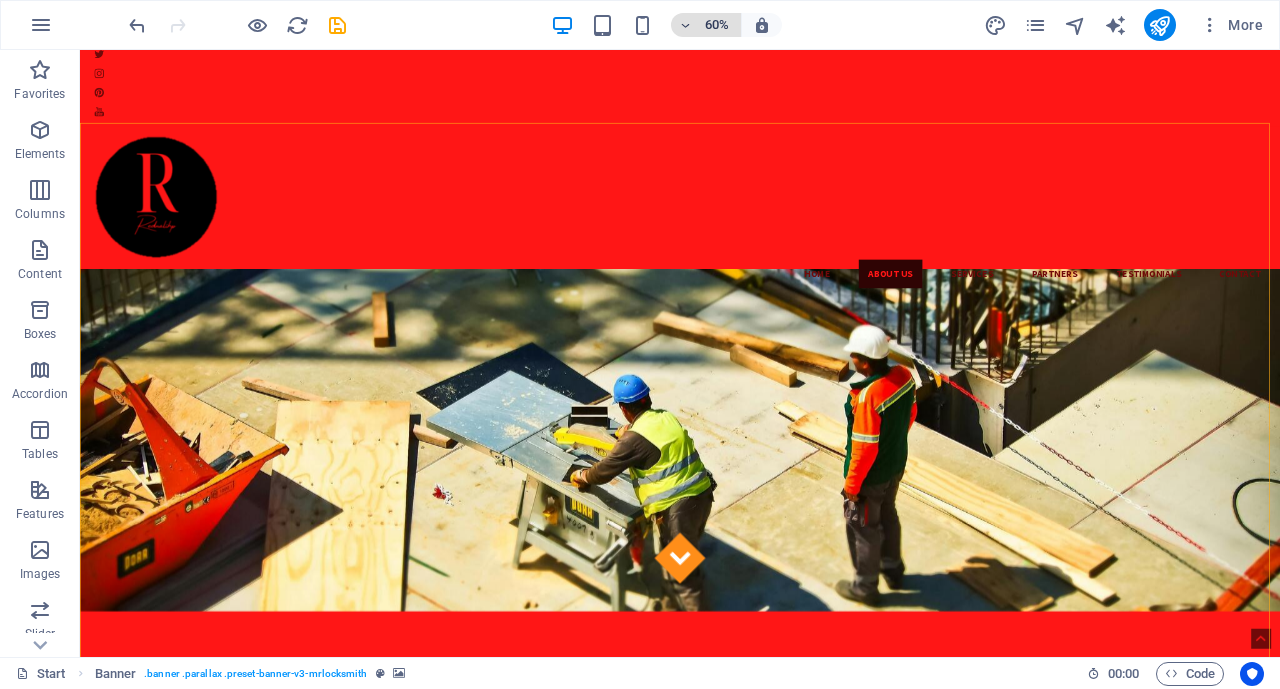 click on "60%" at bounding box center (717, 25) 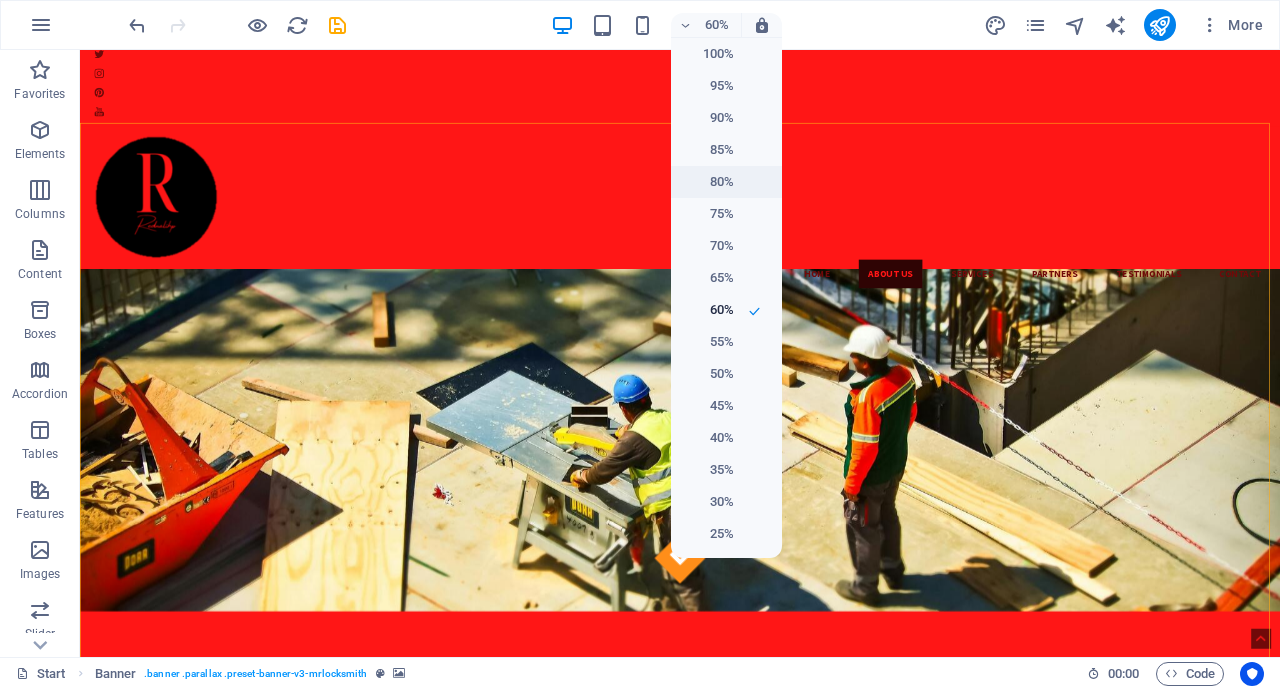 click on "80%" at bounding box center [708, 182] 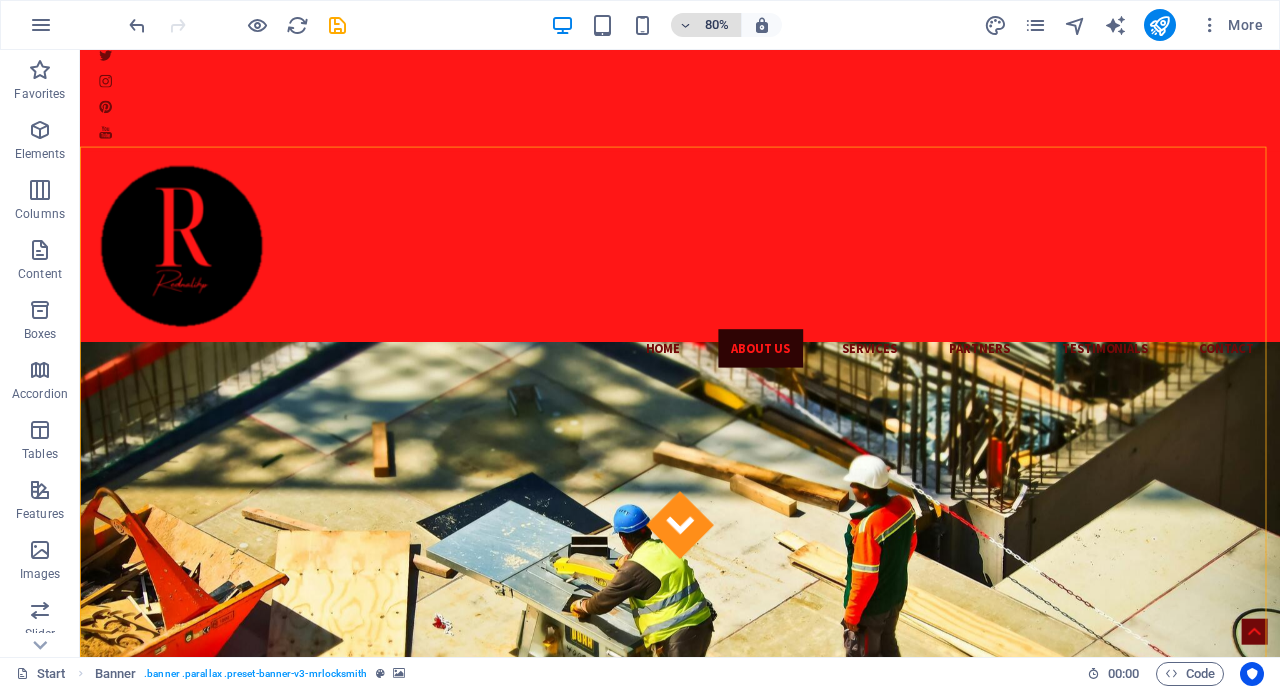 click on "80%" at bounding box center (717, 25) 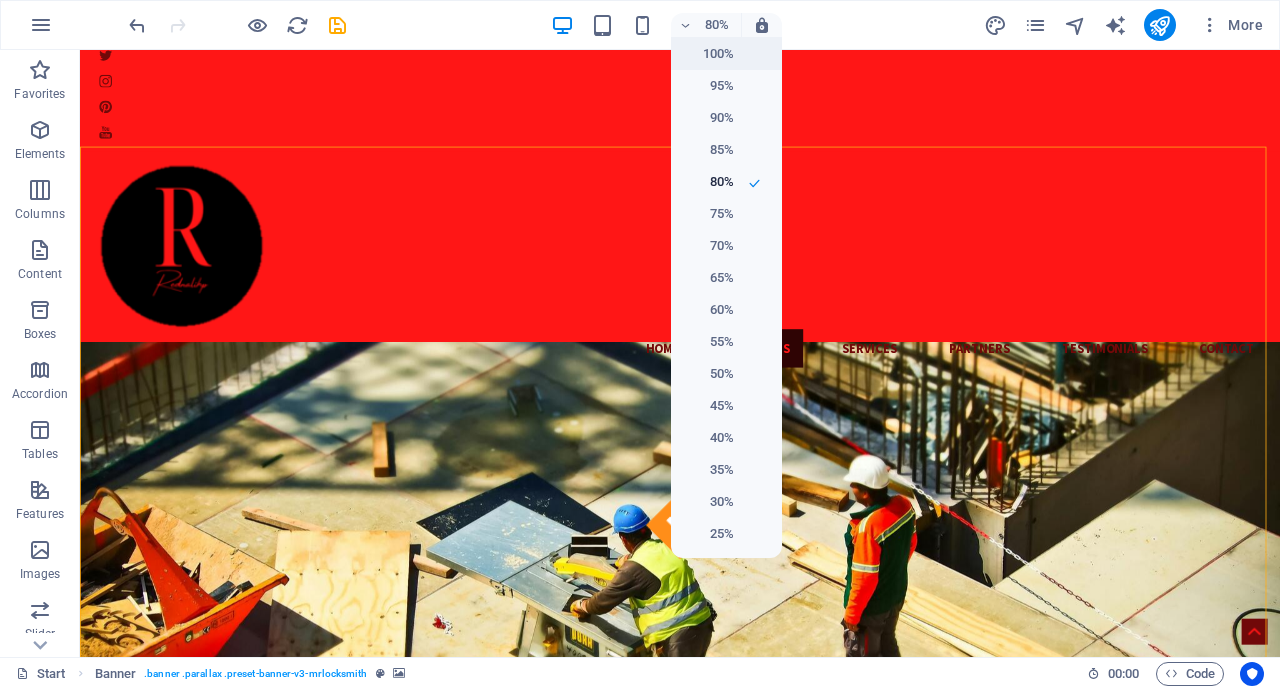 click on "100%" at bounding box center (708, 54) 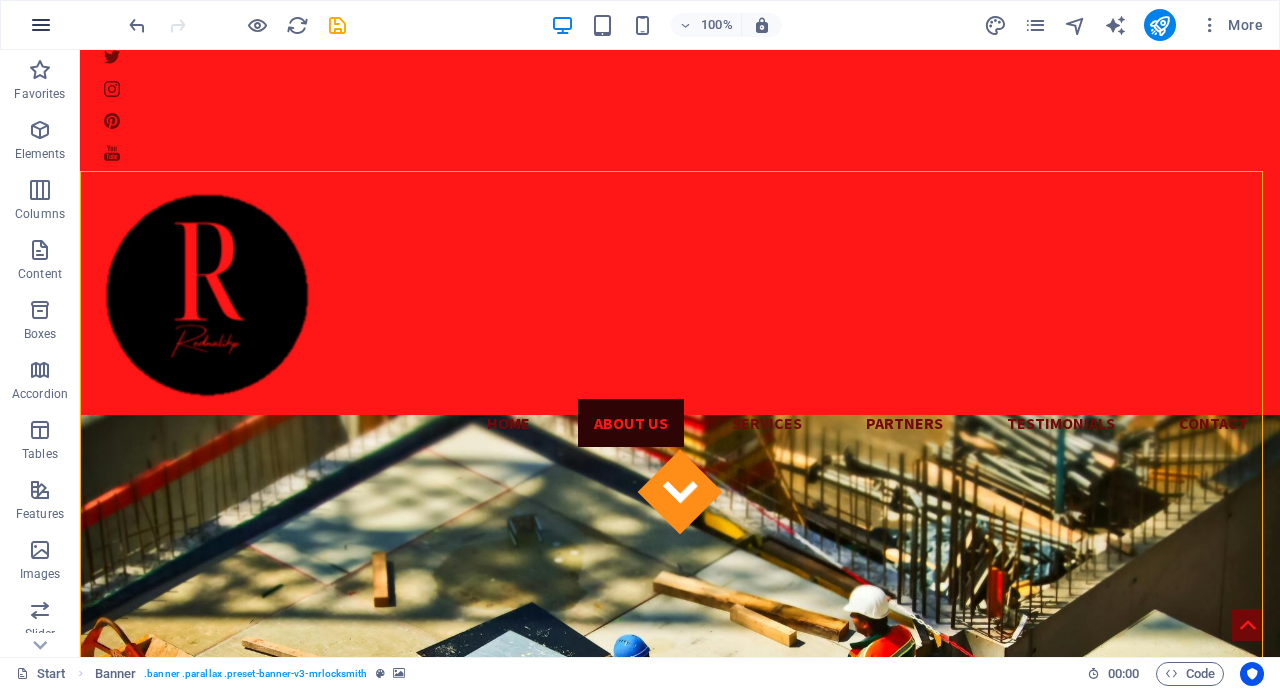 click at bounding box center [41, 25] 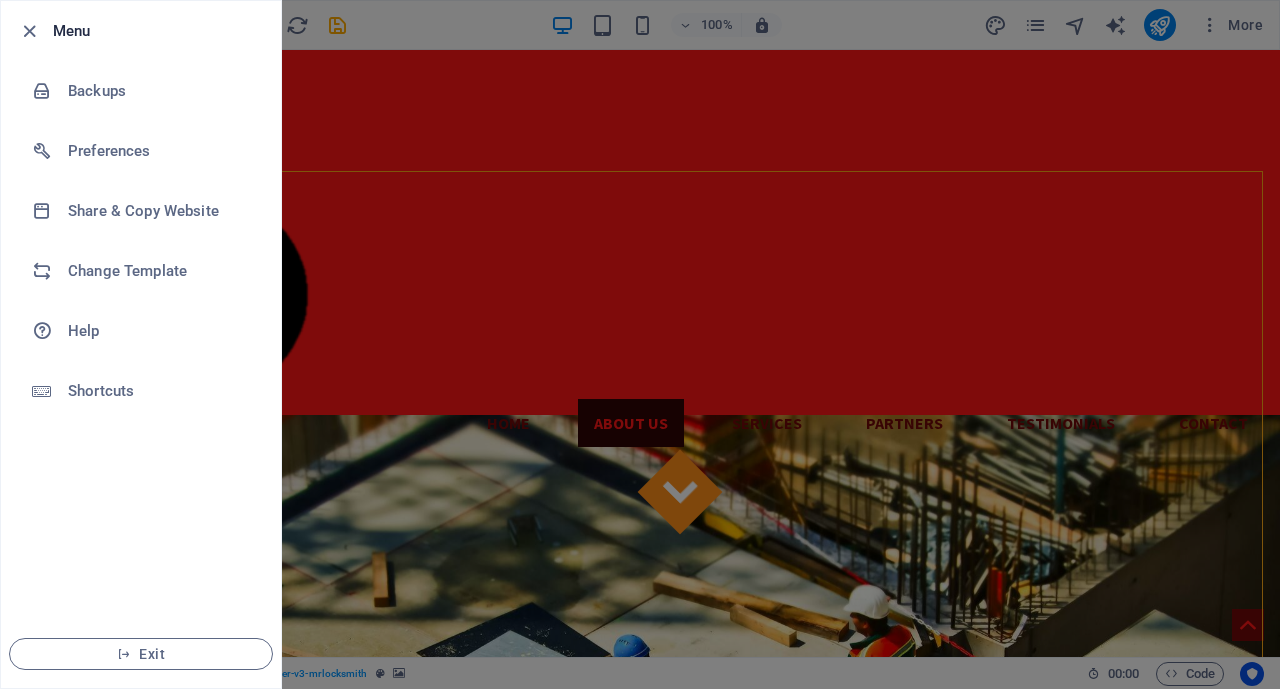 click at bounding box center (640, 344) 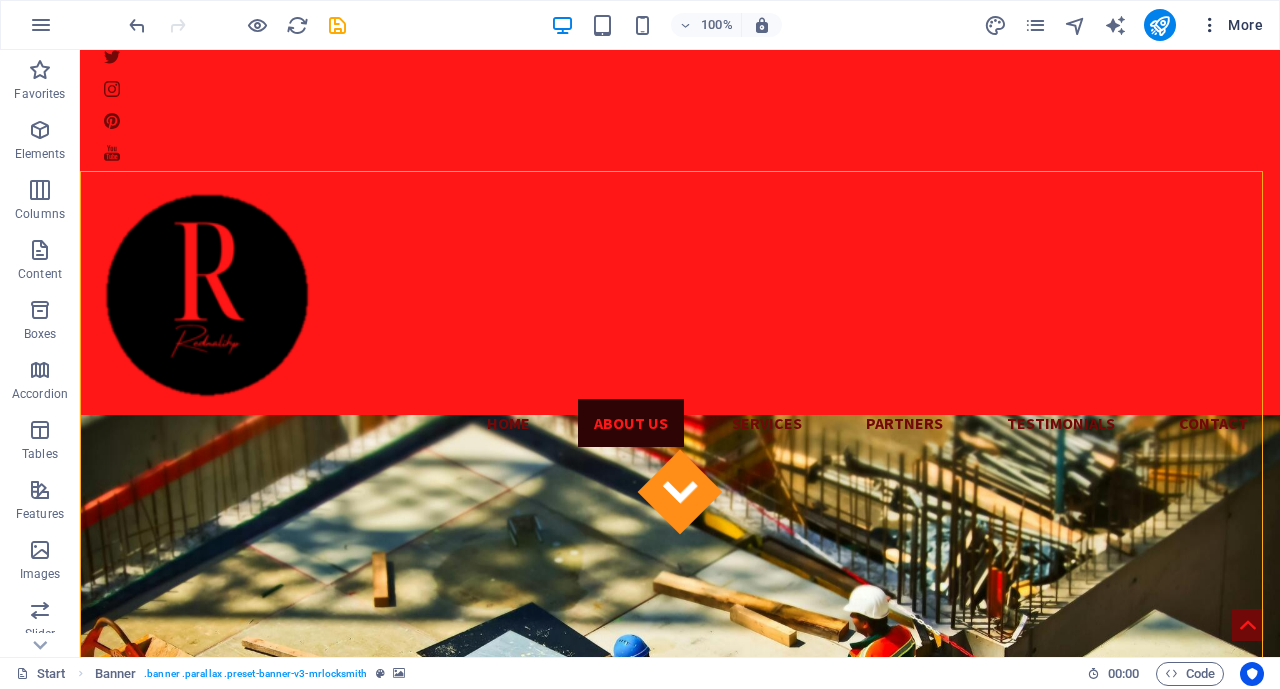 click on "More" at bounding box center [1231, 25] 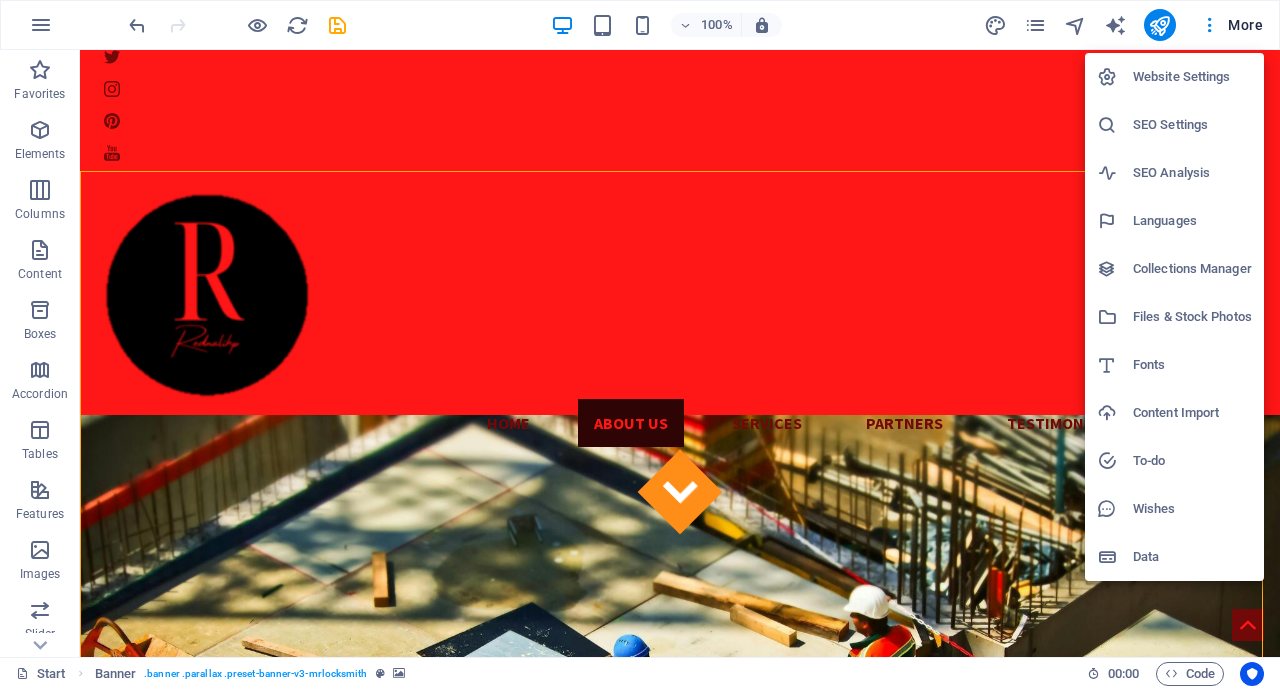 click at bounding box center (640, 344) 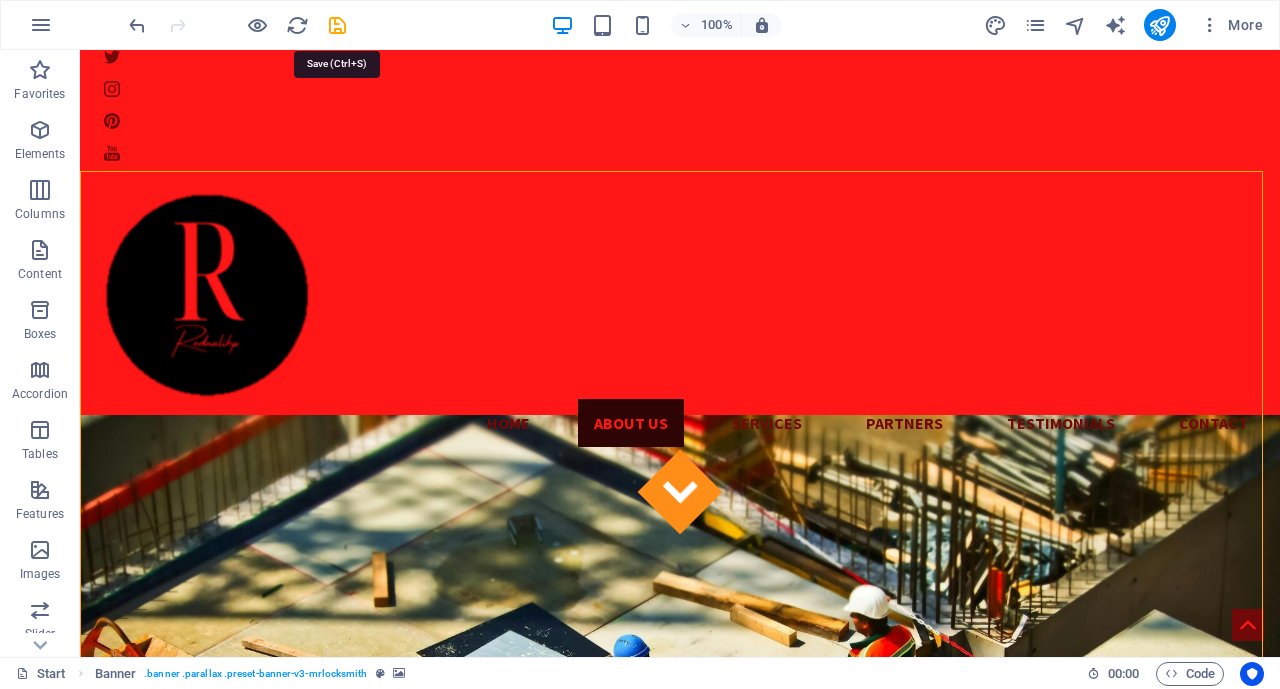 click at bounding box center (337, 25) 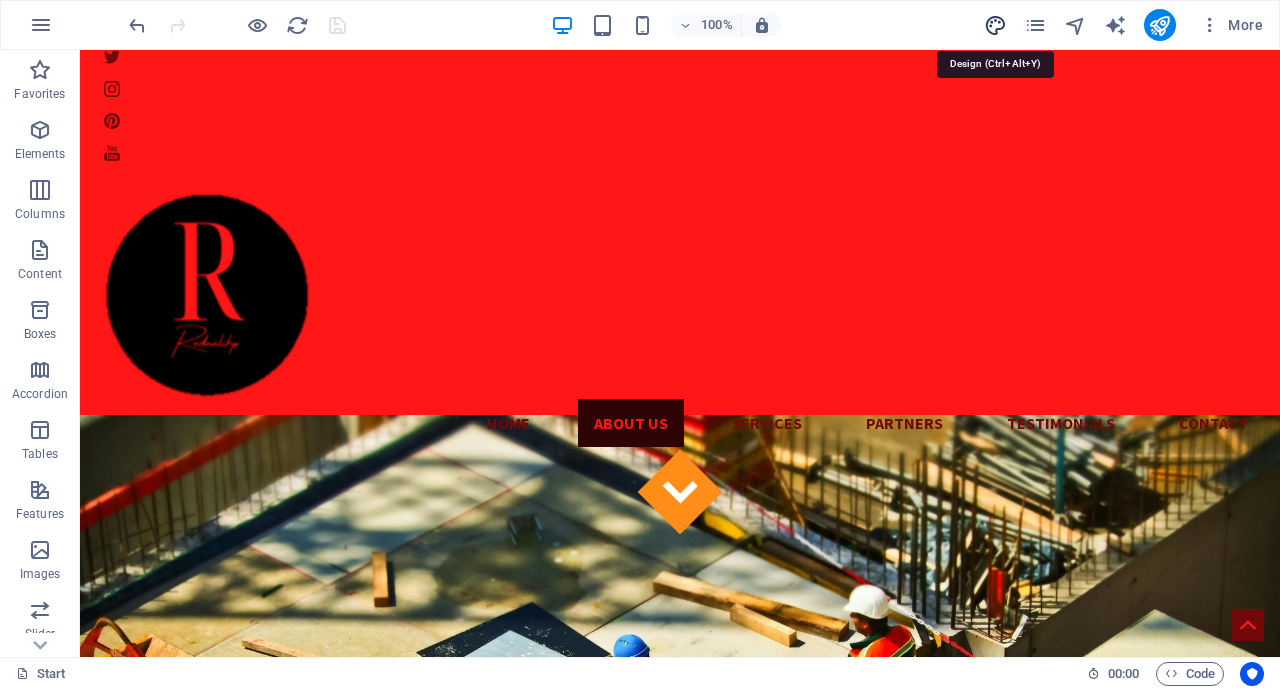 click at bounding box center [995, 25] 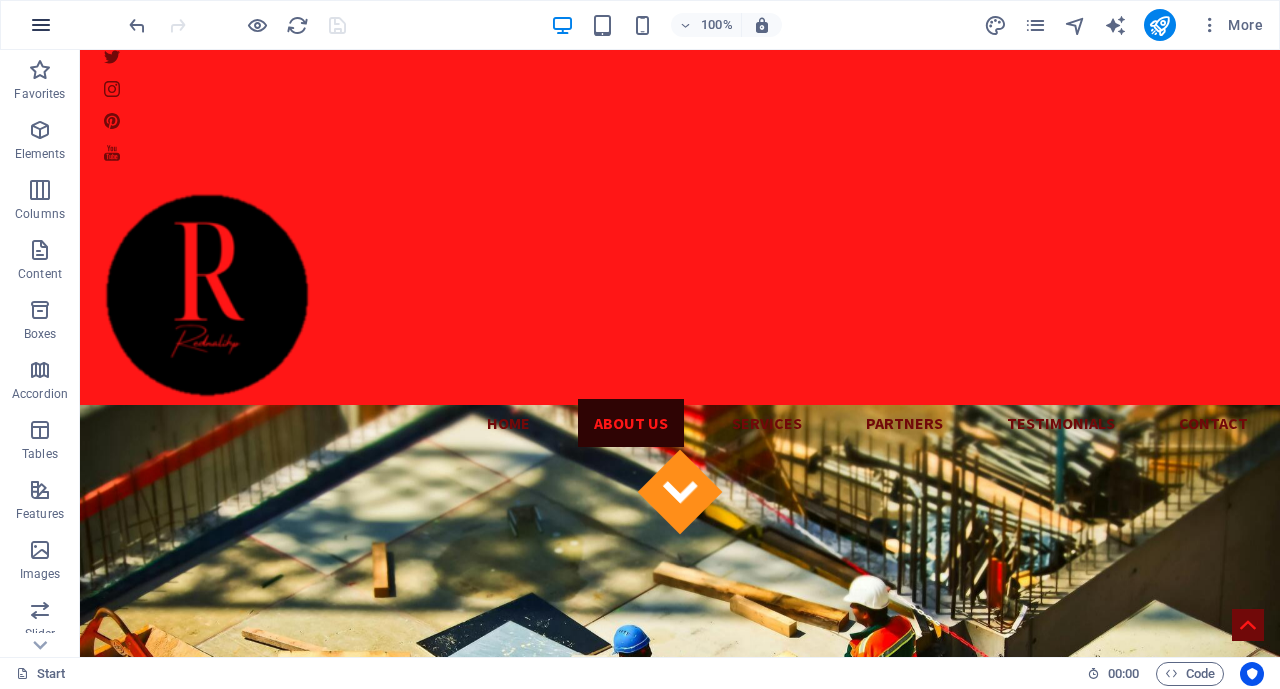 click at bounding box center (41, 25) 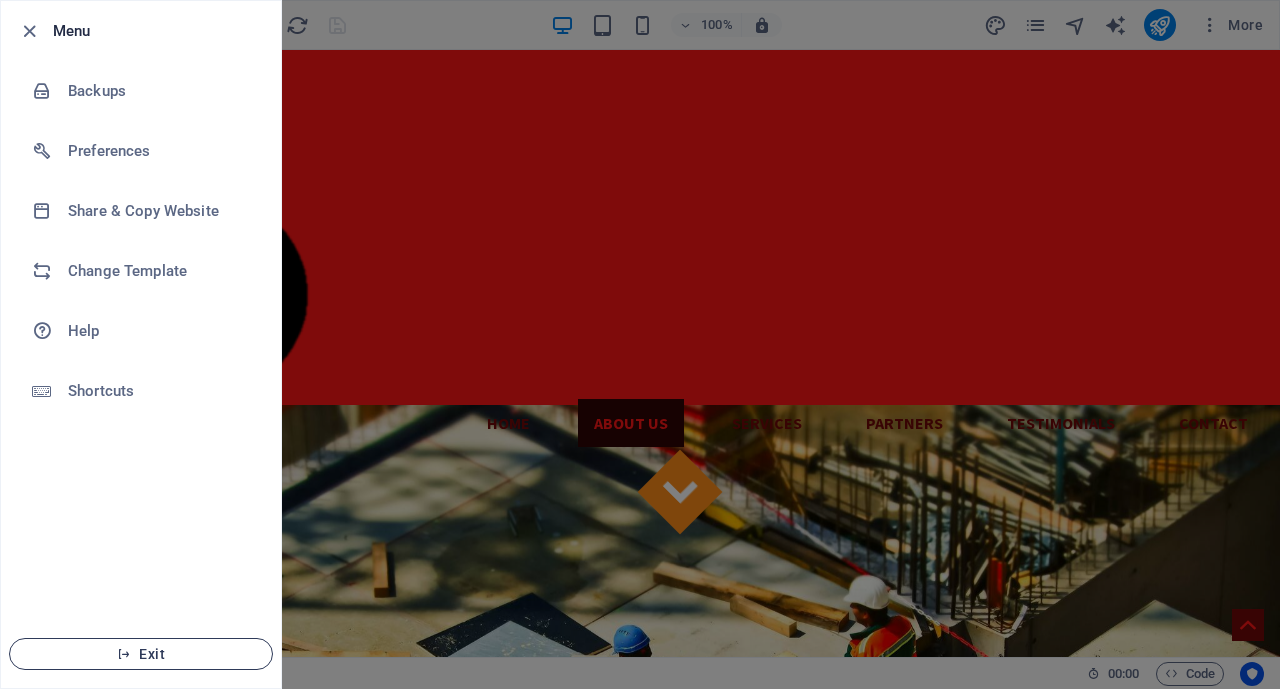 click on "Exit" at bounding box center (141, 654) 